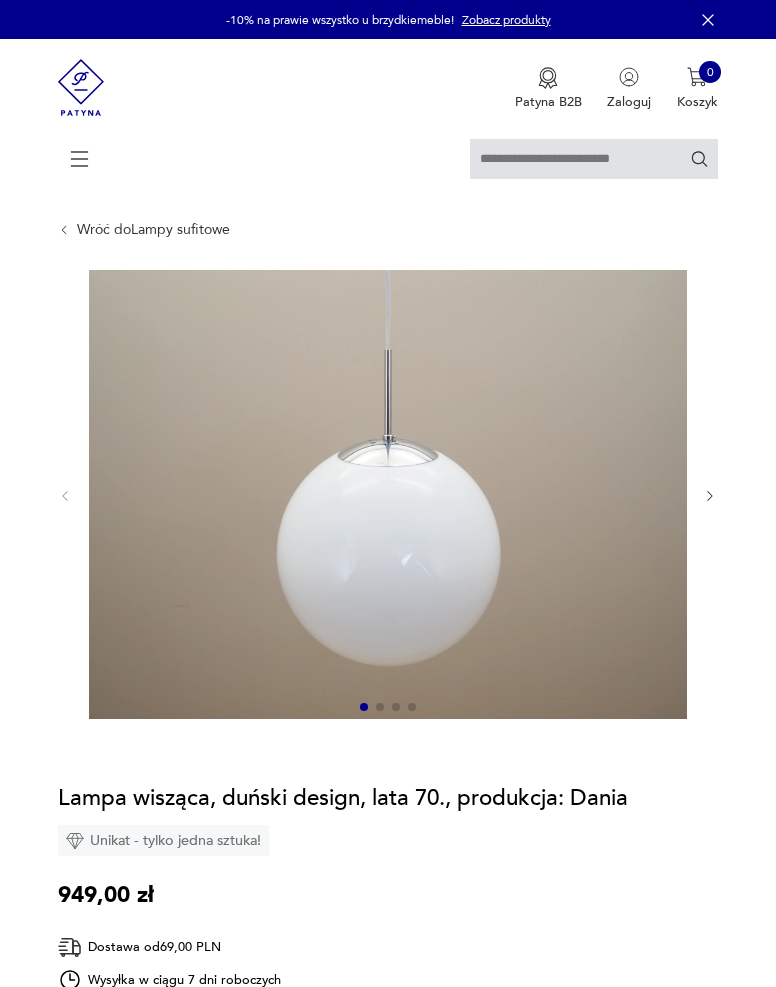 scroll, scrollTop: 0, scrollLeft: 0, axis: both 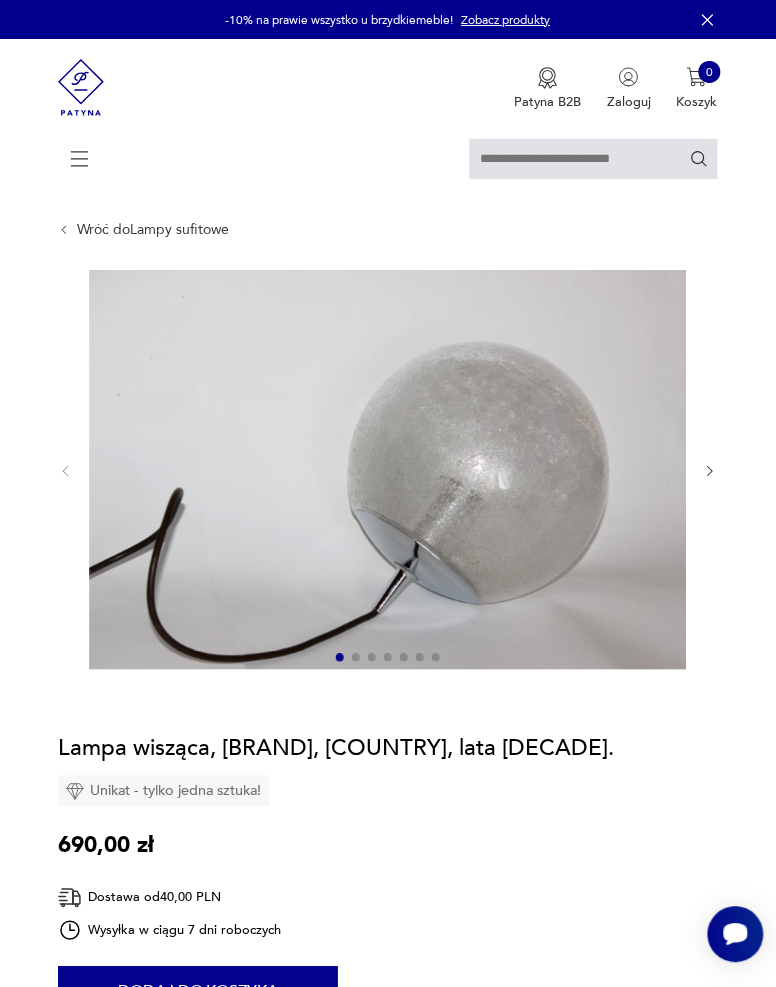 click at bounding box center [710, 471] 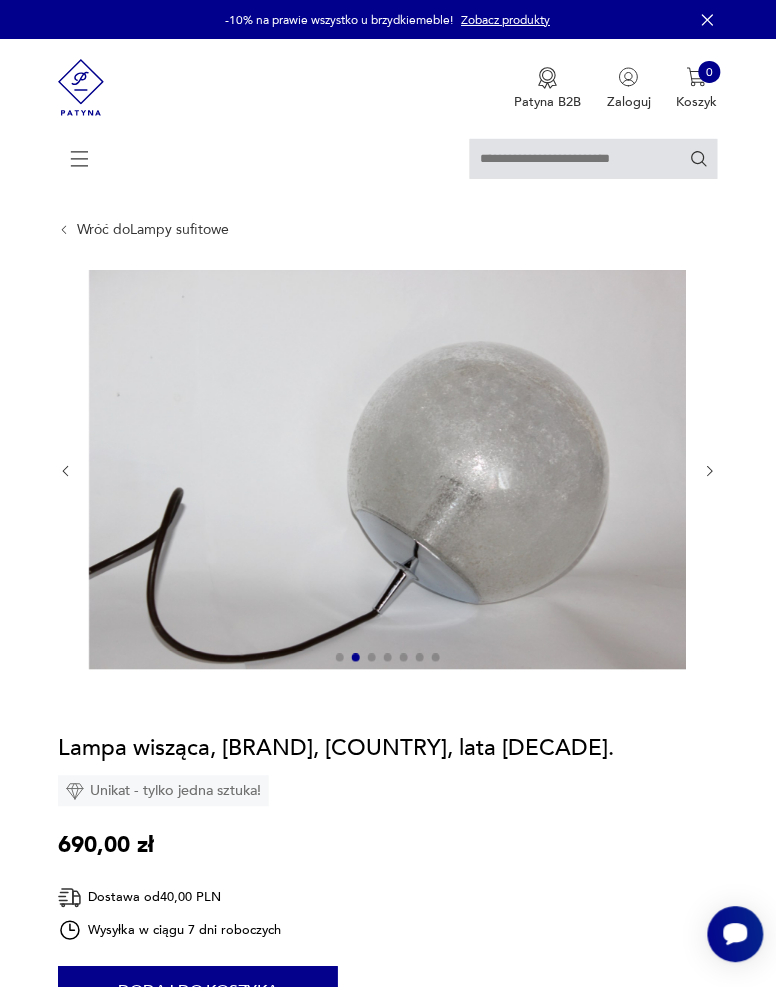 click at bounding box center [710, 471] 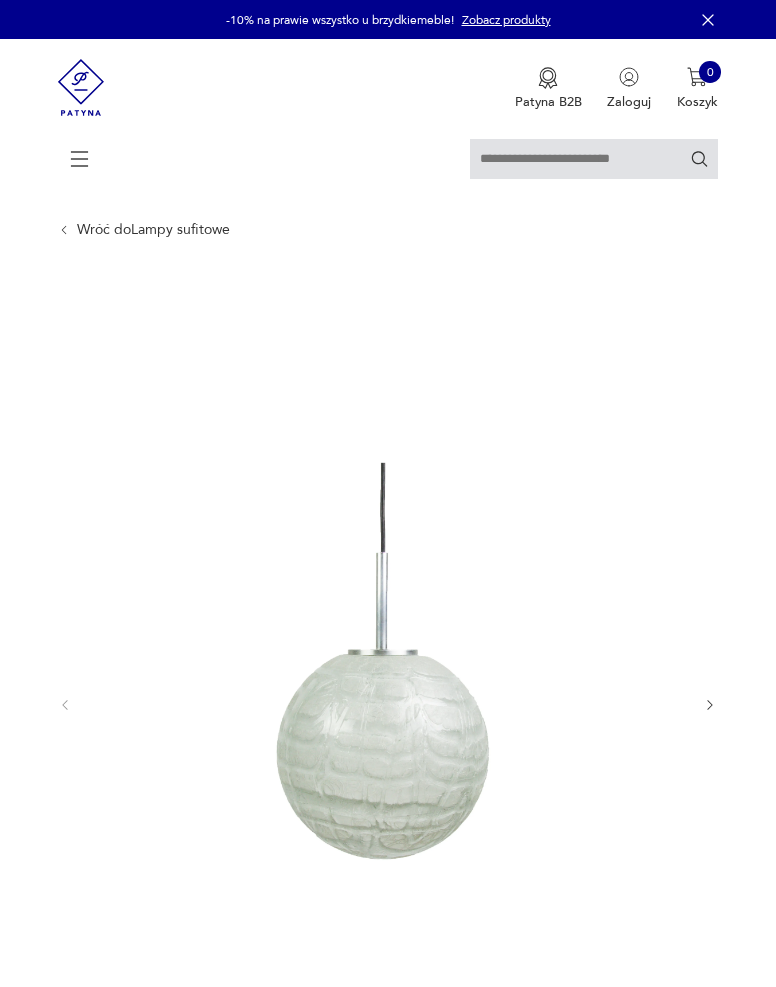 scroll, scrollTop: 0, scrollLeft: 0, axis: both 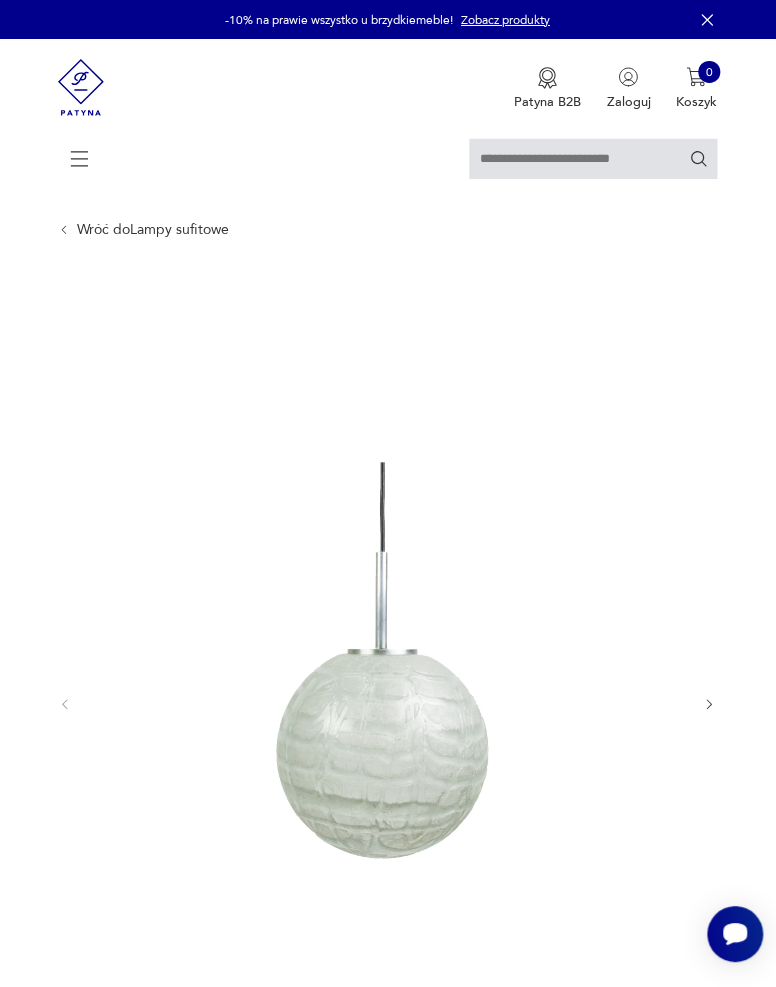 click at bounding box center [710, 705] 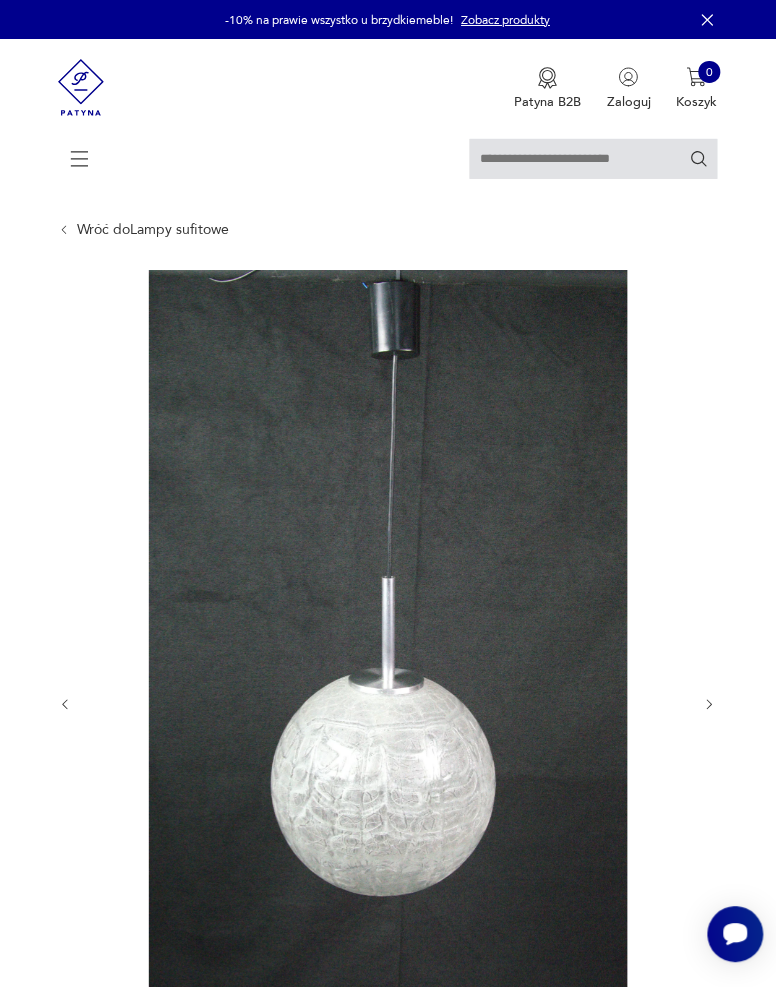 click at bounding box center (710, 705) 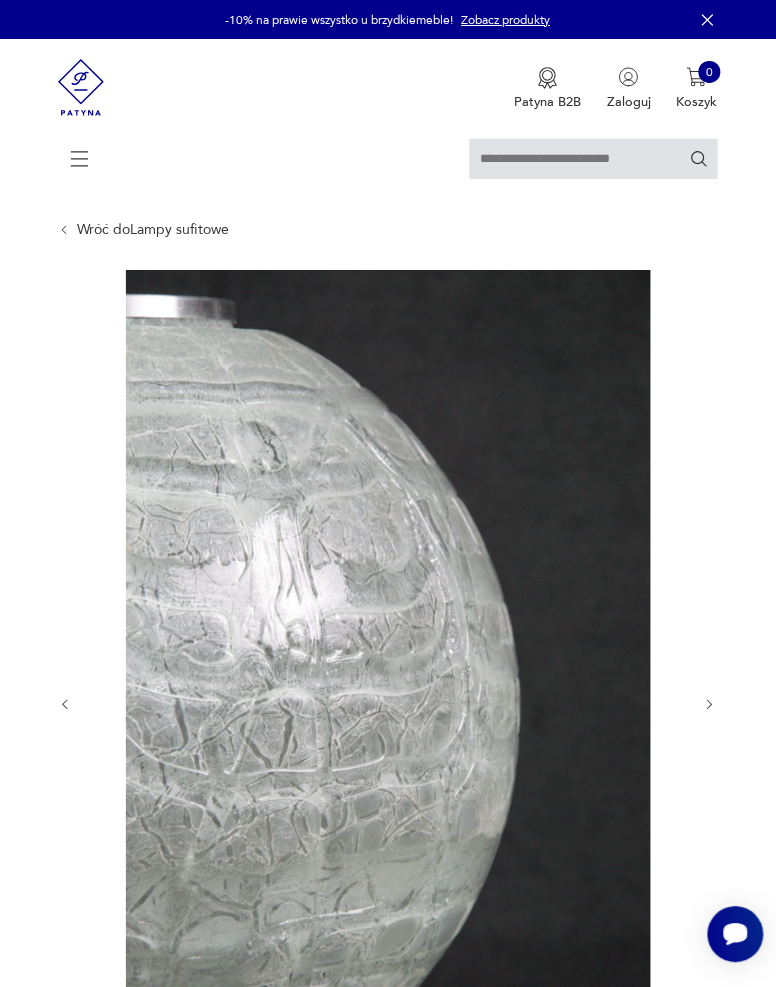 click at bounding box center [710, 705] 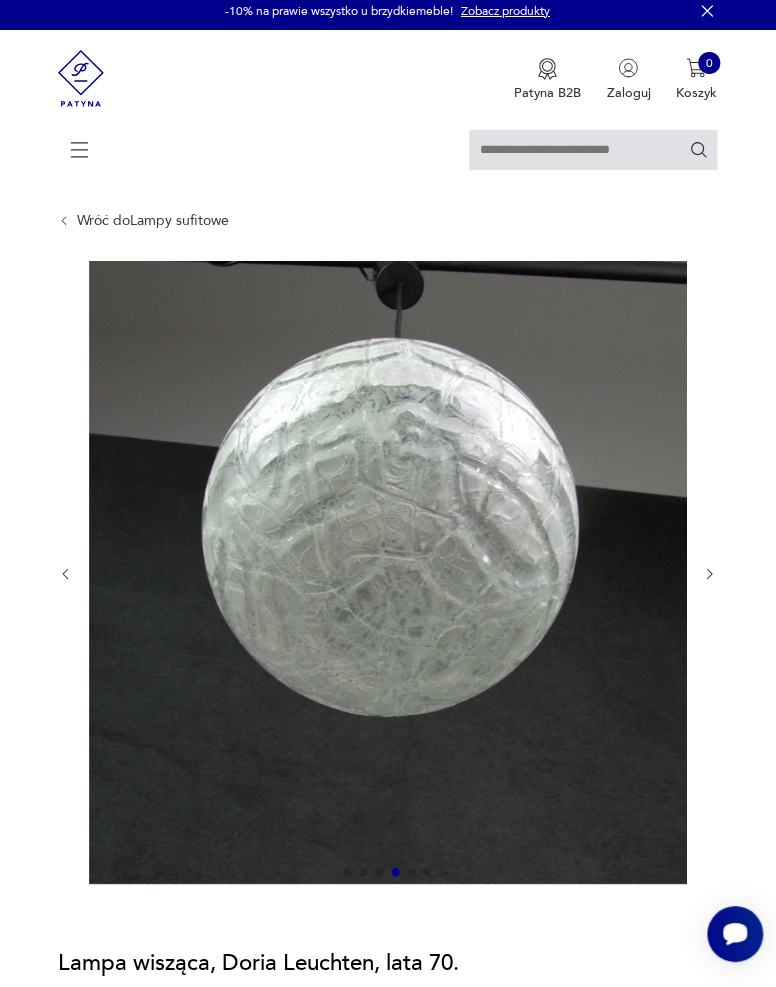 scroll, scrollTop: 0, scrollLeft: 0, axis: both 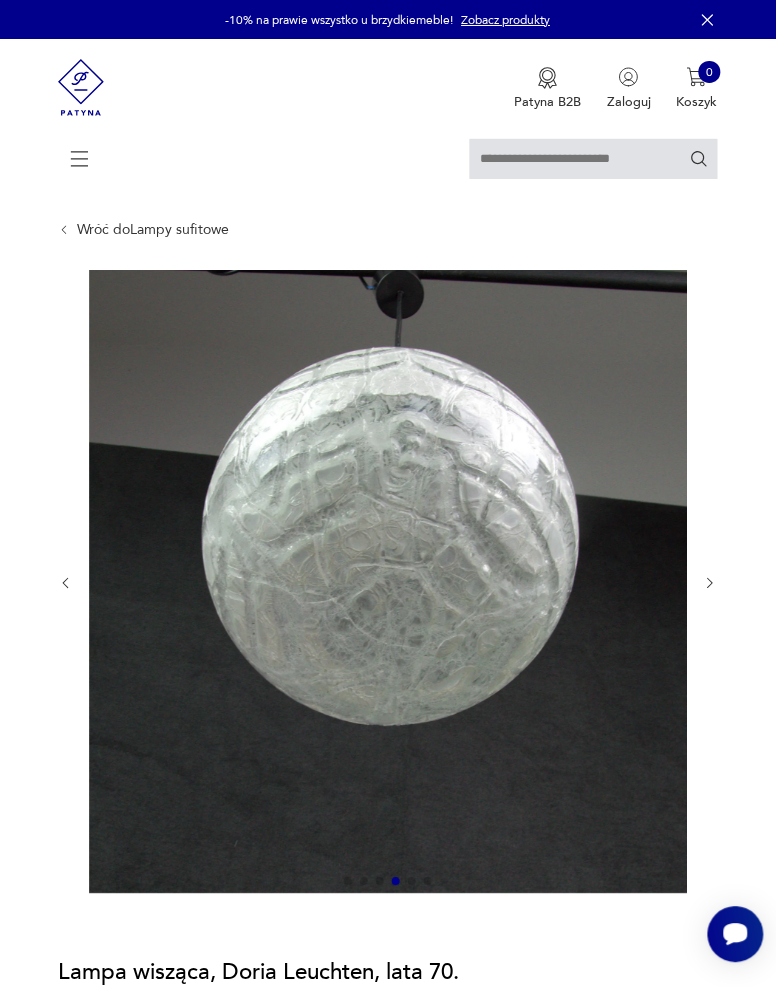 click at bounding box center (710, 583) 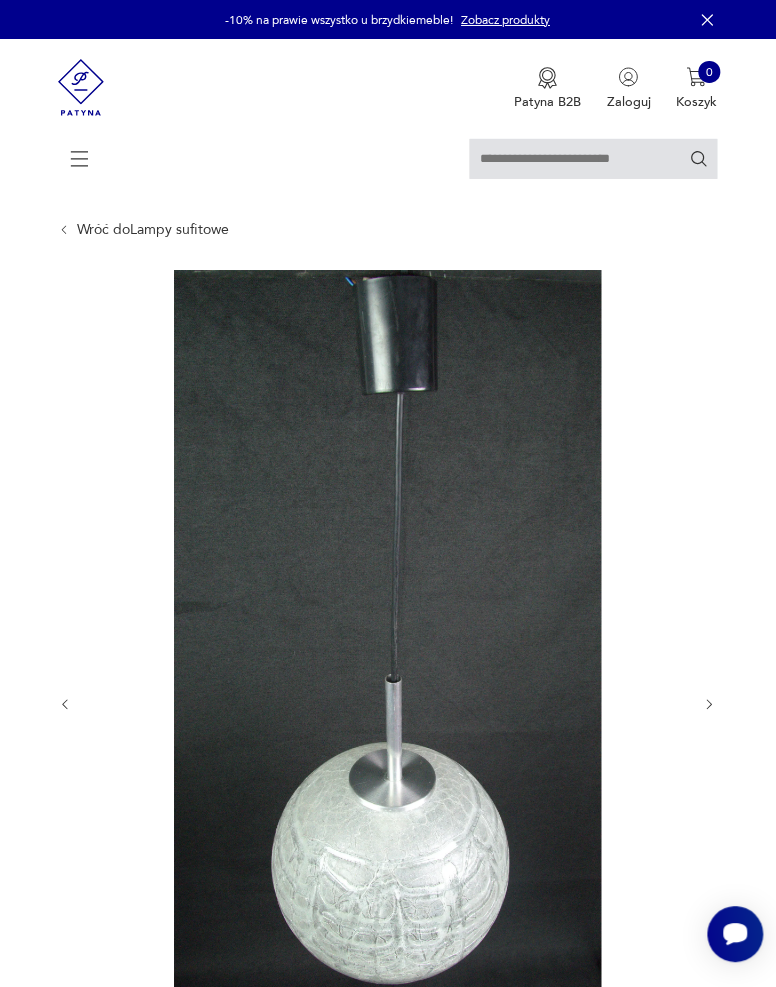 click at bounding box center [710, 705] 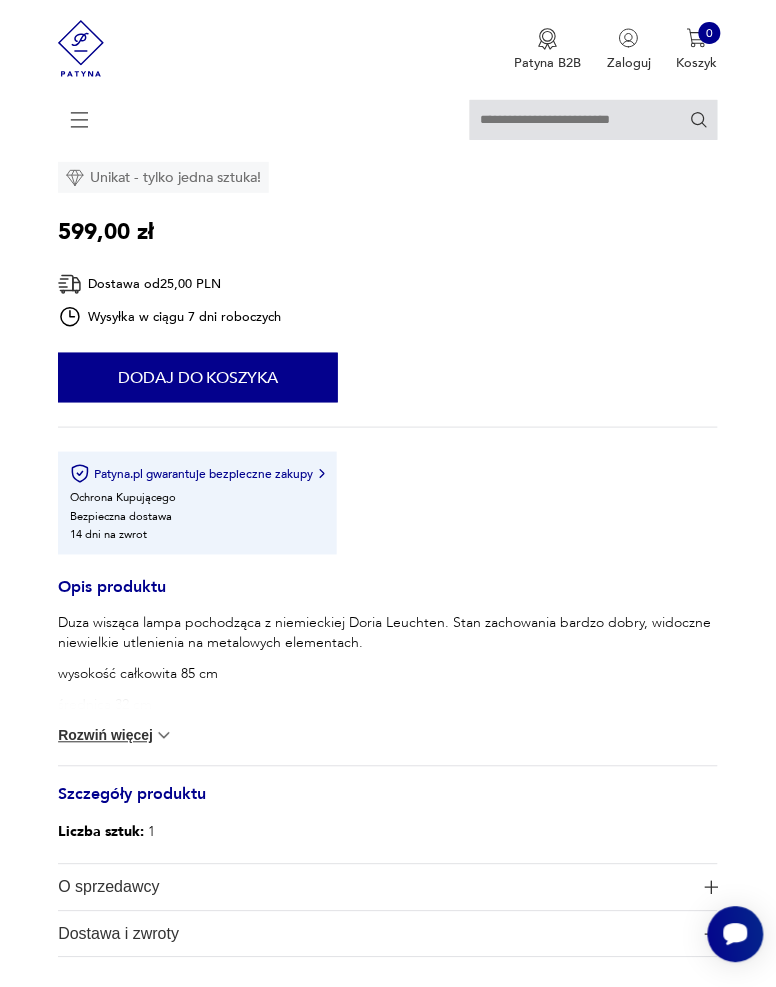scroll, scrollTop: 1084, scrollLeft: 0, axis: vertical 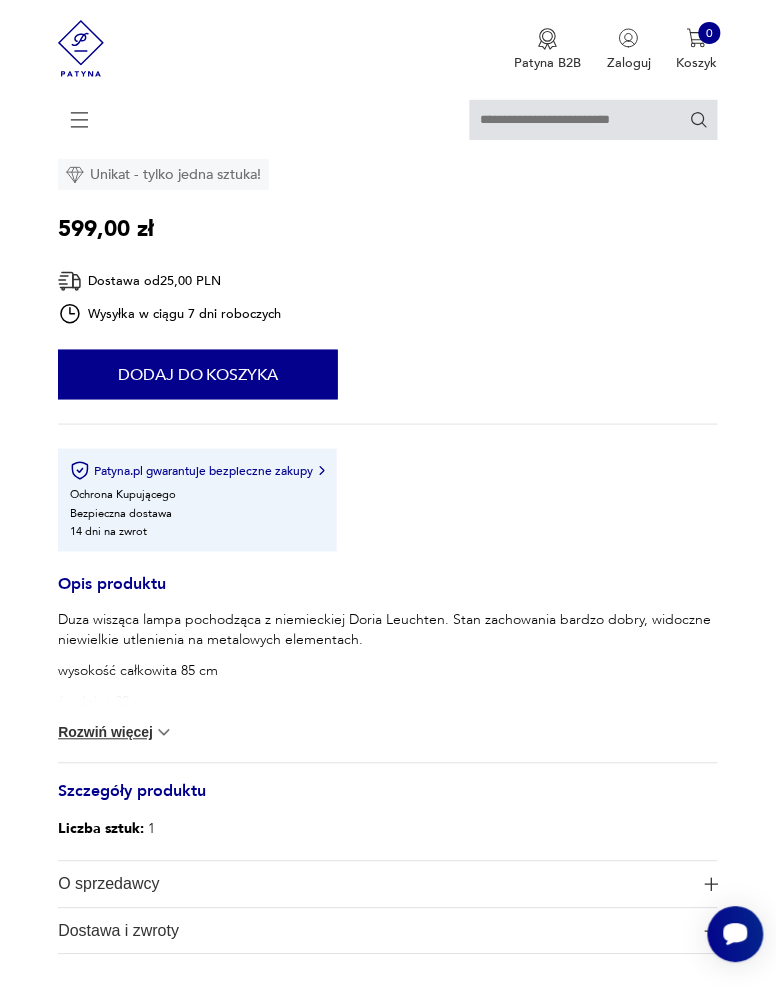 click on "Rozwiń więcej" at bounding box center [116, 733] 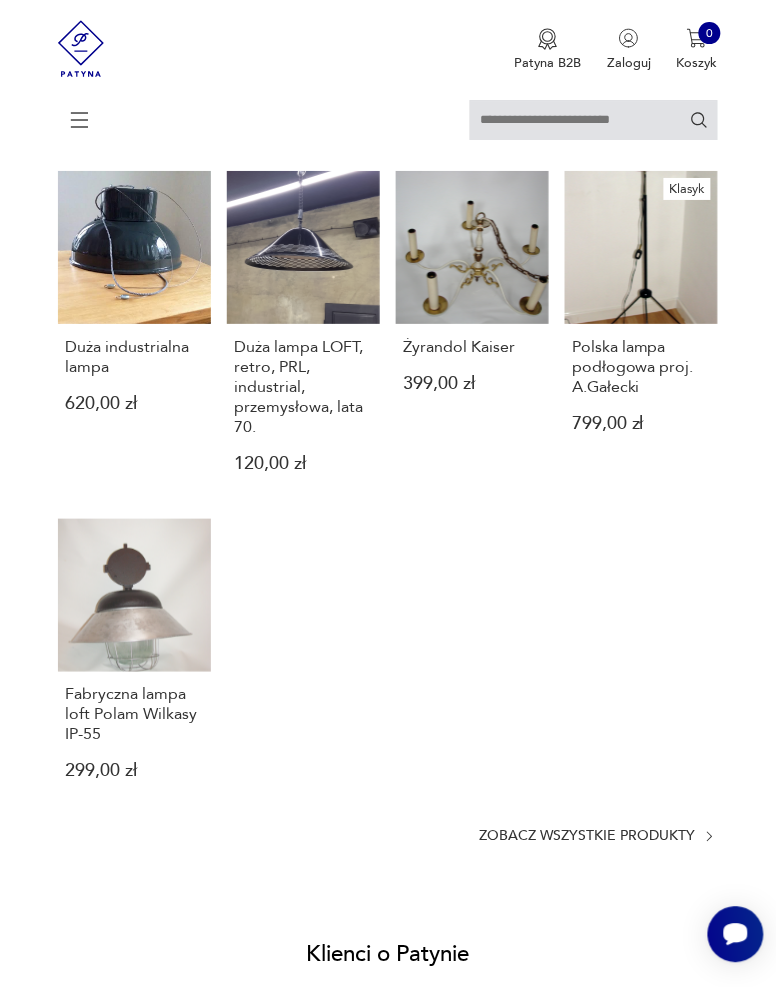 scroll, scrollTop: 2006, scrollLeft: 0, axis: vertical 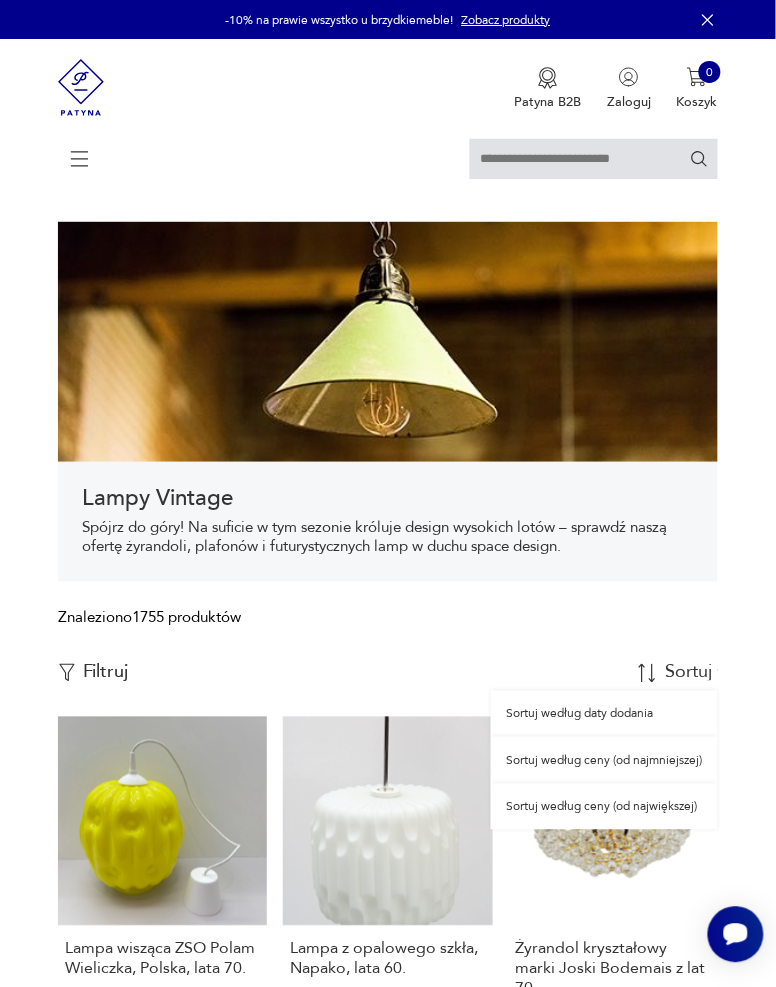 click on "Sortuj według daty dodania" at bounding box center (604, 714) 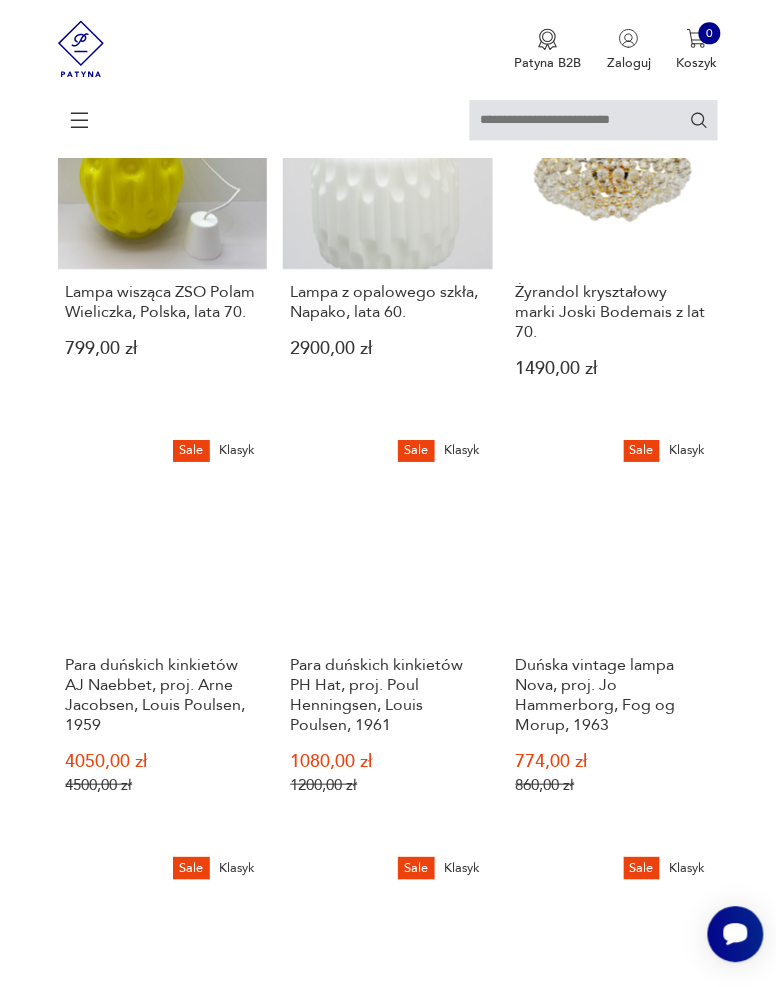 scroll, scrollTop: 670, scrollLeft: 0, axis: vertical 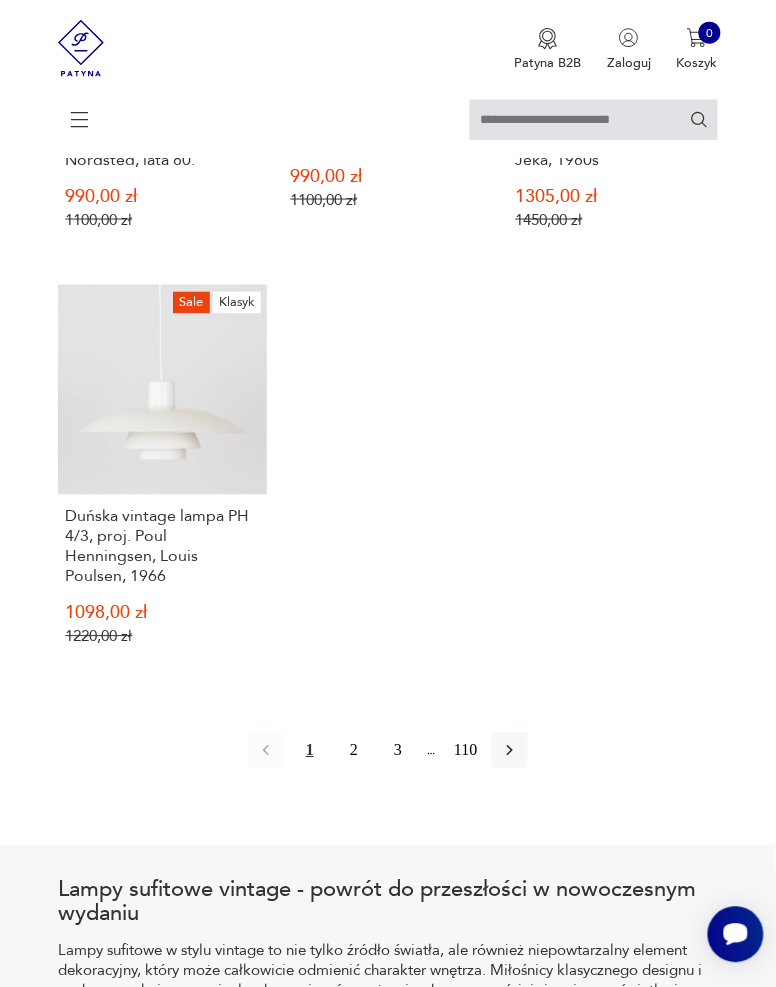 click on "2" at bounding box center (354, 751) 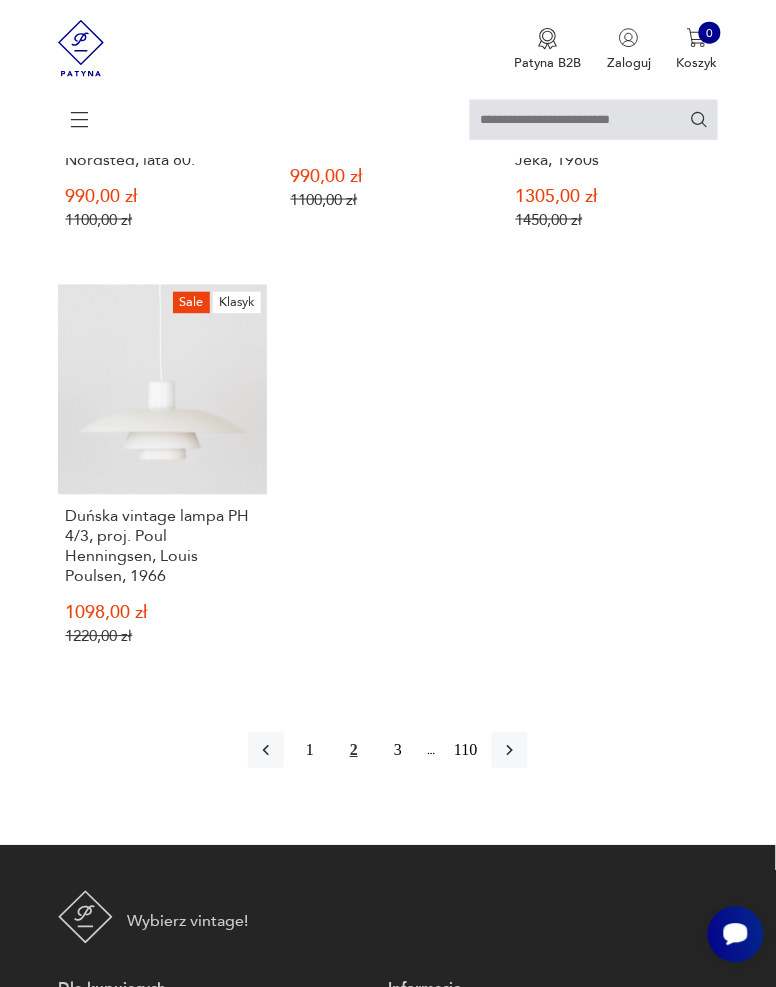 click on "2" at bounding box center [354, 751] 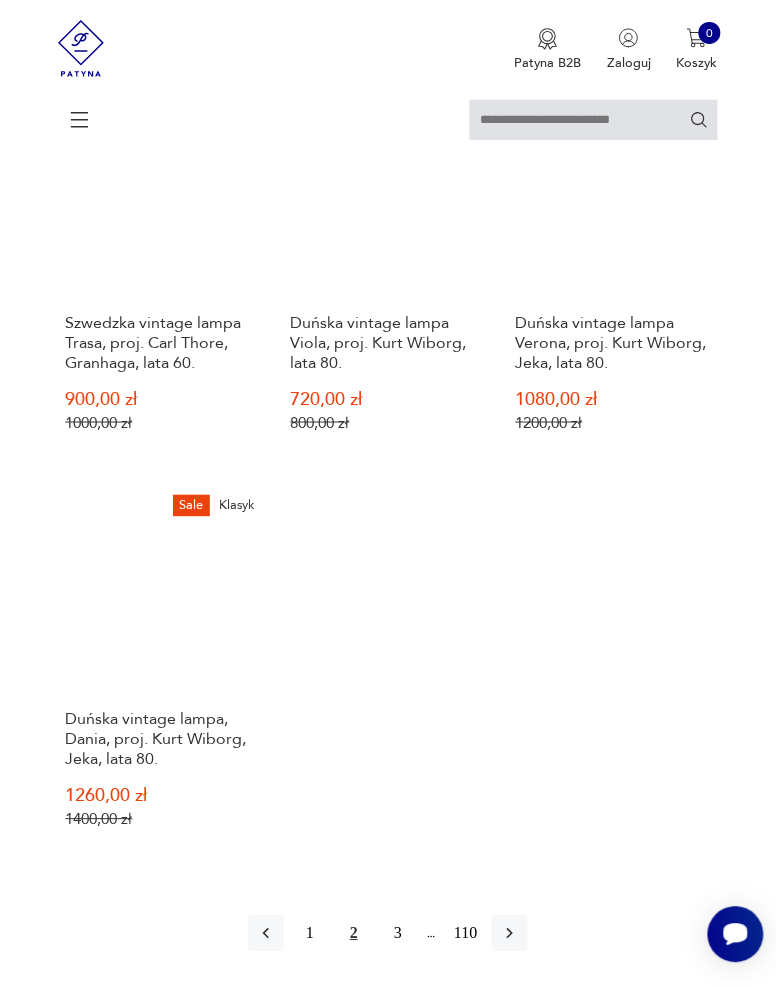 scroll, scrollTop: 2216, scrollLeft: 0, axis: vertical 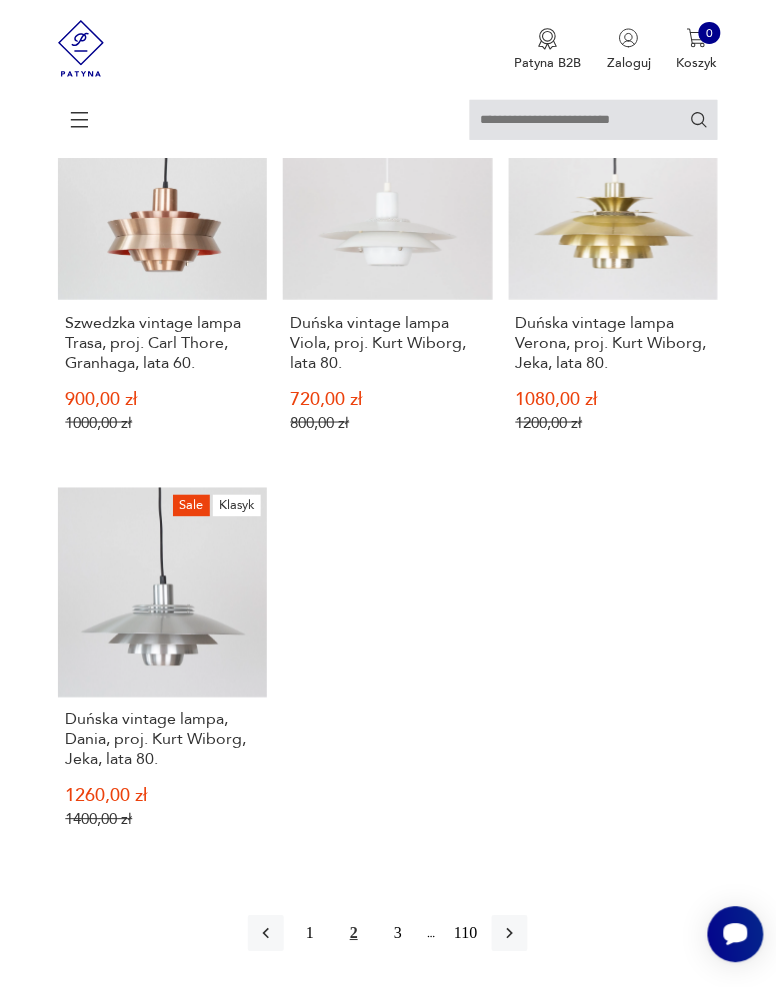 click on "3" at bounding box center [398, 934] 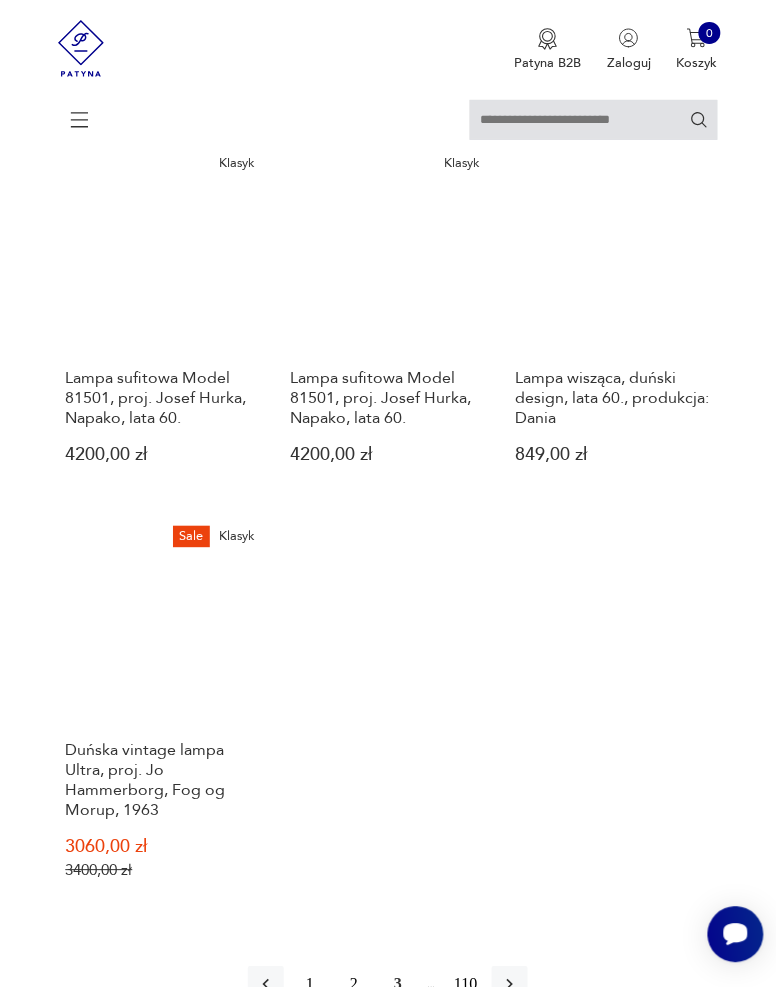 scroll, scrollTop: 2198, scrollLeft: 0, axis: vertical 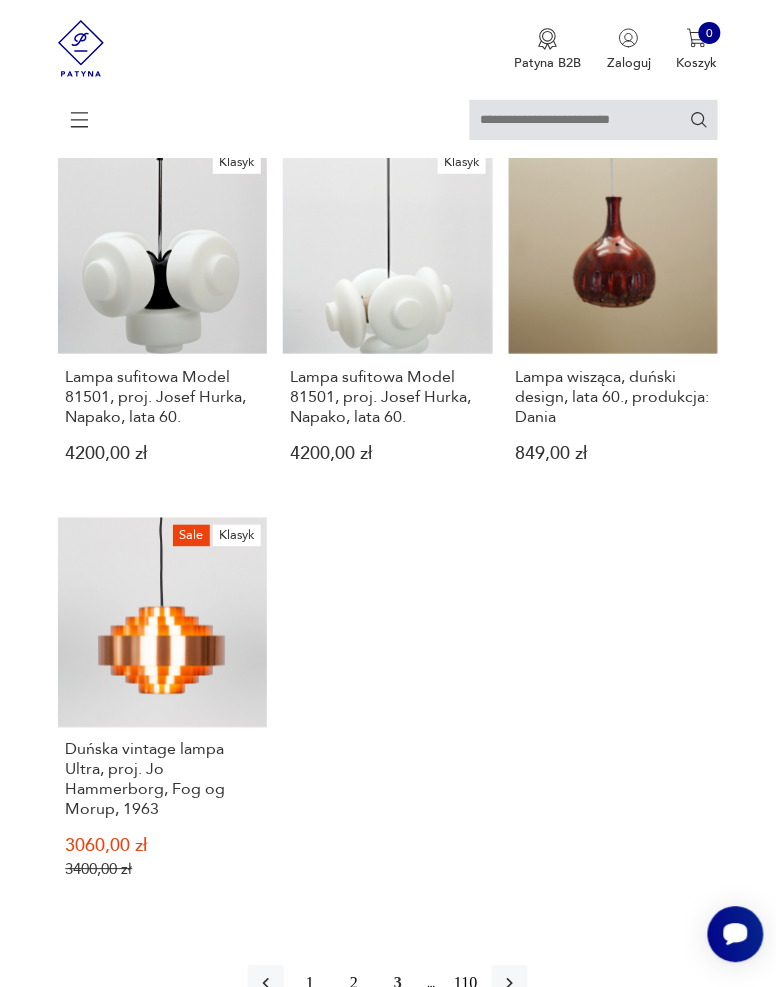 click at bounding box center (510, 984) 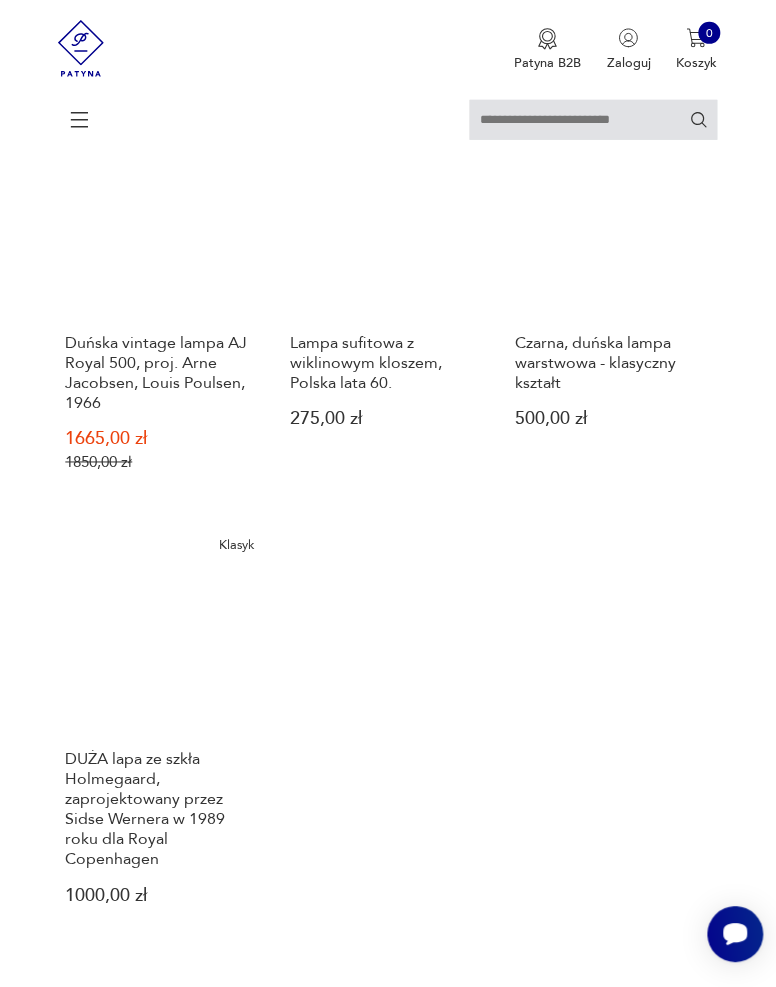 scroll, scrollTop: 2266, scrollLeft: 0, axis: vertical 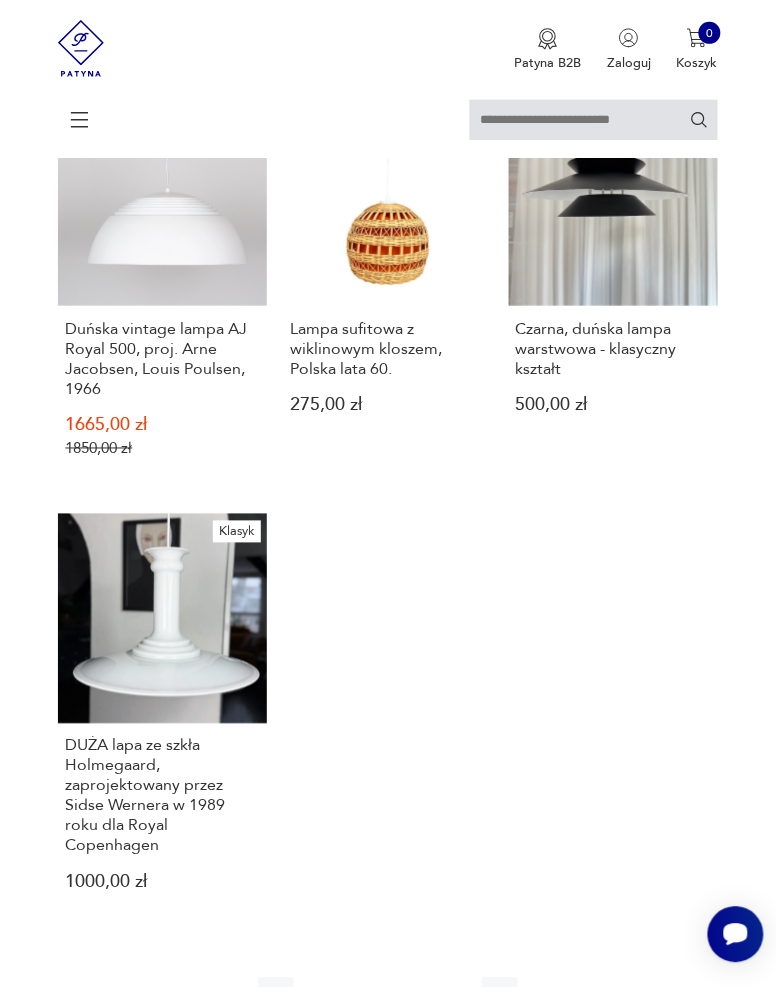 click at bounding box center (500, 996) 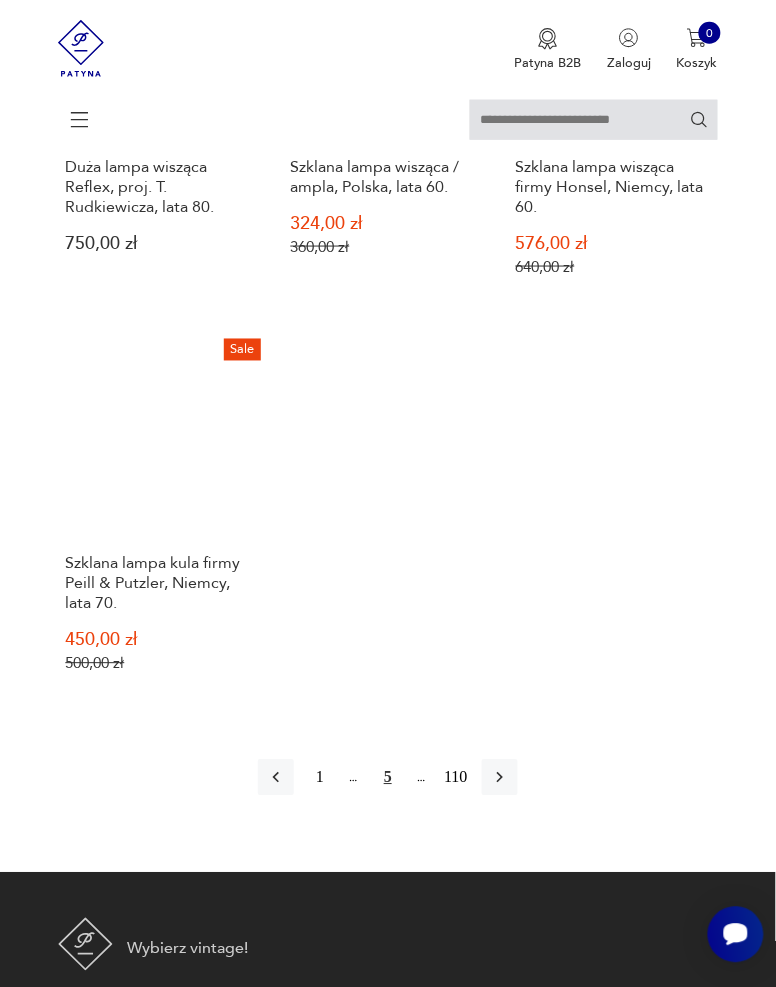scroll, scrollTop: 2350, scrollLeft: 0, axis: vertical 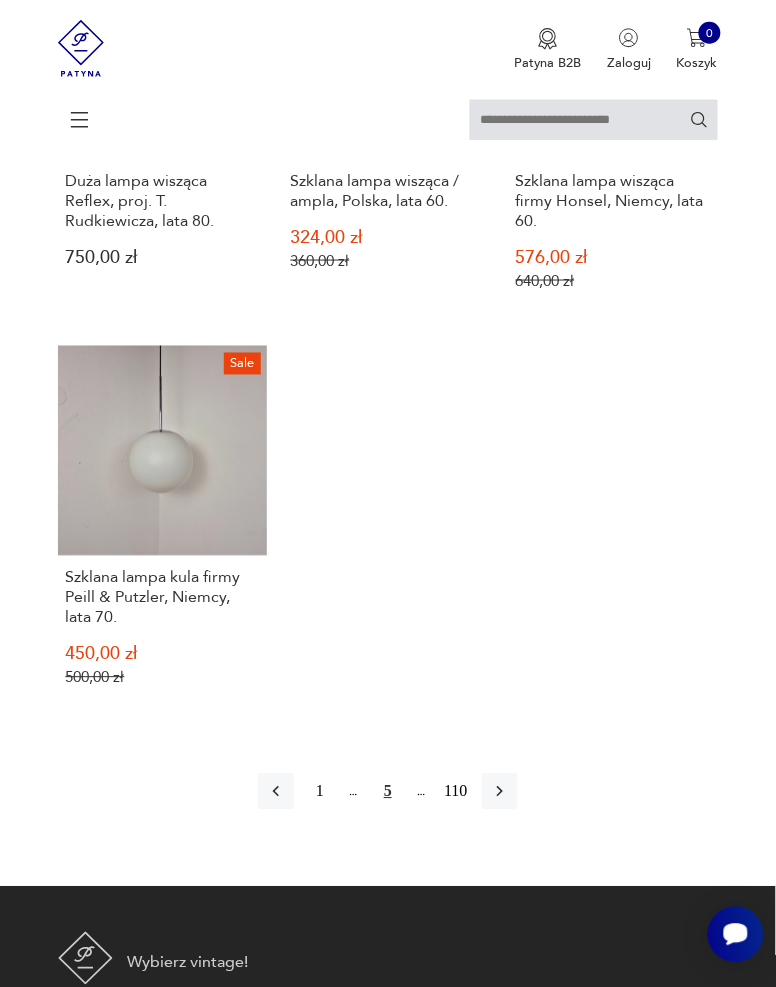 click at bounding box center [500, 792] 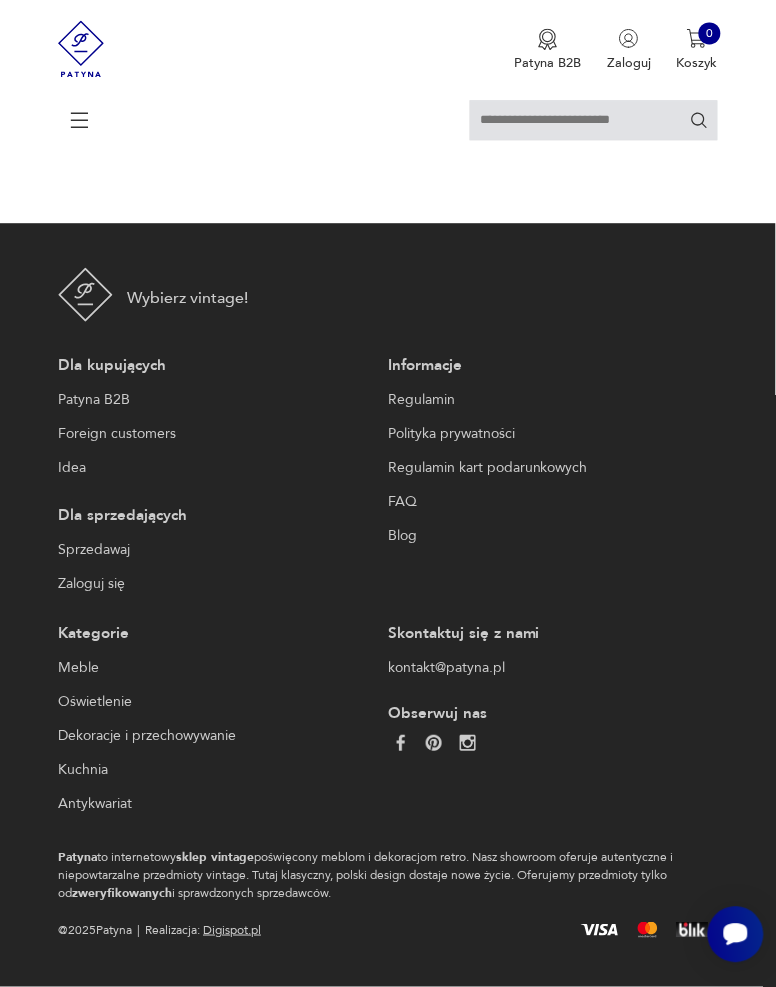 scroll, scrollTop: 308, scrollLeft: 0, axis: vertical 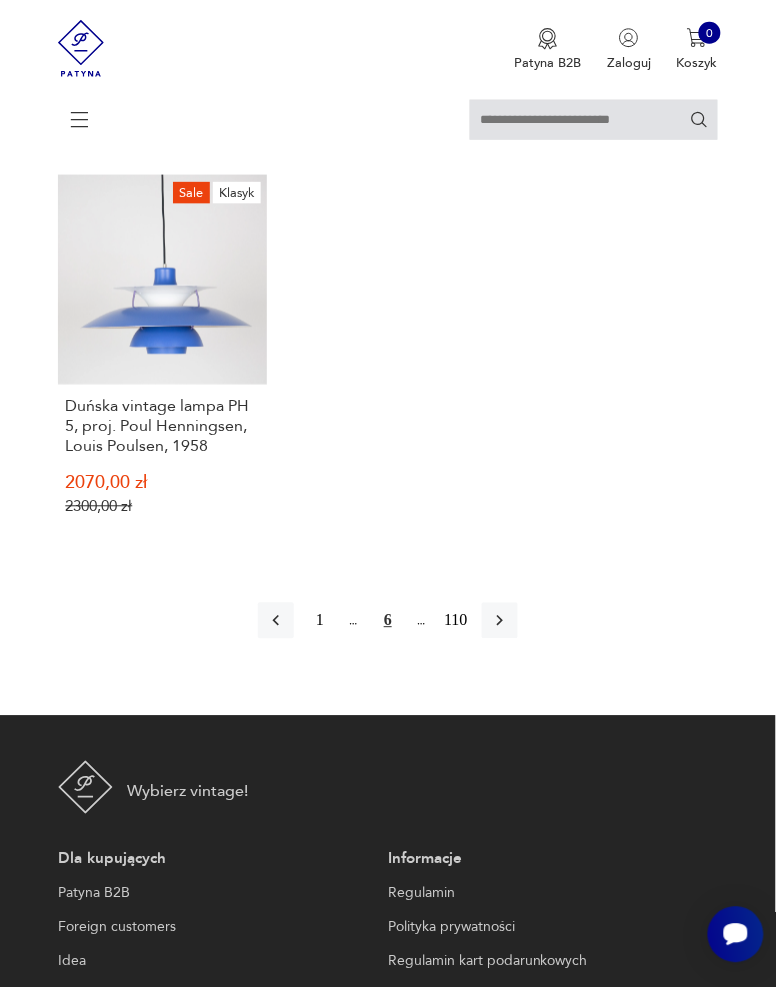 click at bounding box center (500, 621) 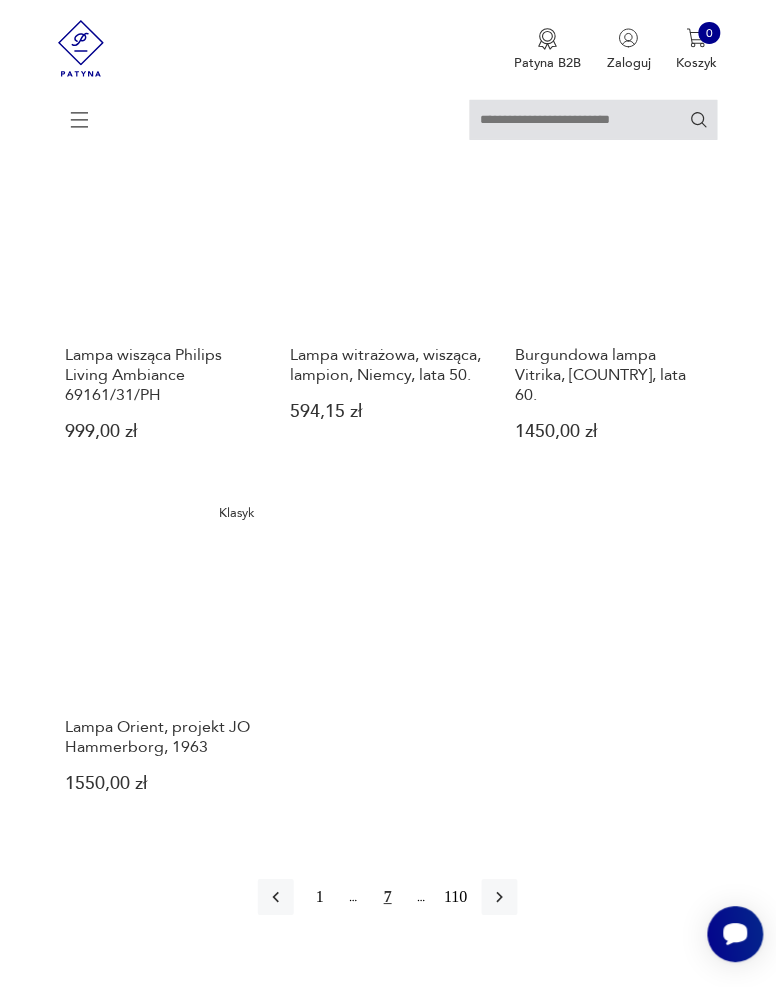 scroll, scrollTop: 2210, scrollLeft: 0, axis: vertical 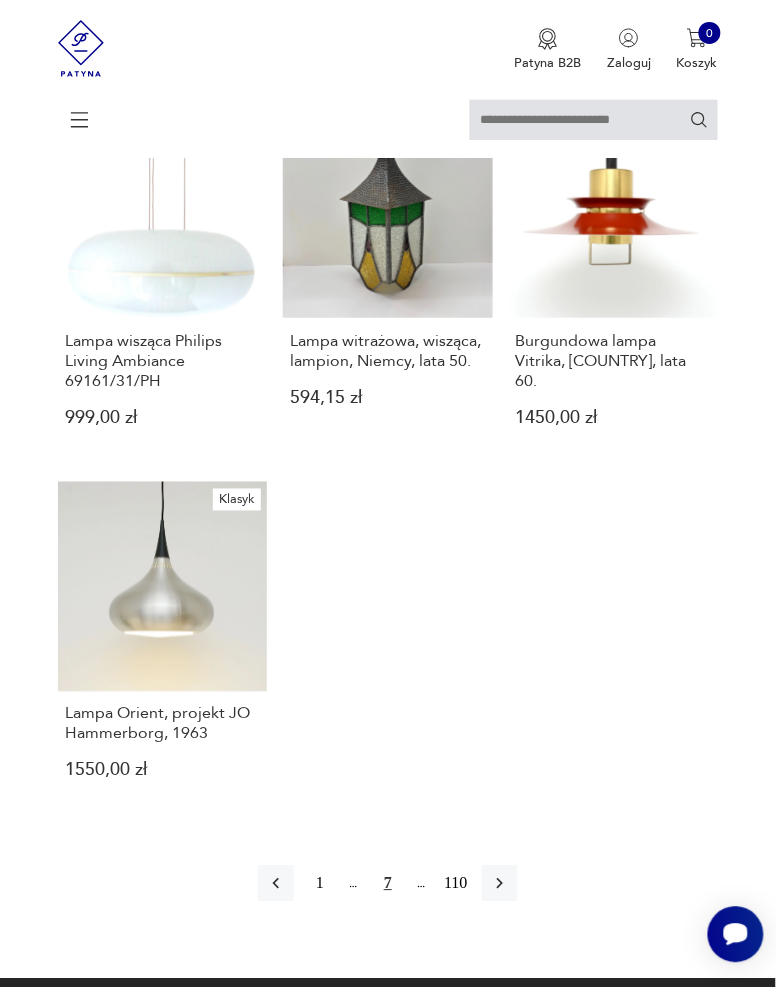 click at bounding box center [500, 884] 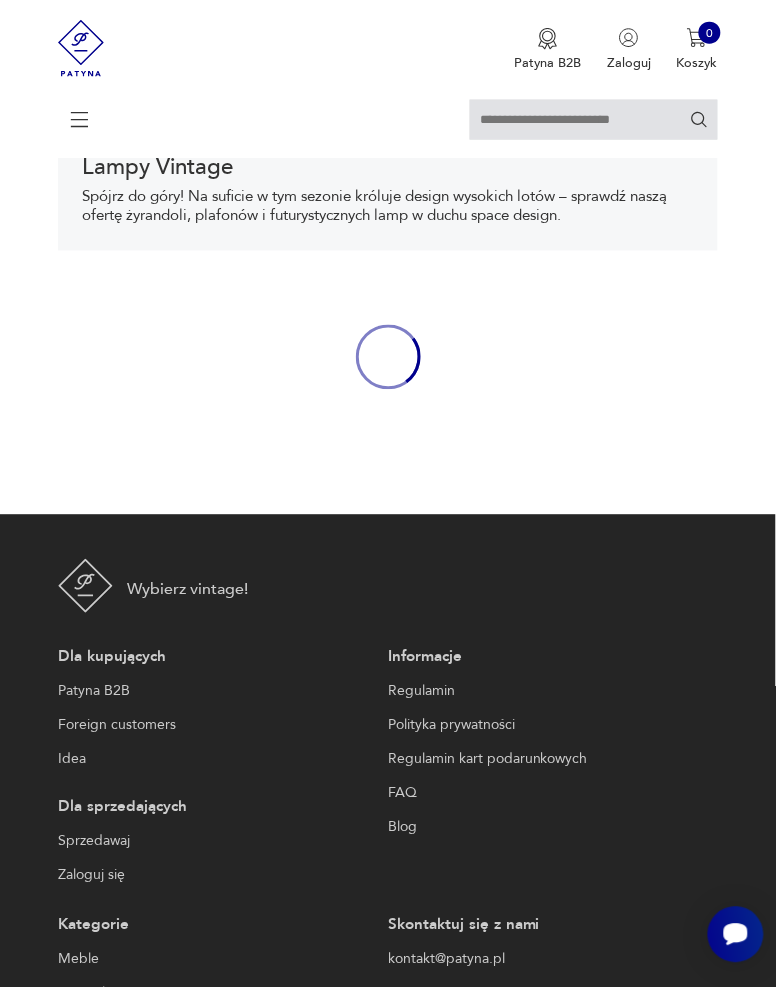 scroll, scrollTop: 308, scrollLeft: 0, axis: vertical 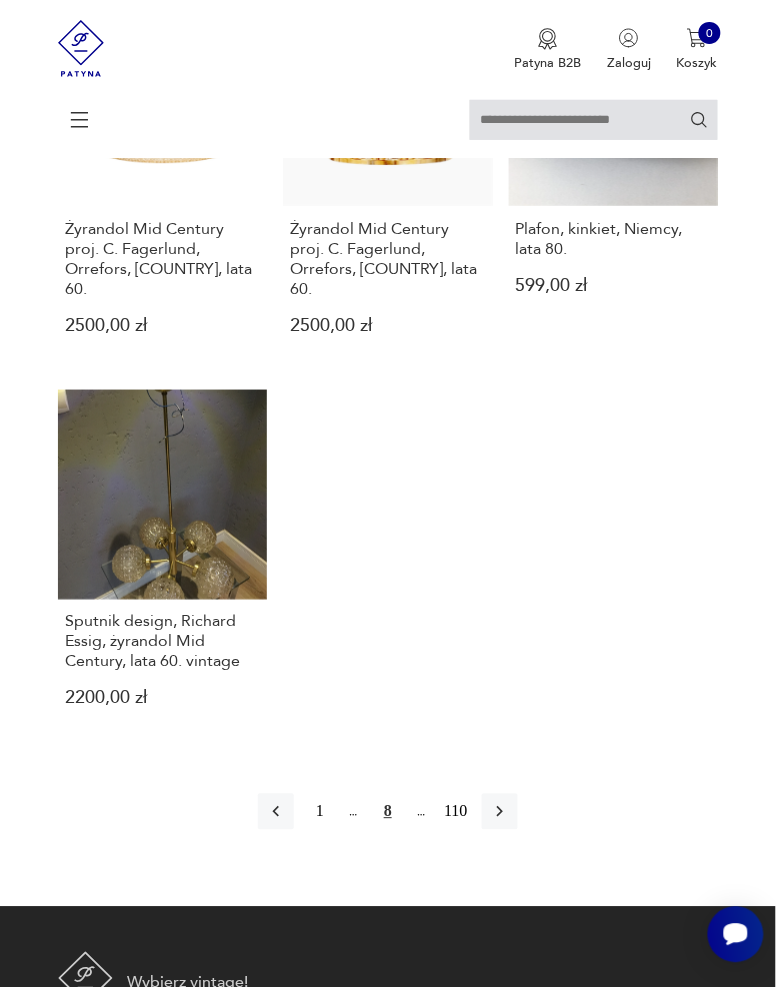 click at bounding box center [500, 812] 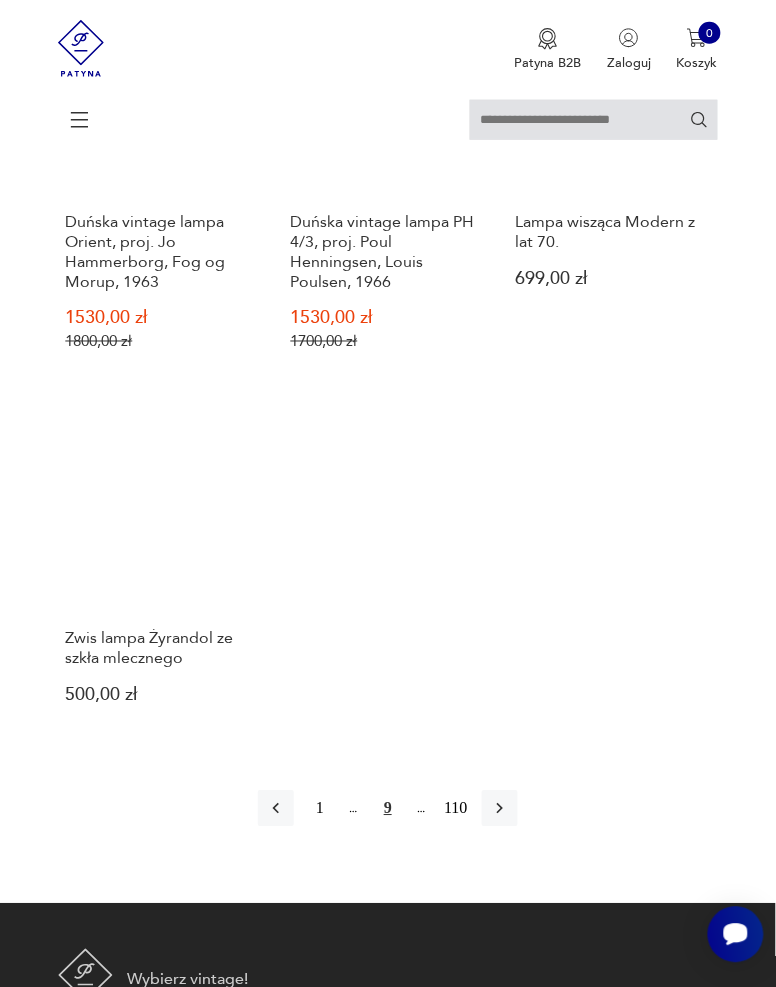 scroll, scrollTop: 2351, scrollLeft: 0, axis: vertical 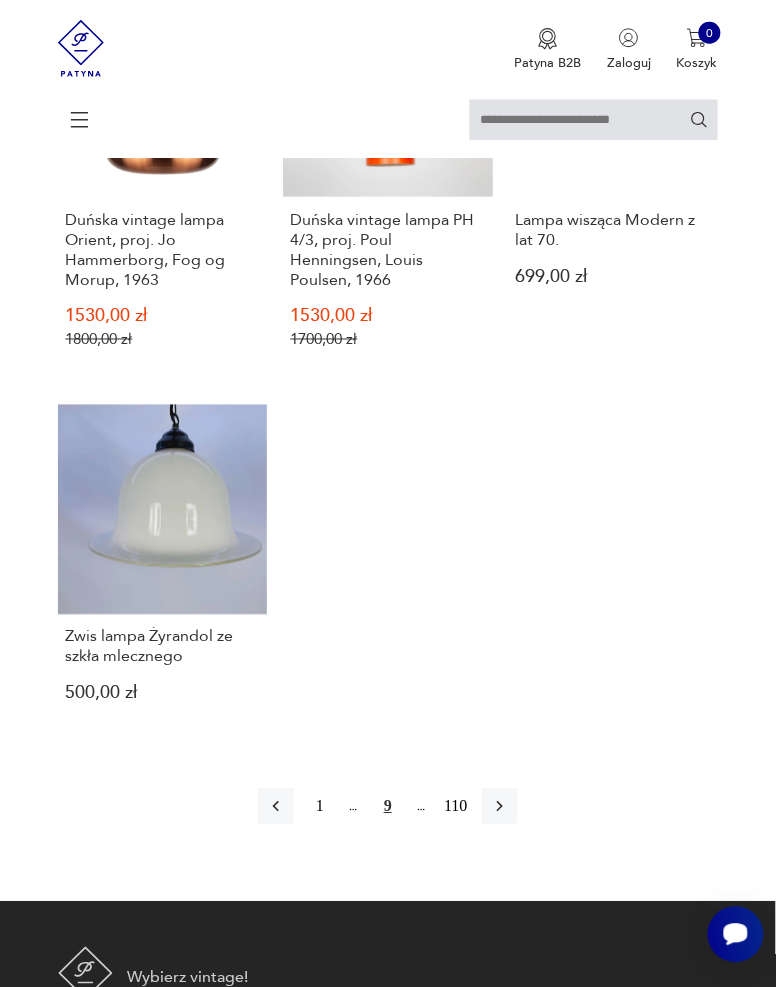 click at bounding box center [500, 807] 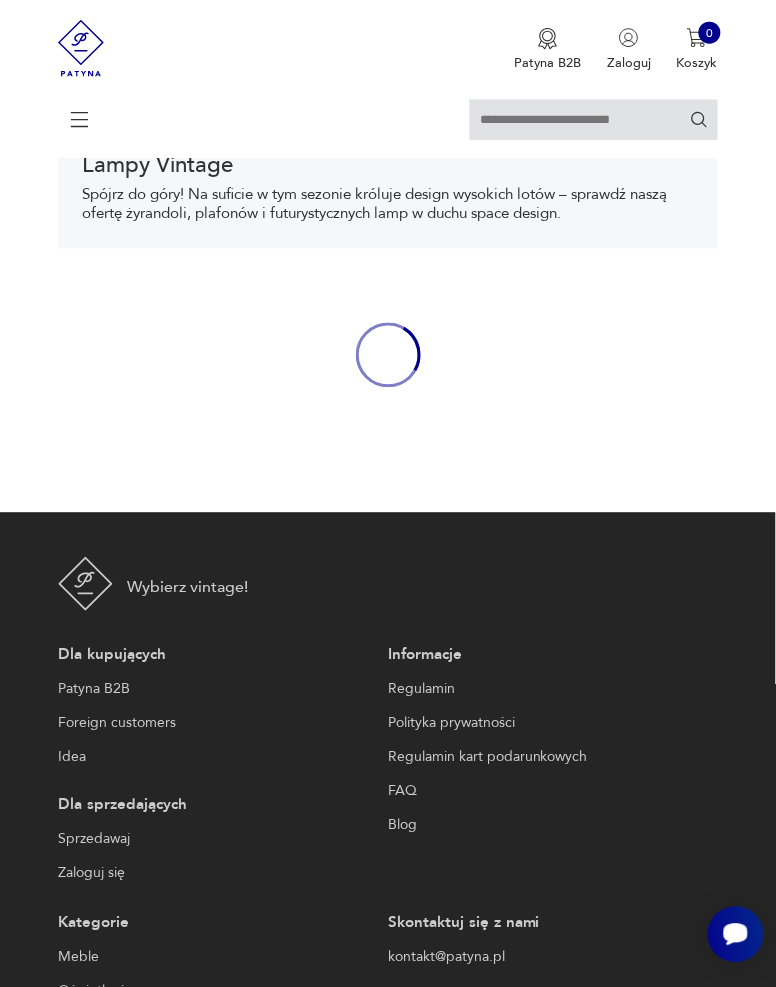scroll, scrollTop: 308, scrollLeft: 0, axis: vertical 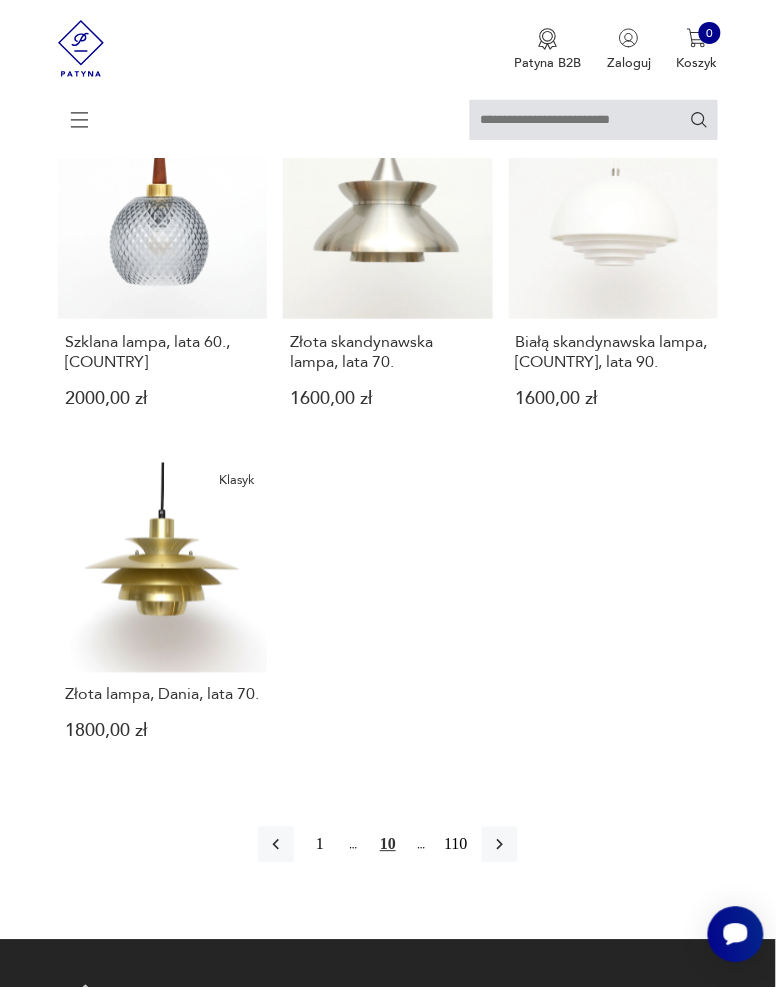click at bounding box center (500, 845) 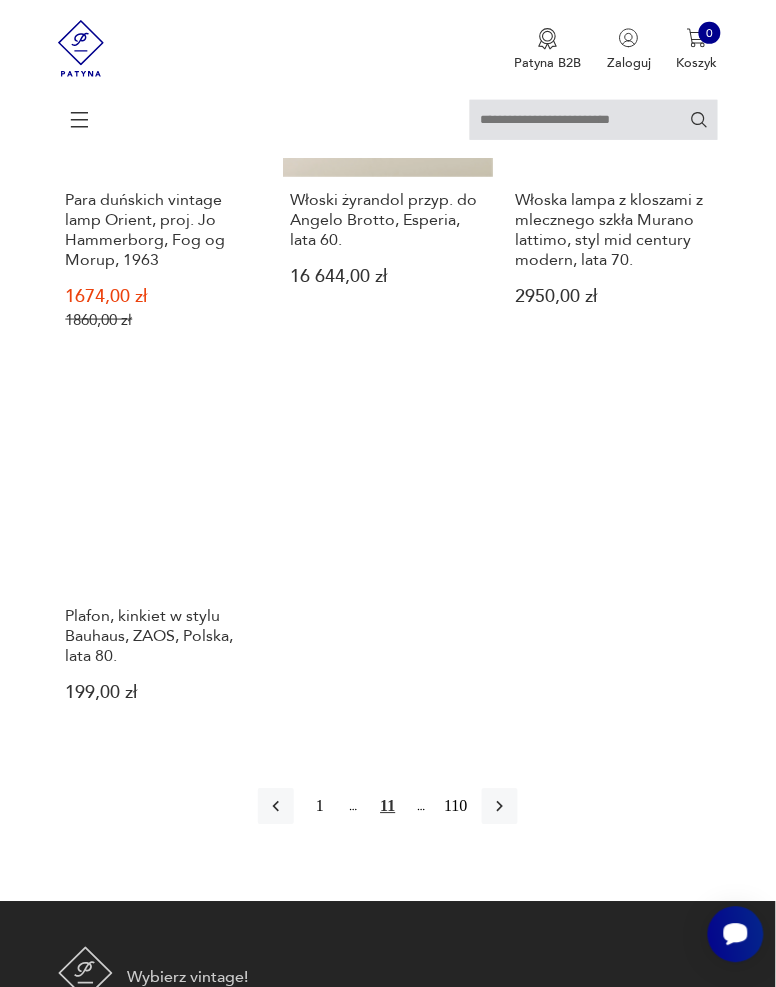 scroll, scrollTop: 2290, scrollLeft: 0, axis: vertical 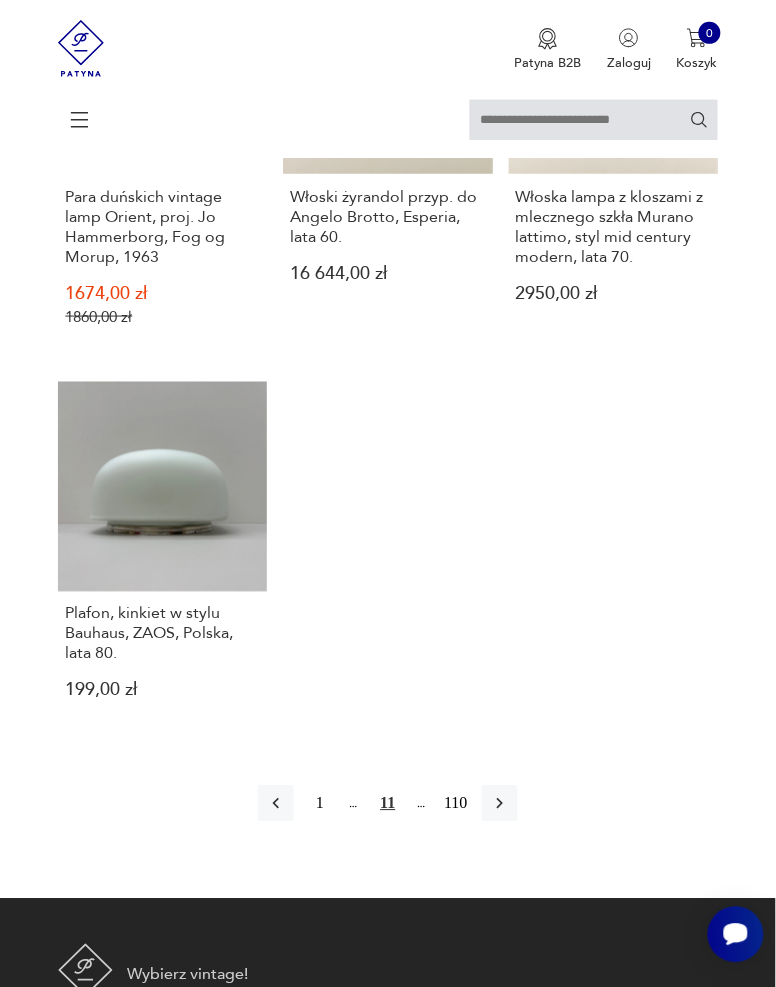click at bounding box center (500, 804) 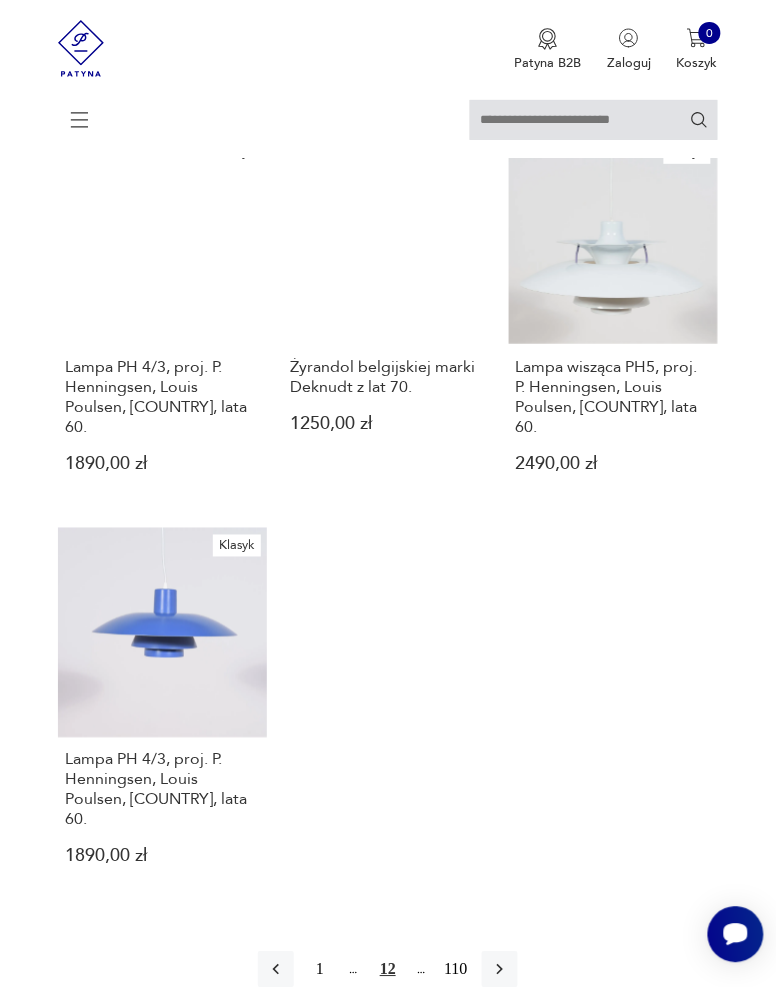 scroll, scrollTop: 2202, scrollLeft: 0, axis: vertical 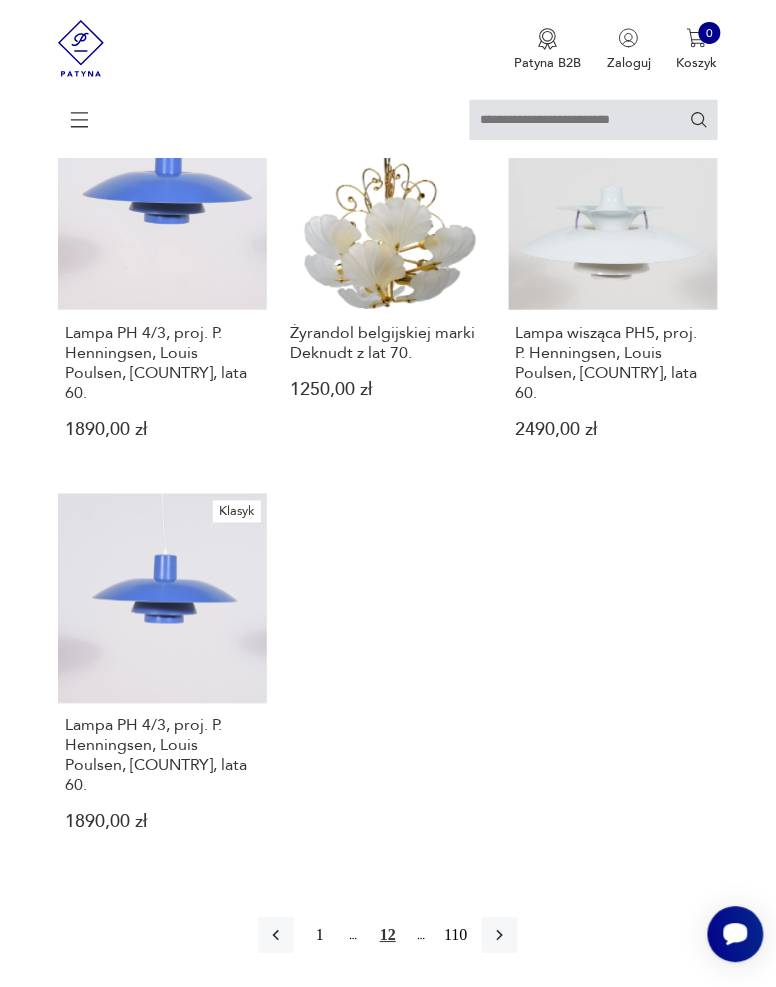 click at bounding box center (500, 936) 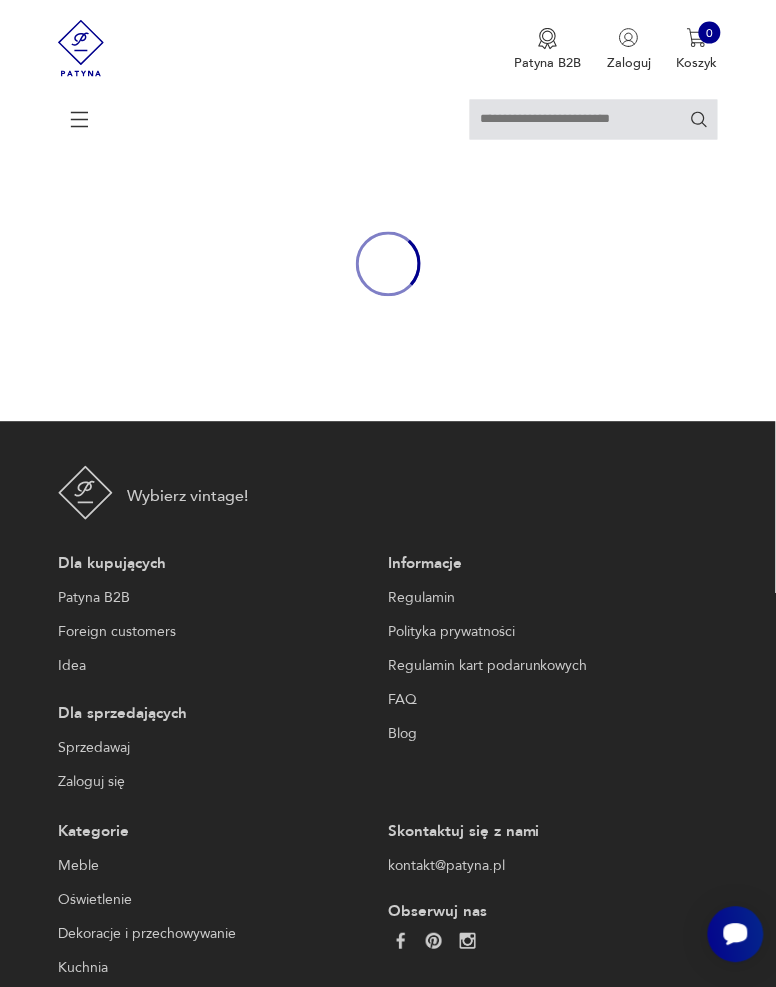 scroll, scrollTop: 308, scrollLeft: 0, axis: vertical 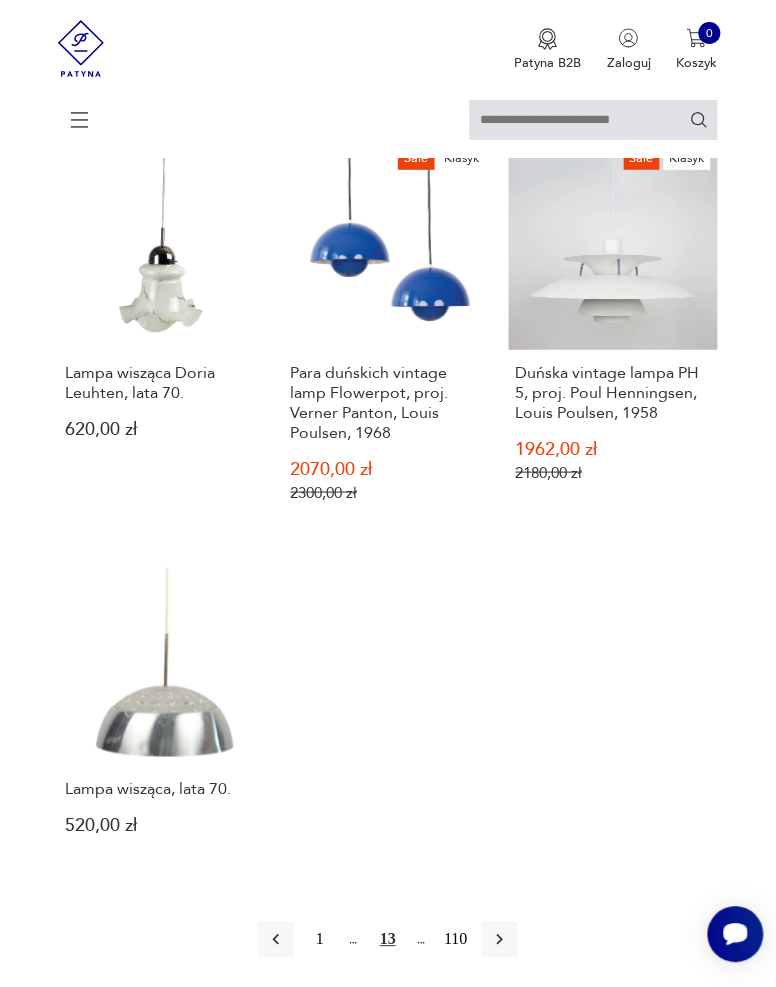 click at bounding box center [500, 940] 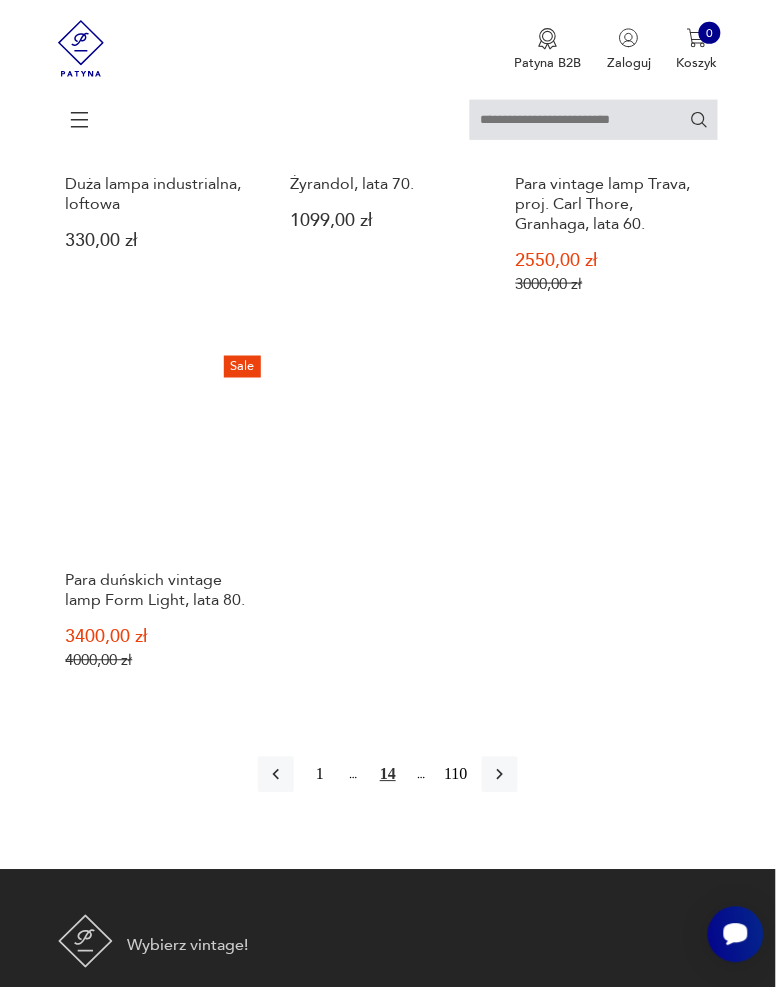 scroll, scrollTop: 2306, scrollLeft: 0, axis: vertical 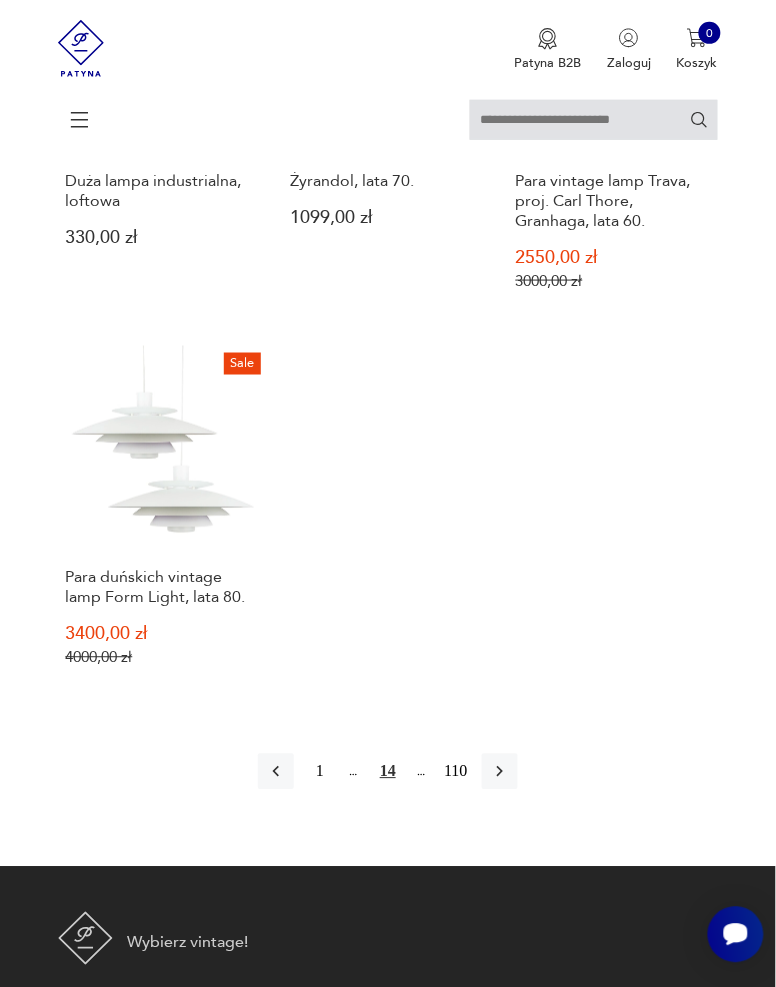 click at bounding box center [500, 772] 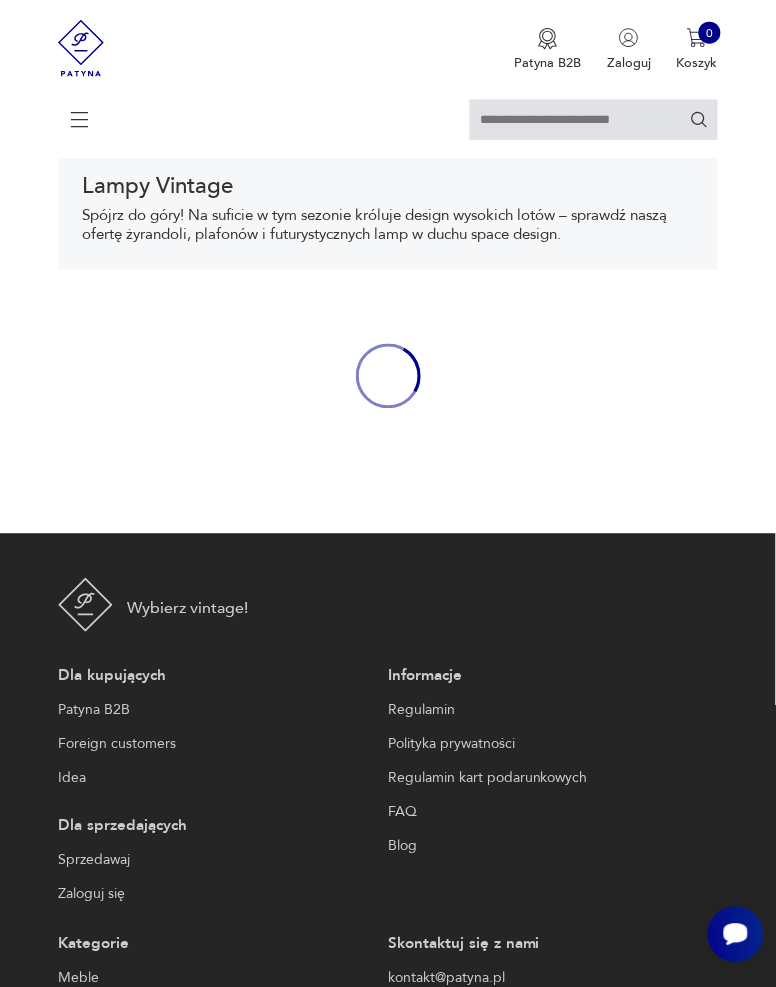 scroll, scrollTop: 308, scrollLeft: 0, axis: vertical 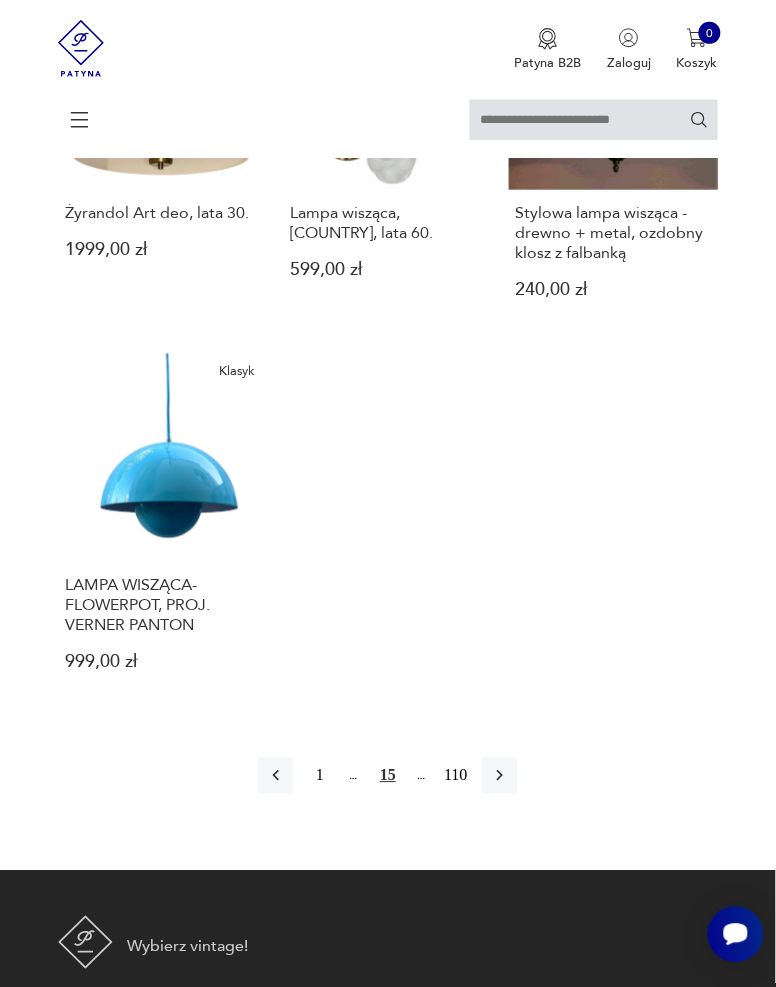 click at bounding box center (500, 776) 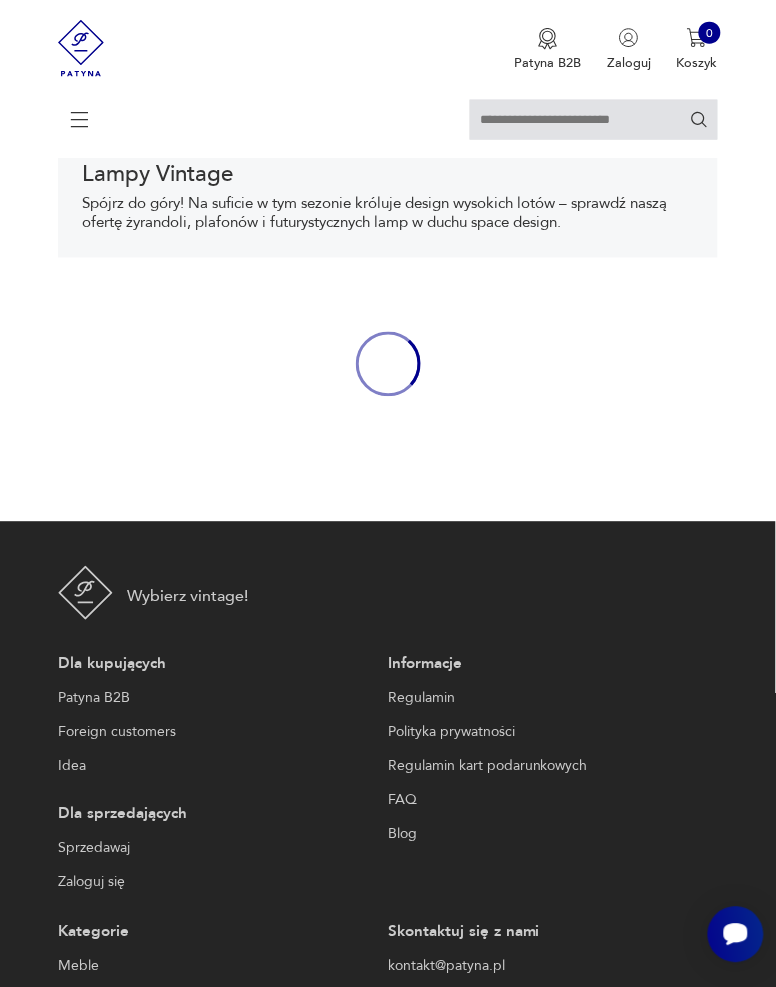 scroll, scrollTop: 308, scrollLeft: 0, axis: vertical 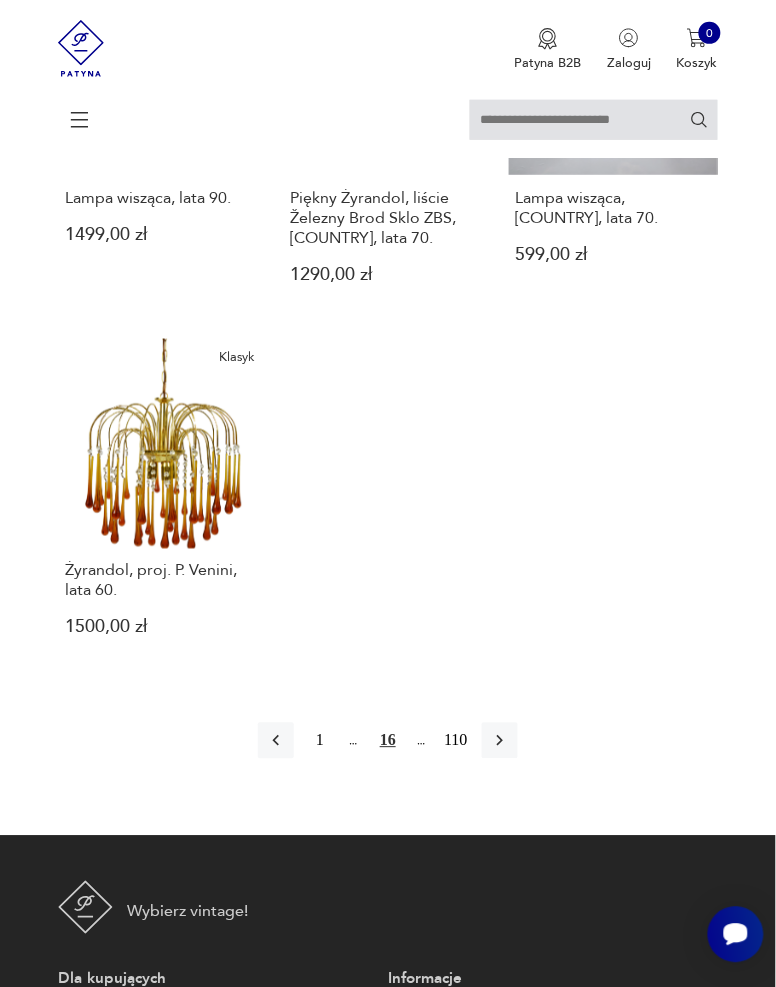 click at bounding box center [500, 741] 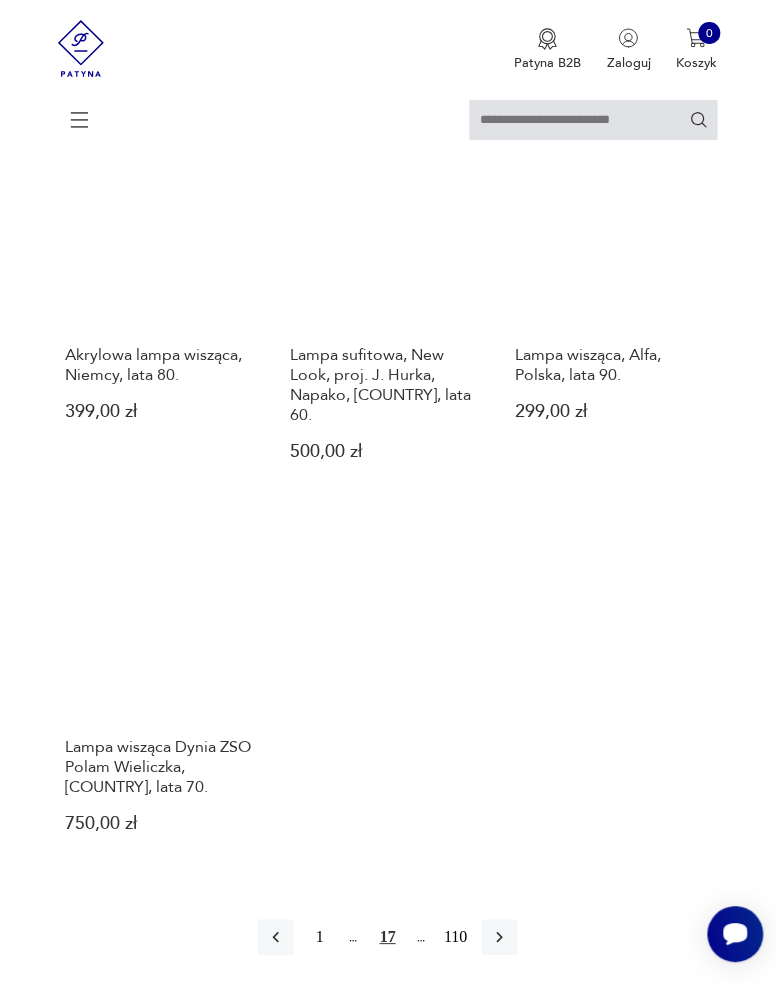 scroll, scrollTop: 2116, scrollLeft: 0, axis: vertical 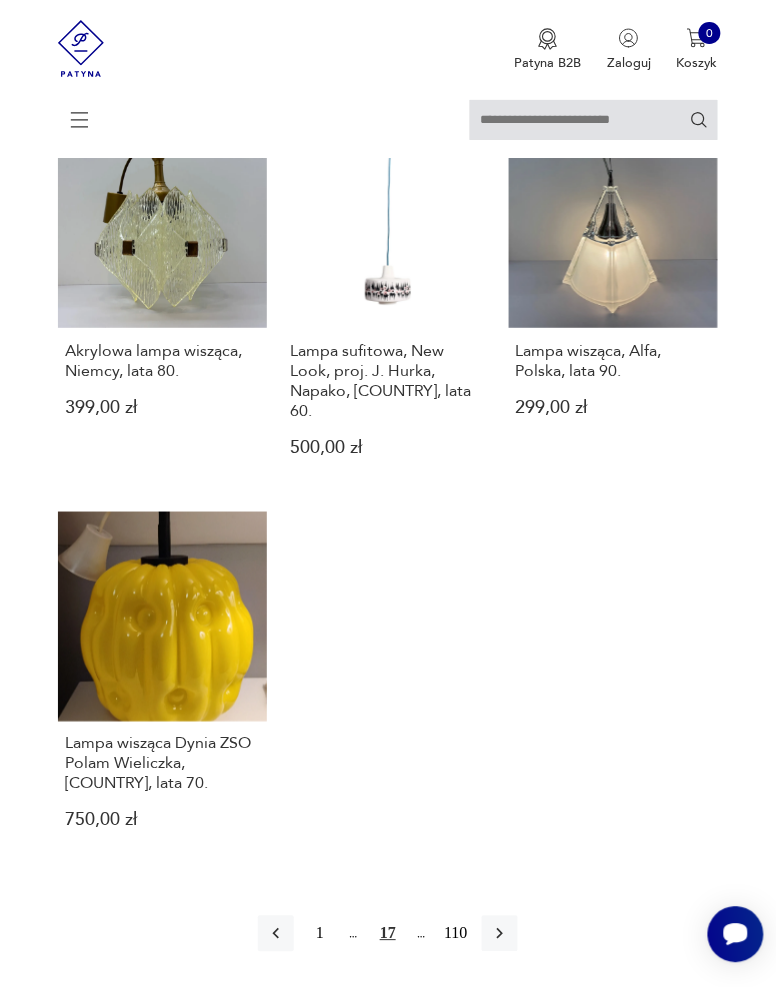 click at bounding box center (500, 934) 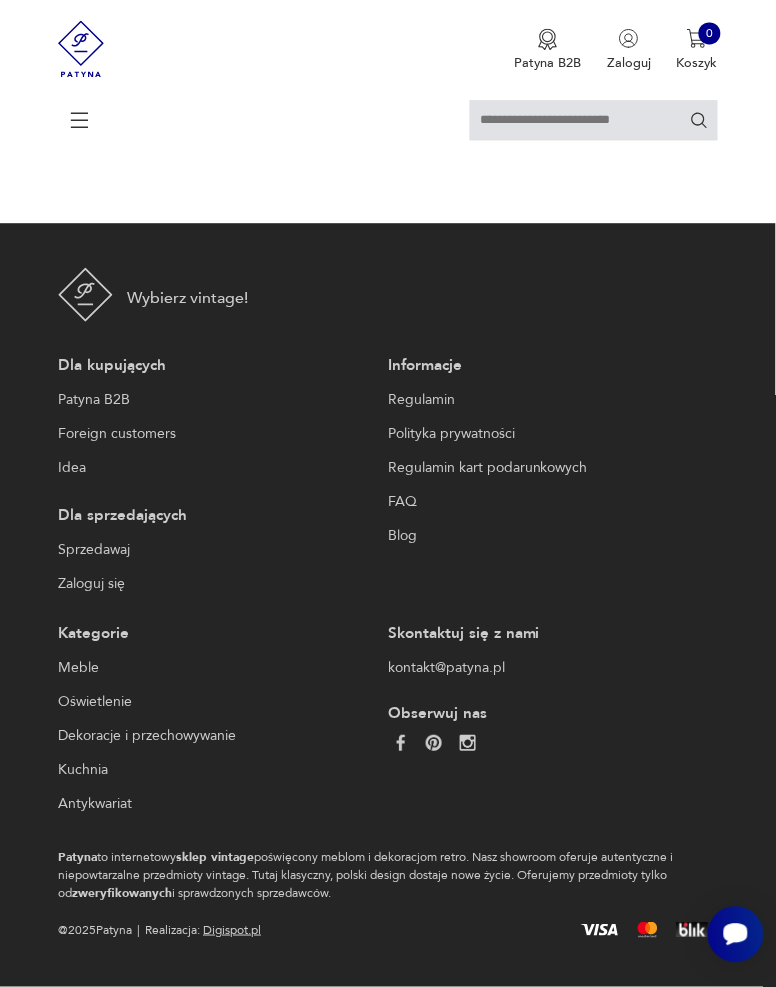 scroll, scrollTop: 308, scrollLeft: 0, axis: vertical 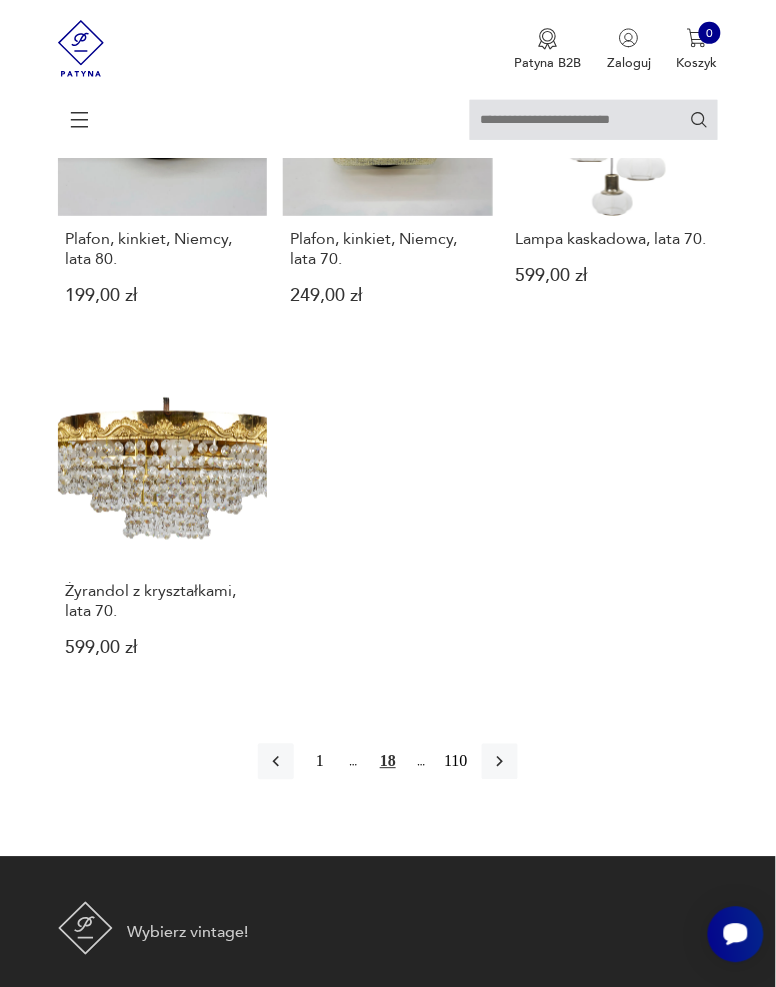 click at bounding box center (500, 762) 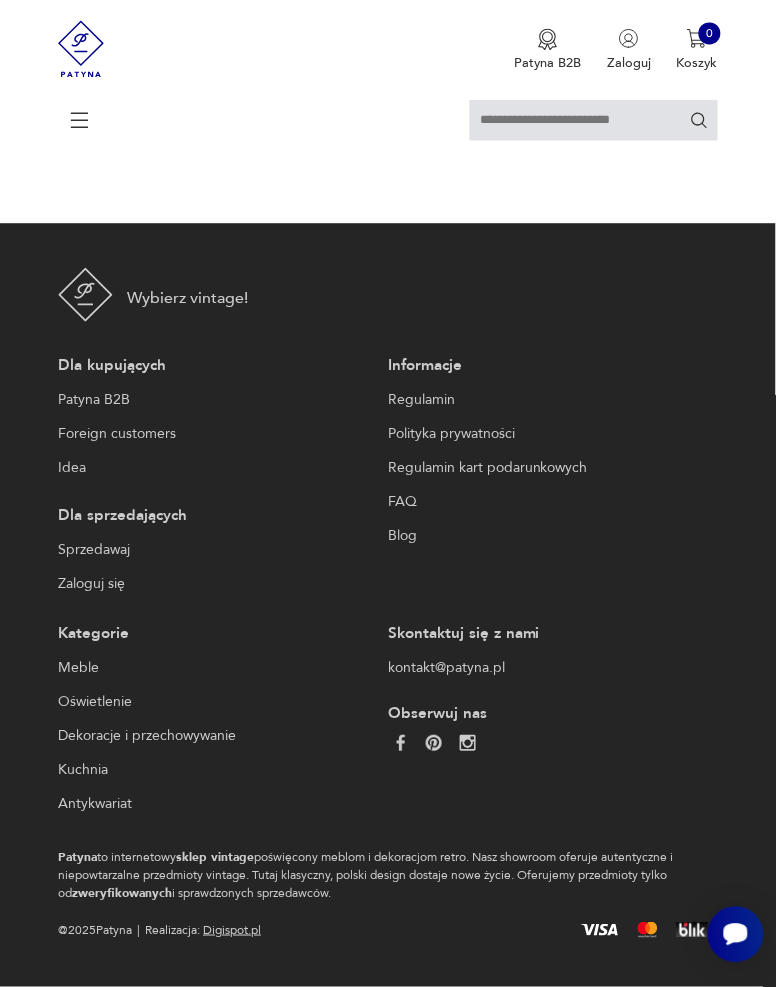 scroll, scrollTop: 308, scrollLeft: 0, axis: vertical 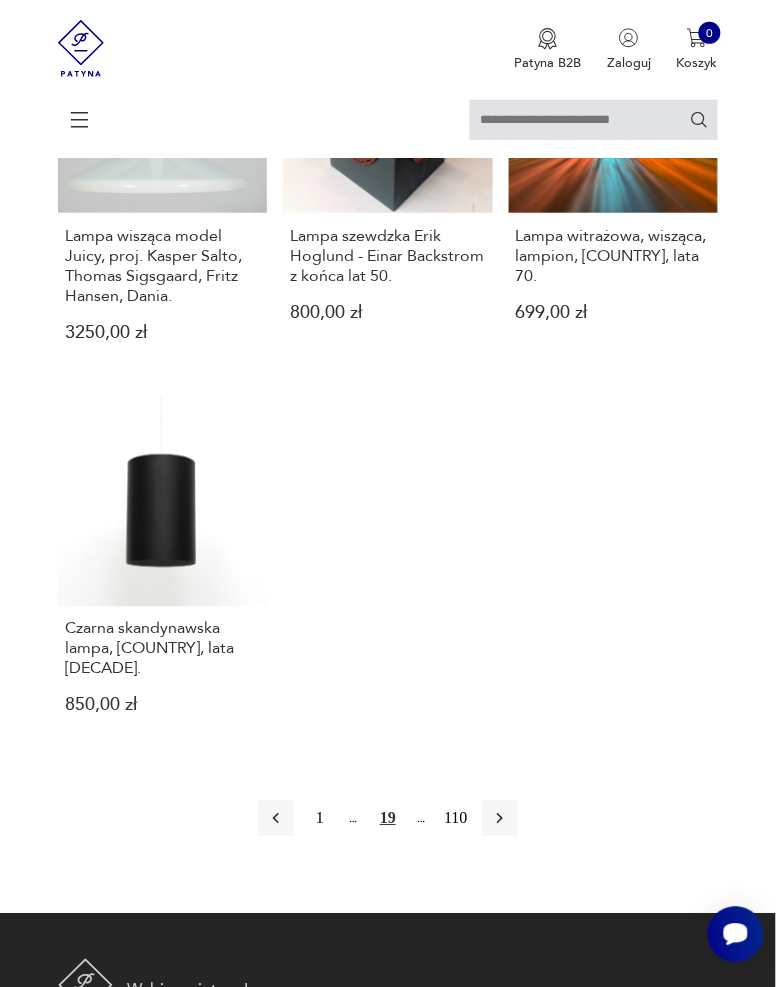 click at bounding box center (500, 819) 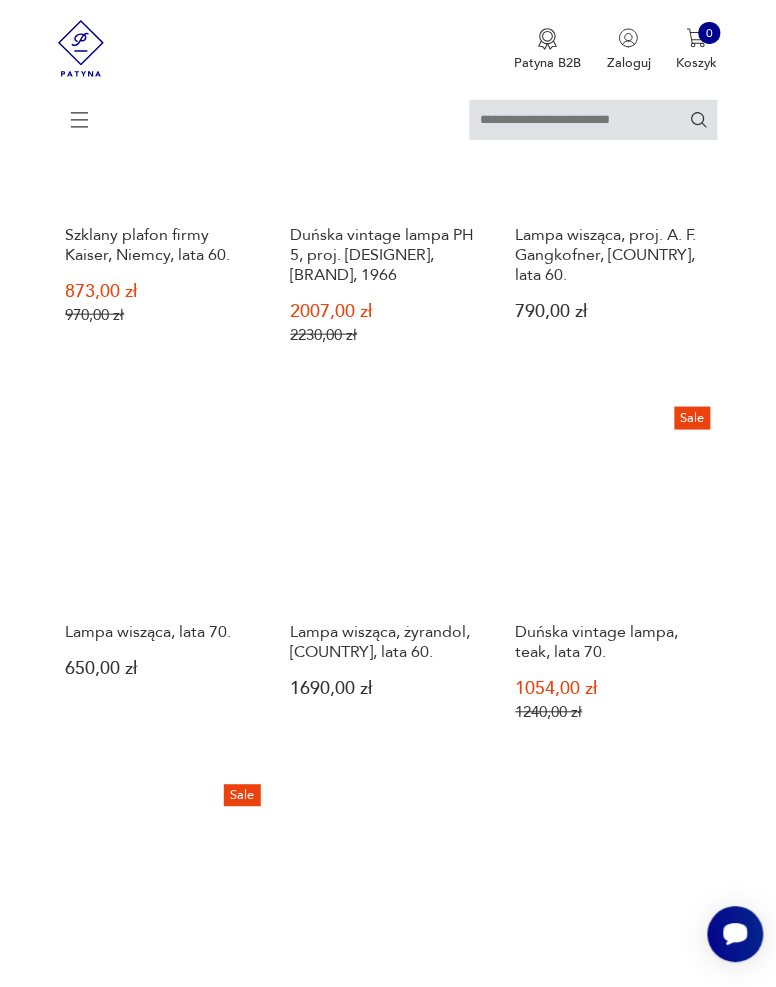 scroll, scrollTop: 1110, scrollLeft: 0, axis: vertical 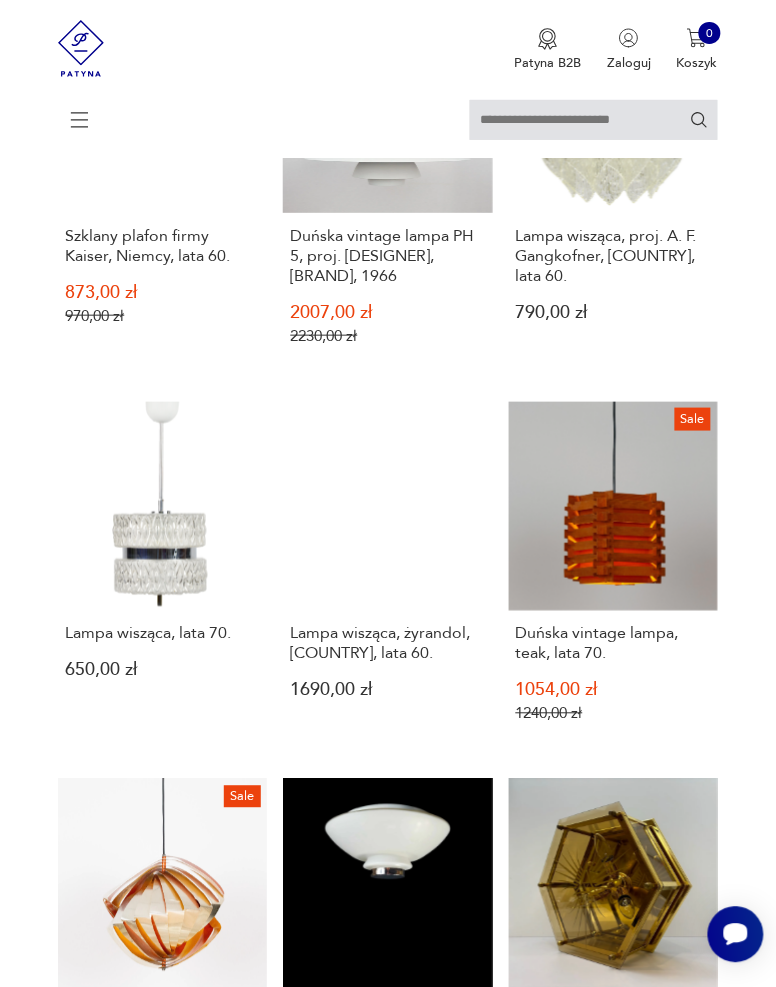 click on "Lampa wisząca, żyrandol, Włochy, lata 60. 1690,00 zł" at bounding box center [387, 578] 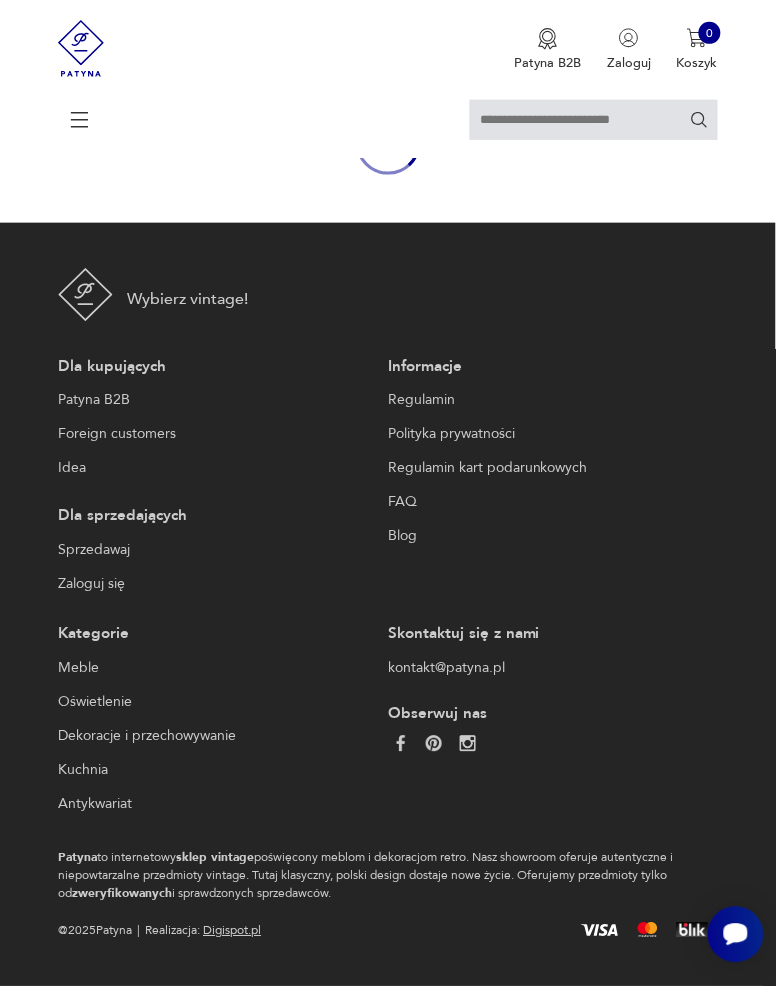 scroll, scrollTop: 0, scrollLeft: 0, axis: both 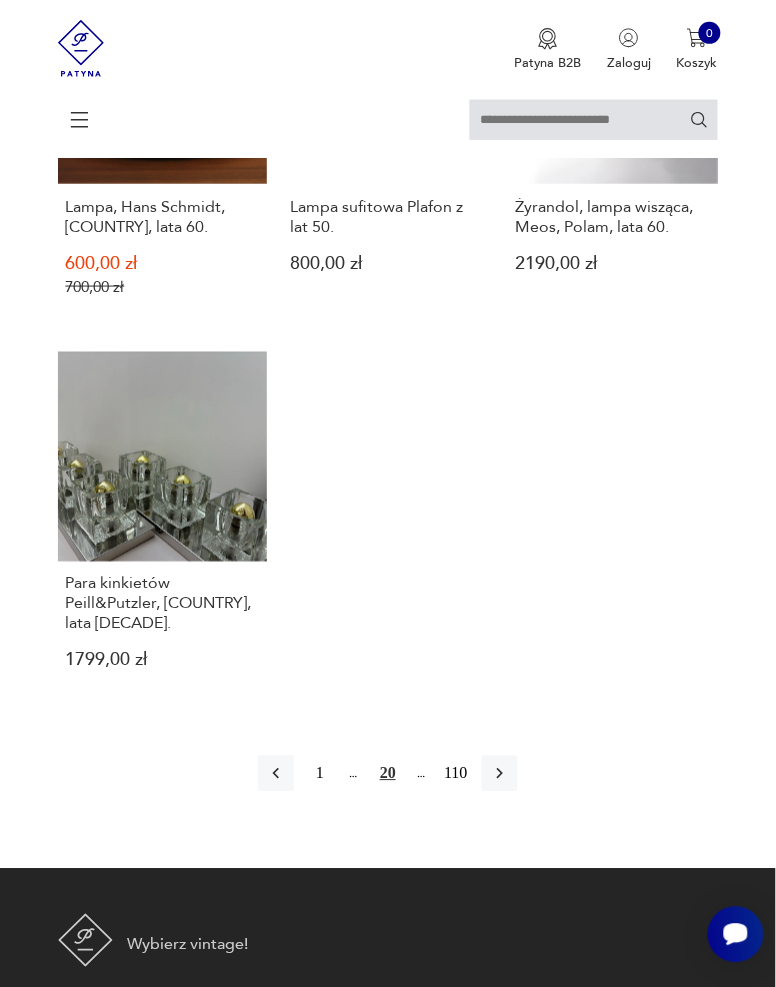 click at bounding box center [500, 774] 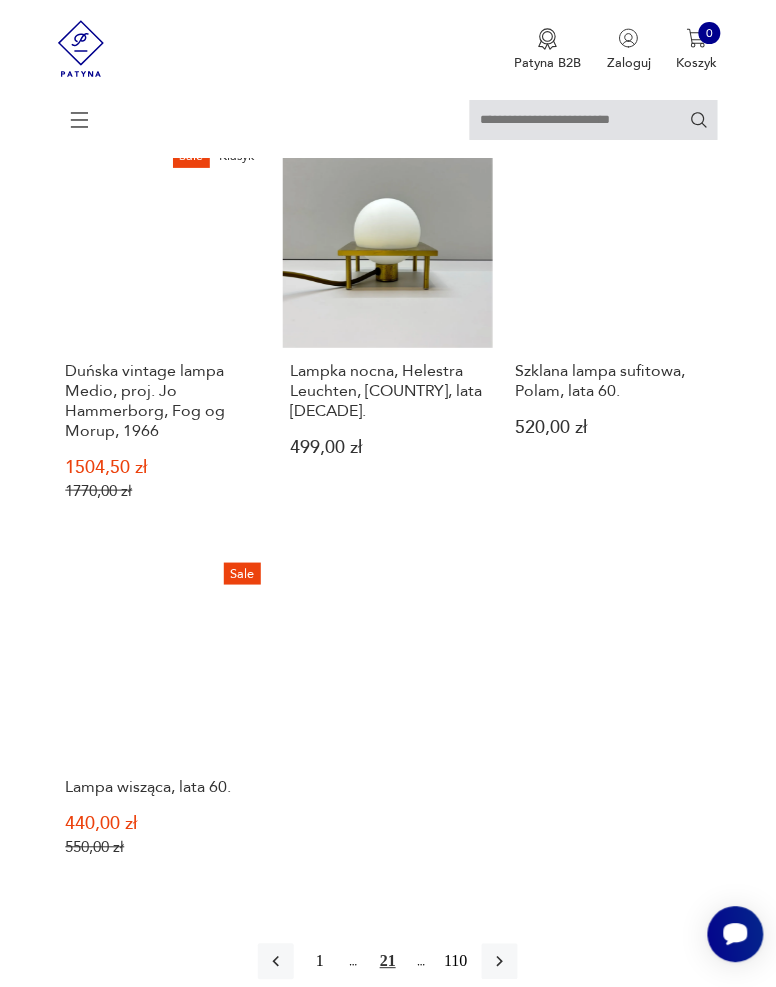 scroll, scrollTop: 2079, scrollLeft: 0, axis: vertical 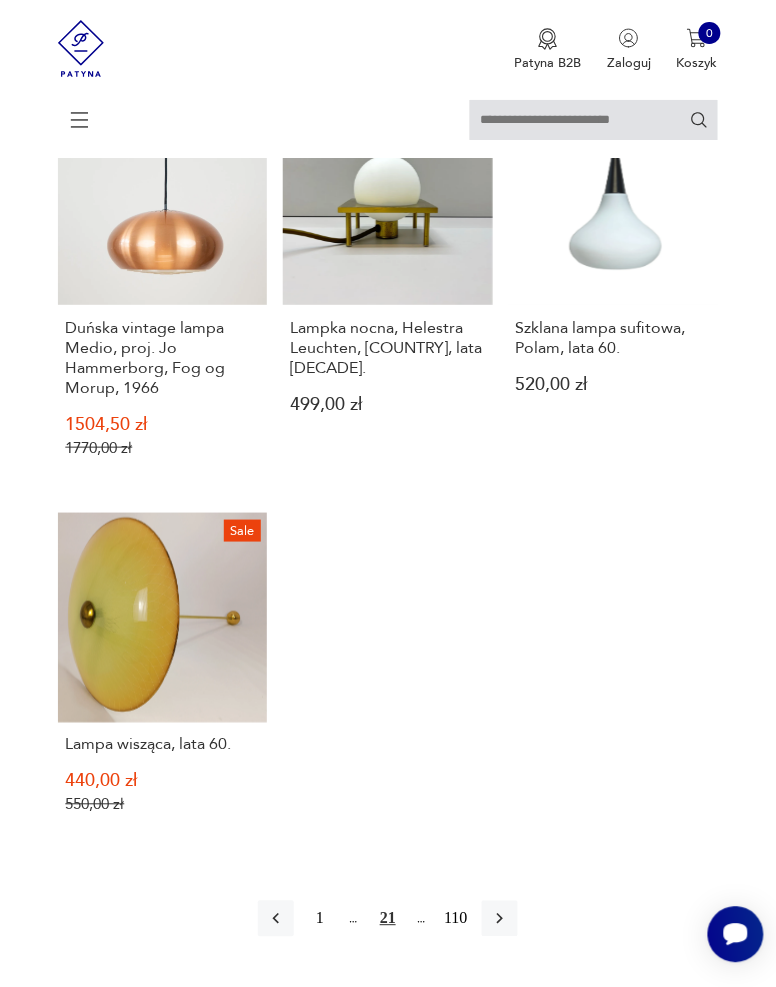 click at bounding box center [500, 919] 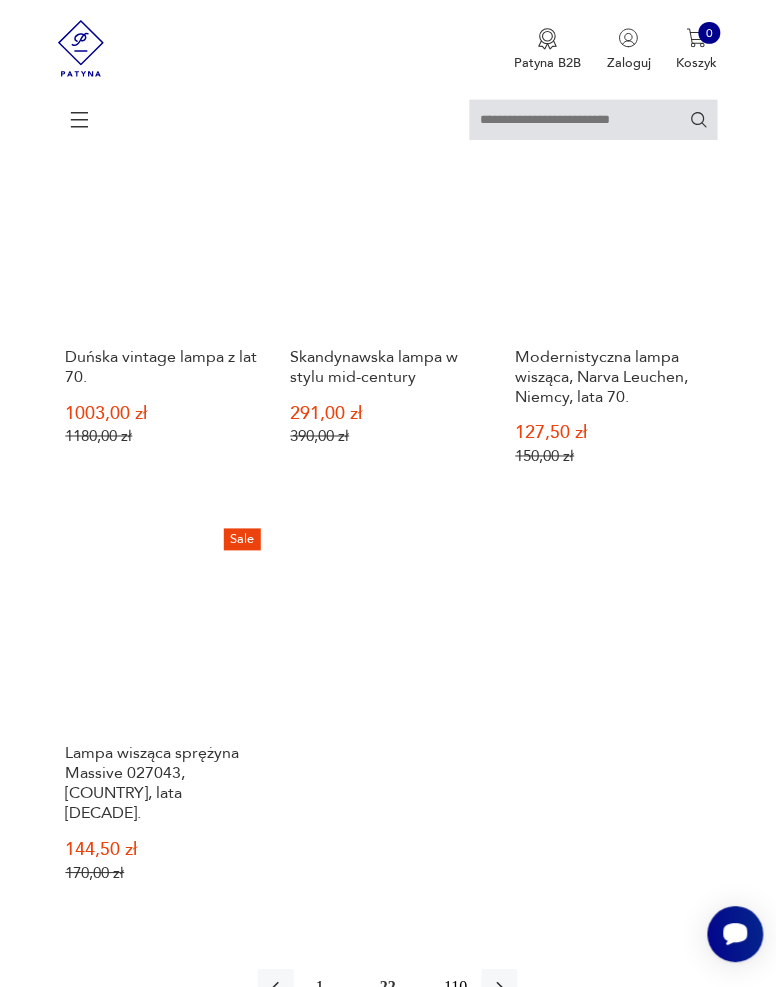 scroll, scrollTop: 2242, scrollLeft: 0, axis: vertical 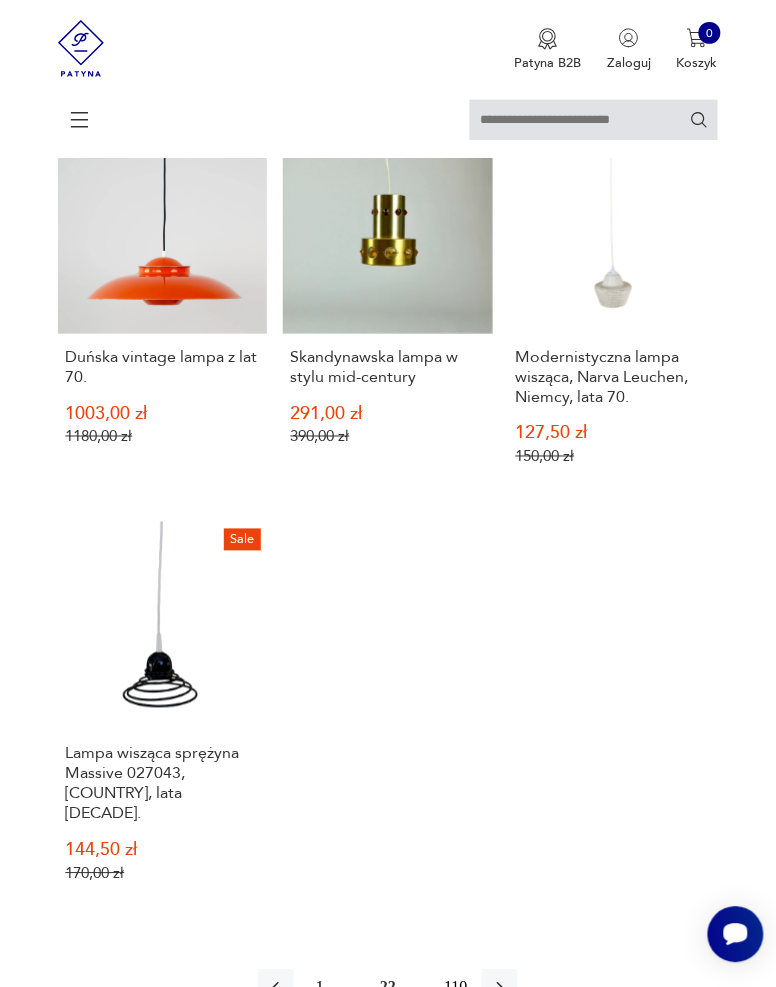 click at bounding box center [500, 988] 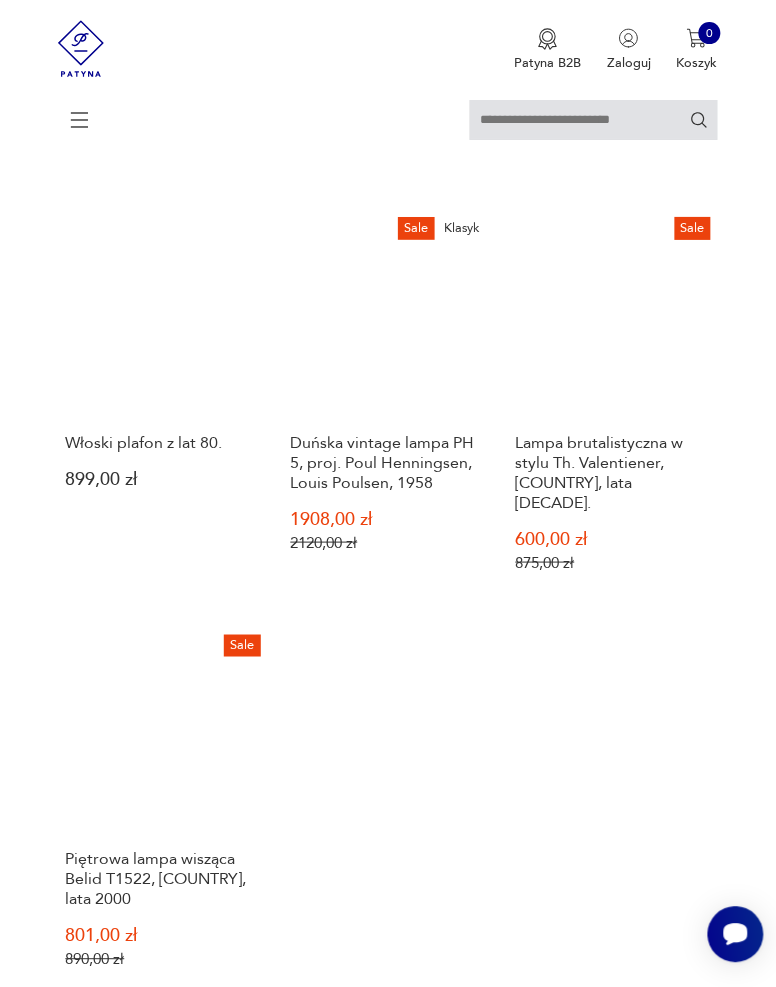 scroll, scrollTop: 2026, scrollLeft: 0, axis: vertical 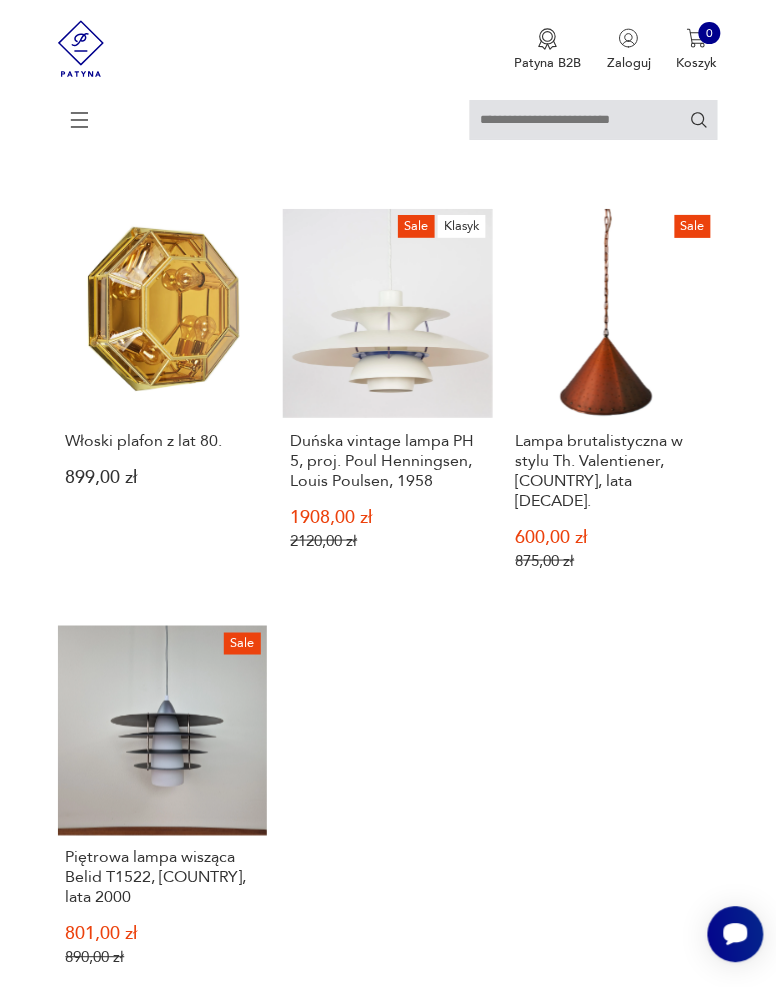 click at bounding box center [500, 1072] 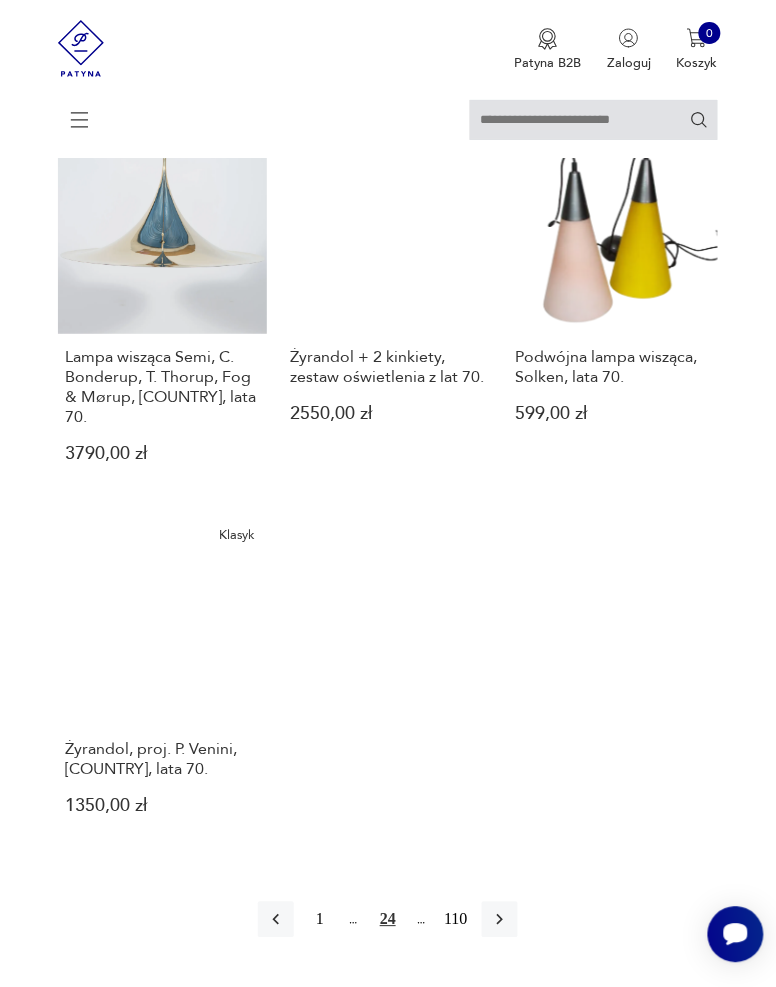 scroll, scrollTop: 2134, scrollLeft: 0, axis: vertical 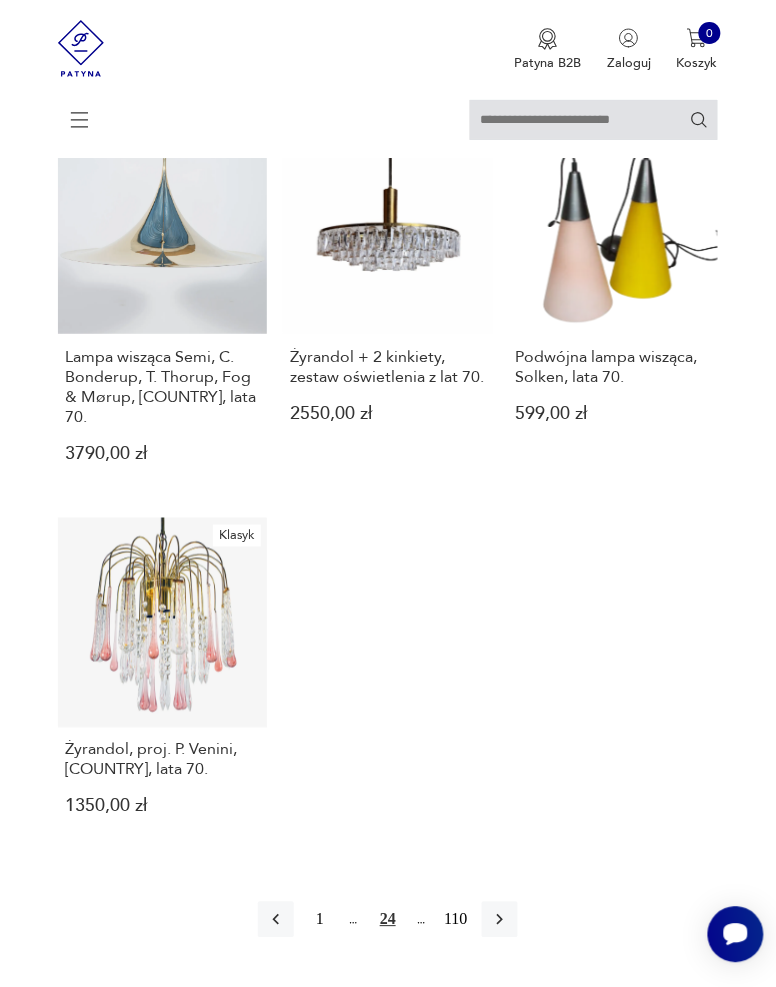 click at bounding box center (500, 920) 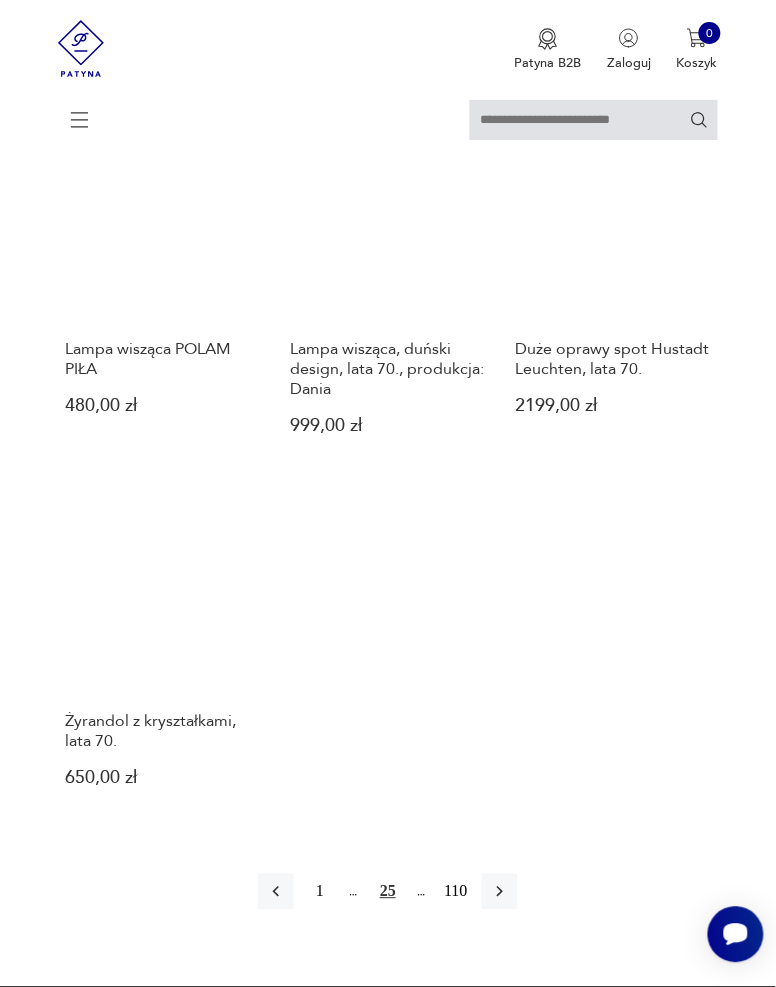 scroll, scrollTop: 2117, scrollLeft: 0, axis: vertical 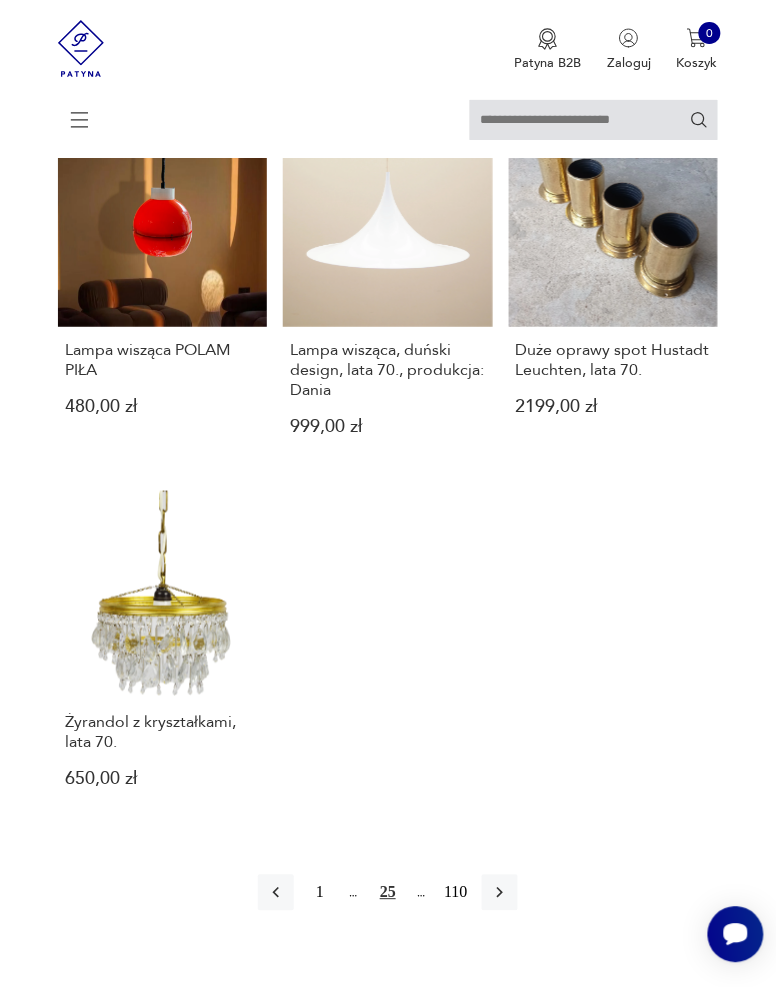 click at bounding box center (500, 893) 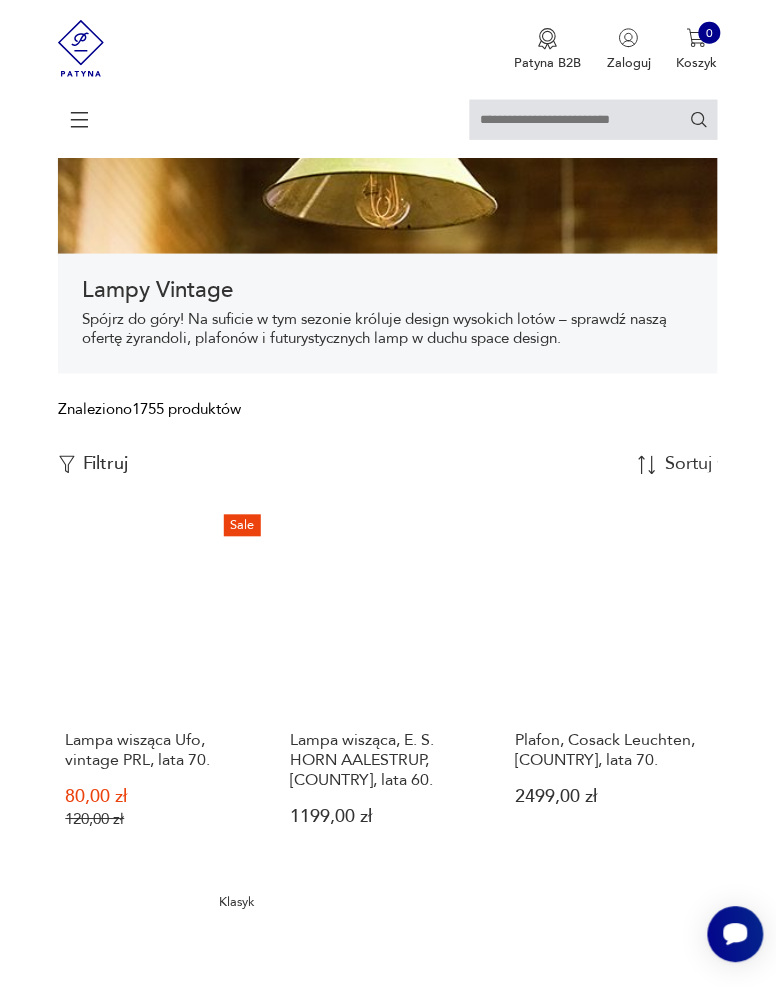 scroll, scrollTop: 216, scrollLeft: 0, axis: vertical 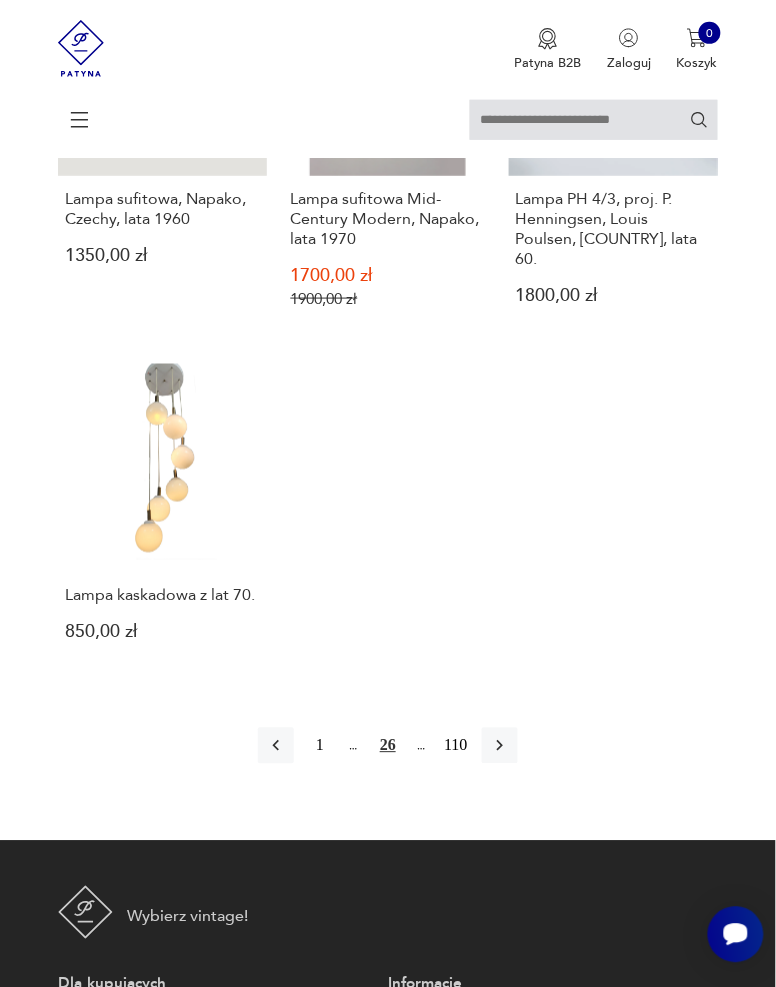 click at bounding box center (500, 746) 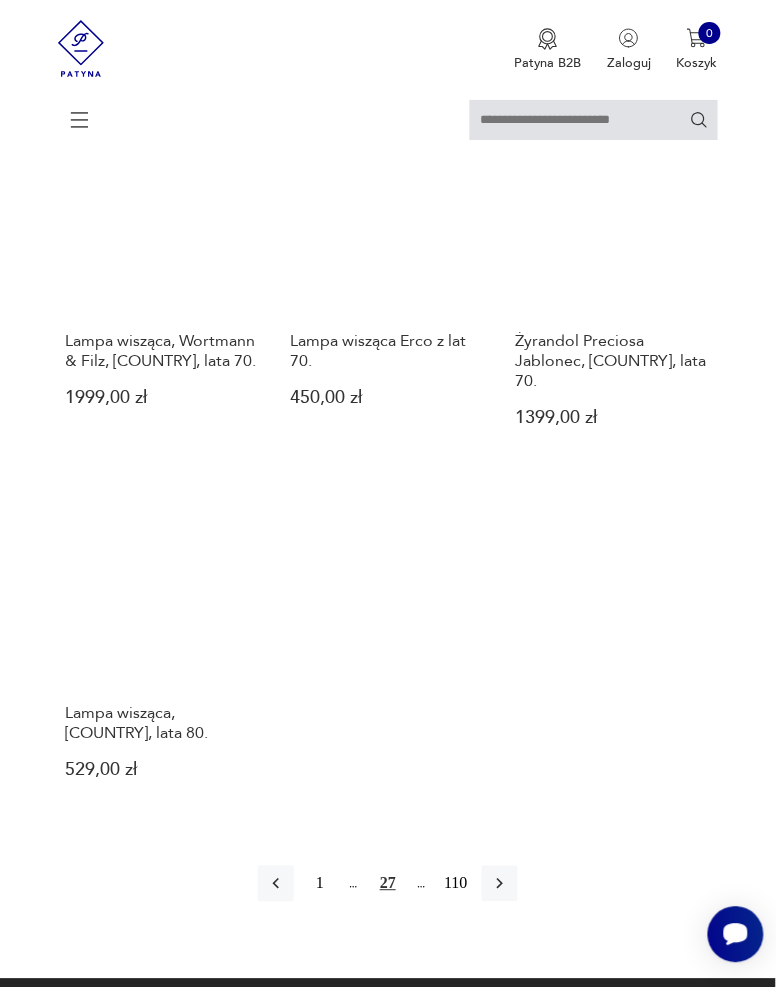 scroll, scrollTop: 2110, scrollLeft: 0, axis: vertical 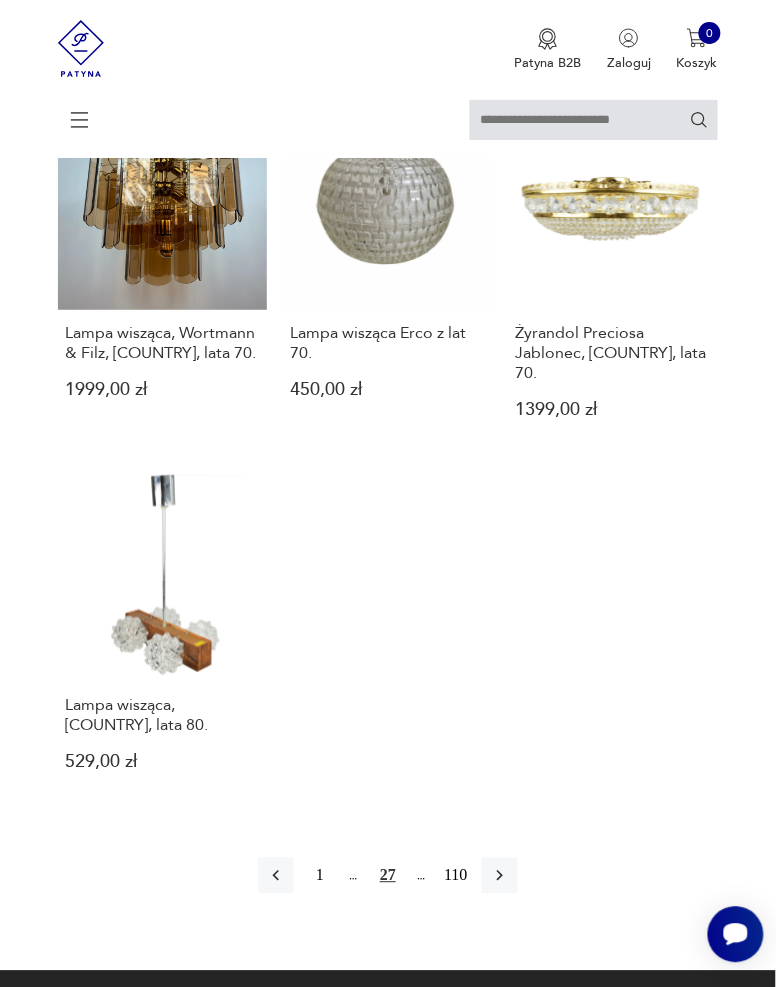 click at bounding box center (500, 876) 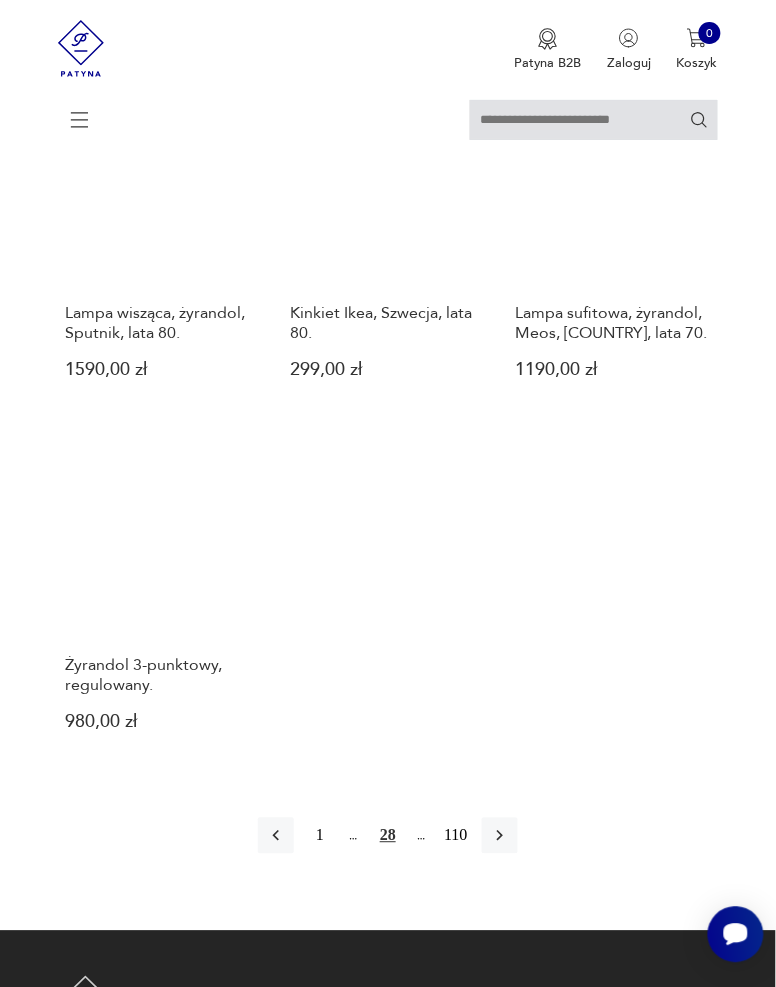 scroll, scrollTop: 2164, scrollLeft: 0, axis: vertical 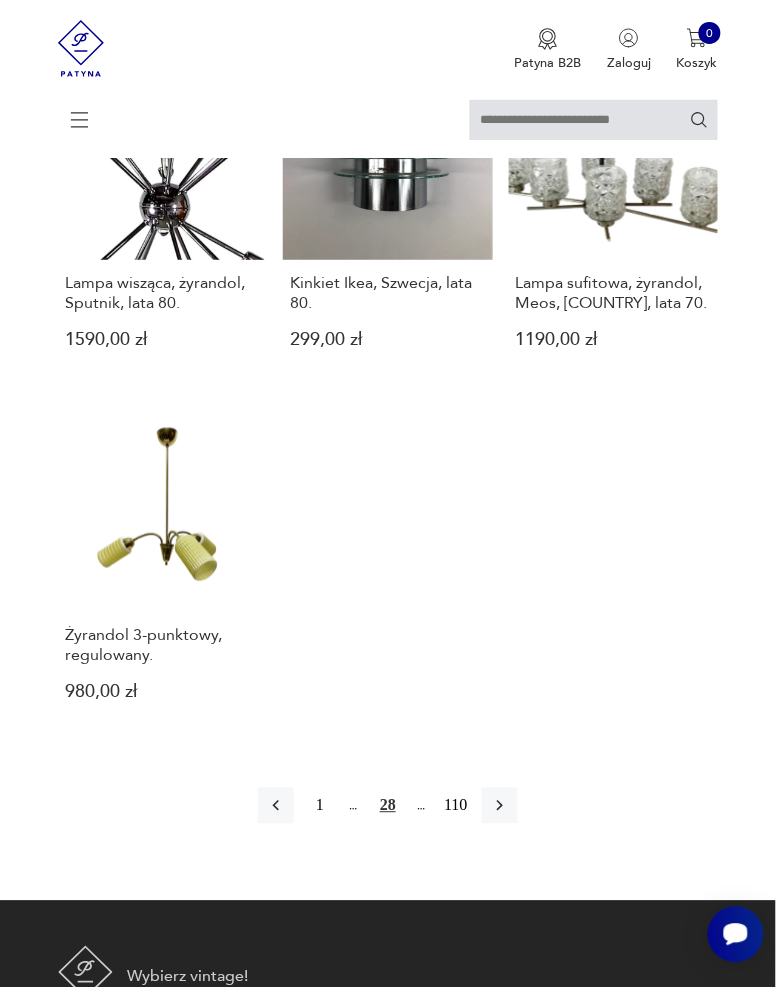 click at bounding box center (500, 806) 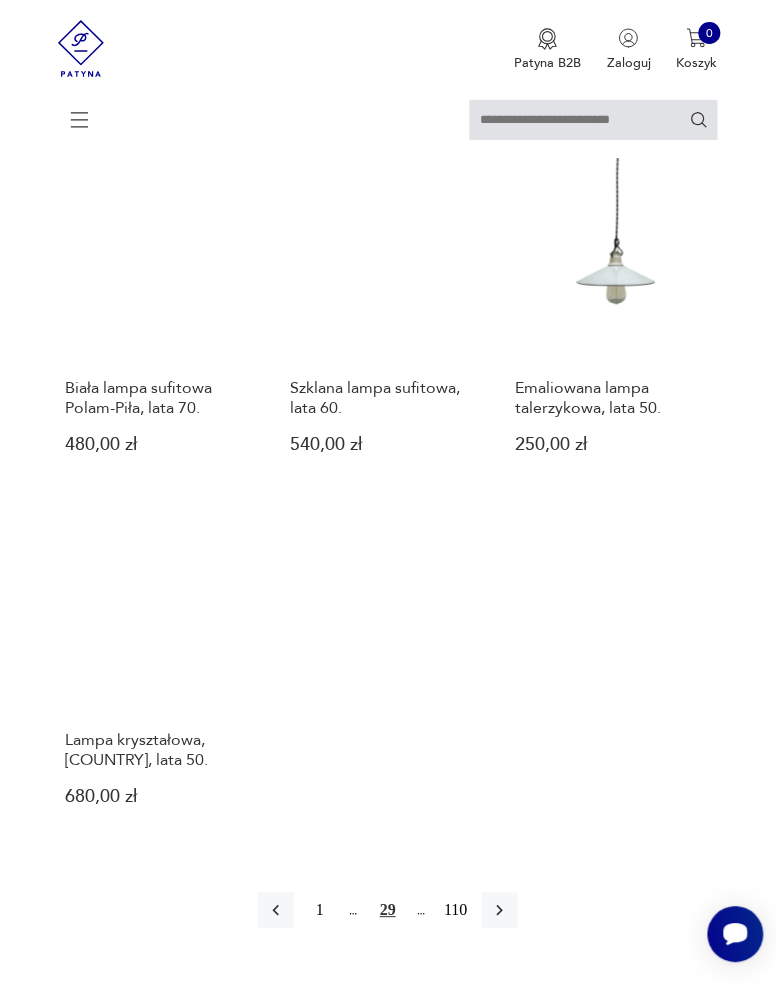 scroll, scrollTop: 2125, scrollLeft: 0, axis: vertical 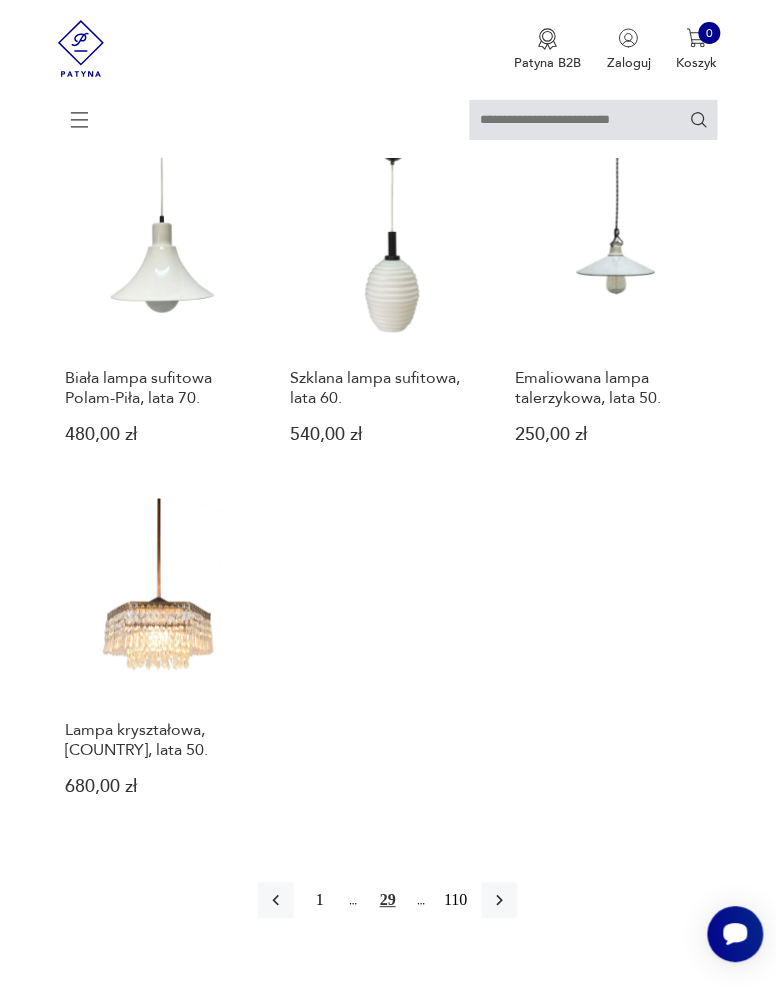 click at bounding box center (500, 901) 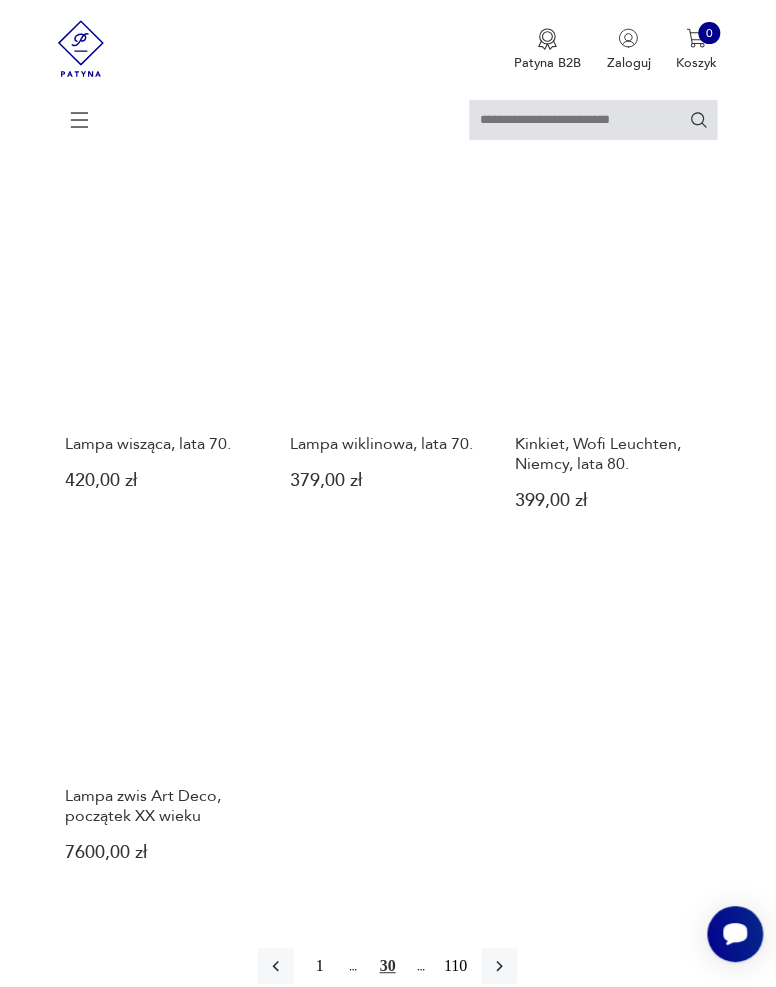 scroll, scrollTop: 2067, scrollLeft: 0, axis: vertical 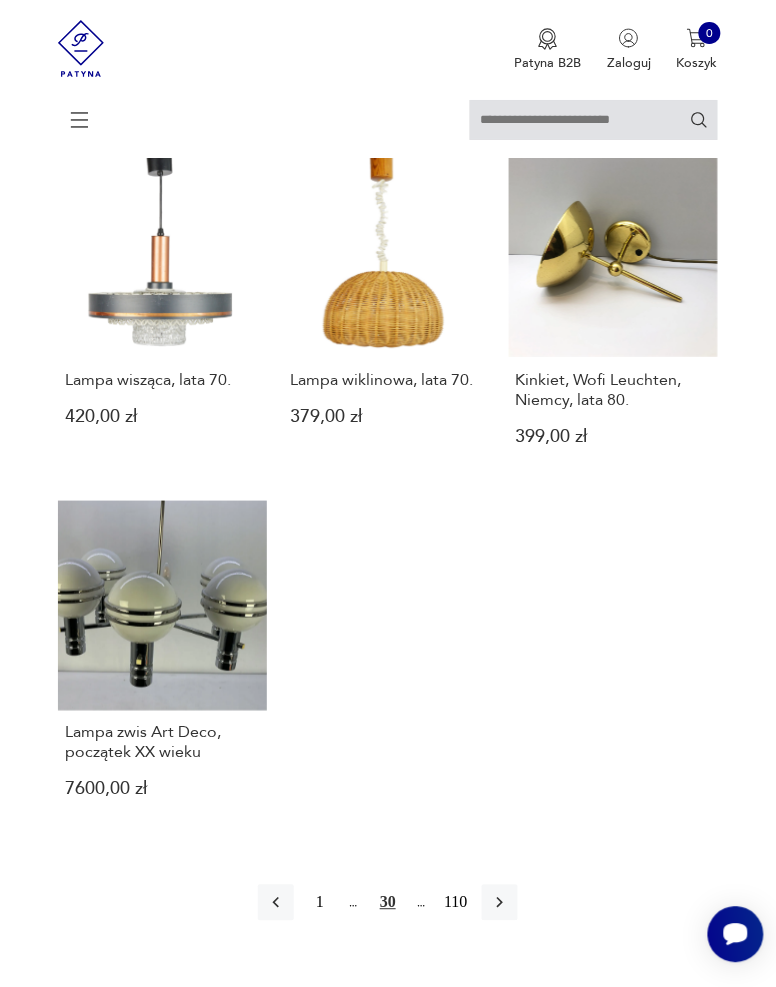 click at bounding box center [500, 903] 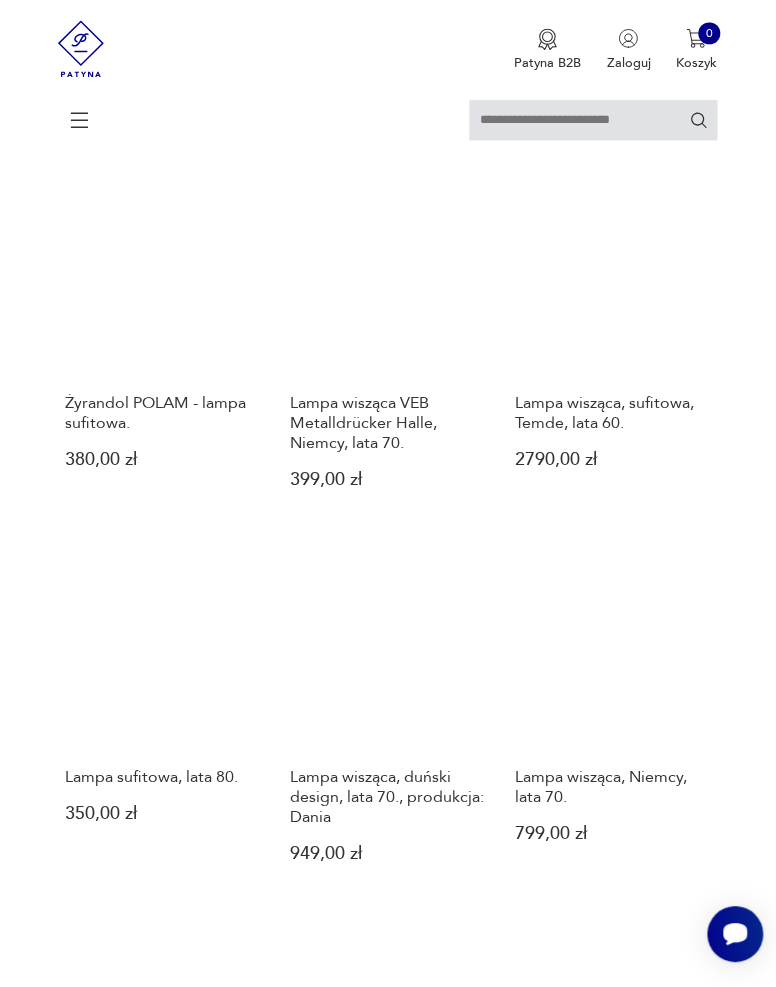 scroll, scrollTop: 1694, scrollLeft: 0, axis: vertical 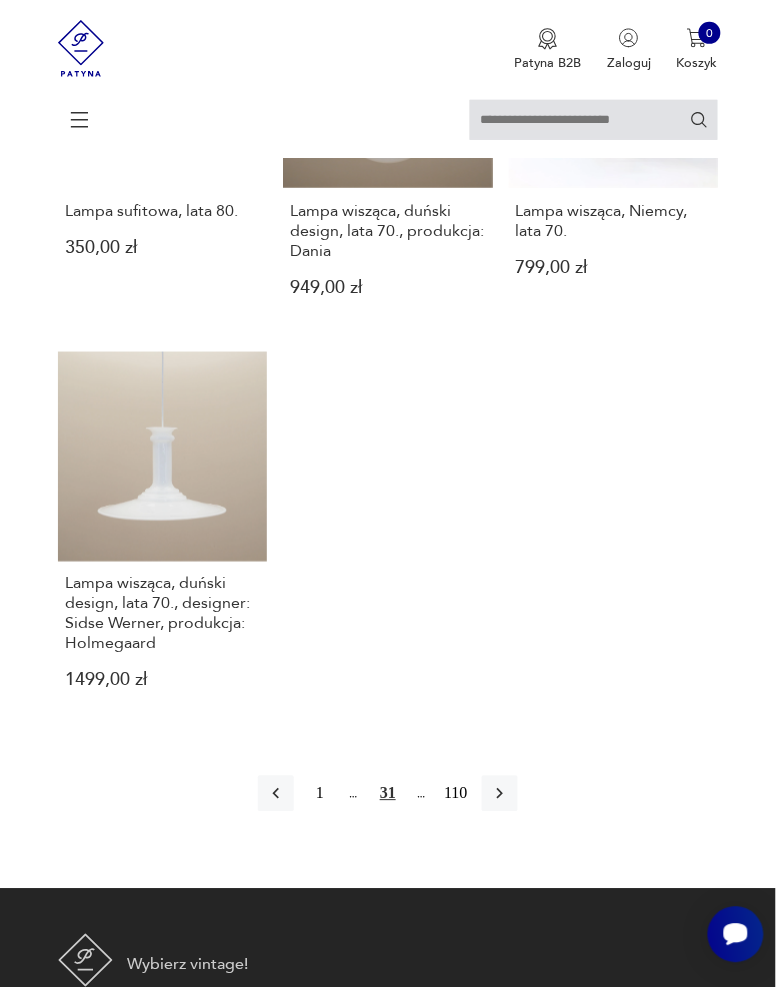 click at bounding box center (500, 794) 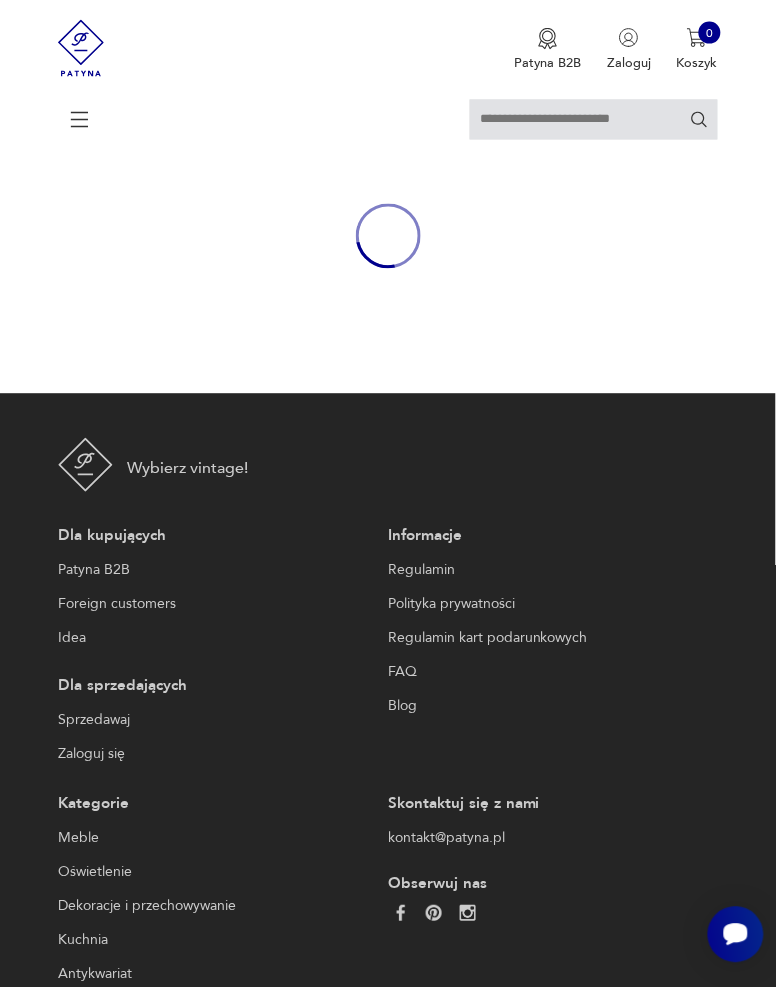 scroll, scrollTop: 308, scrollLeft: 0, axis: vertical 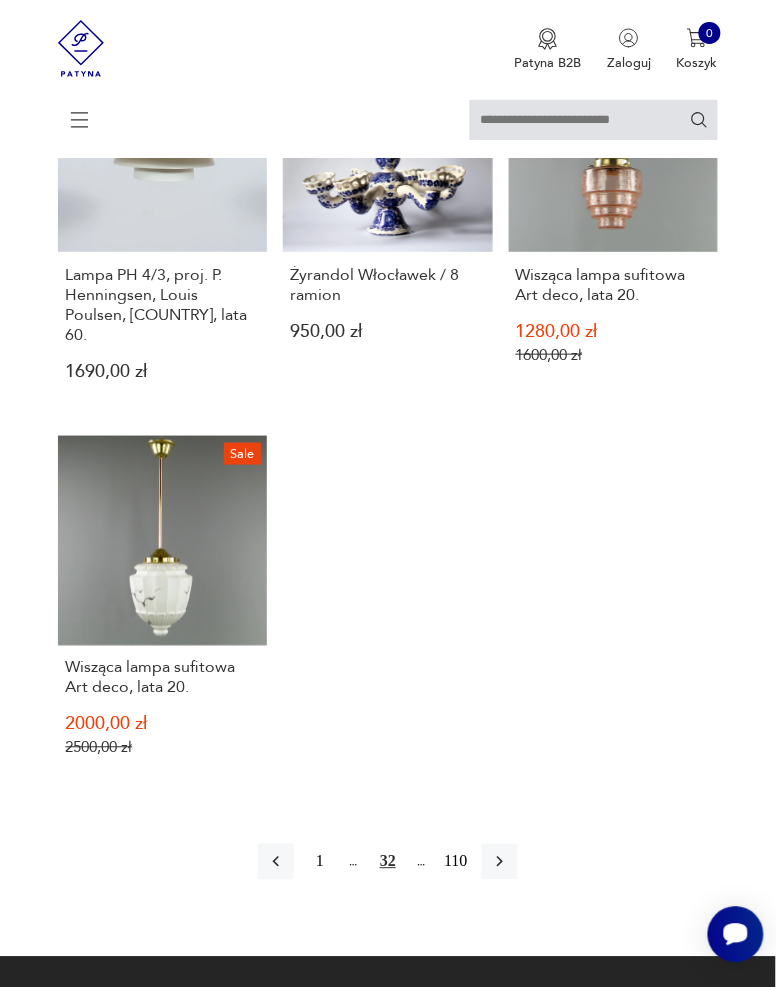 click at bounding box center (500, 862) 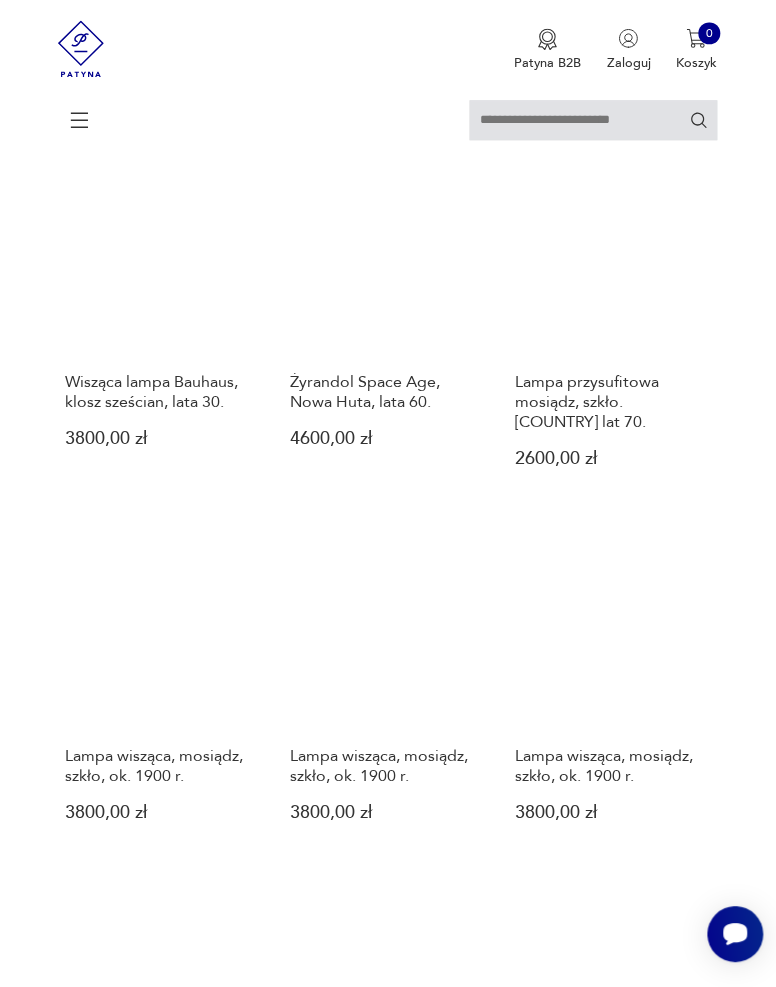scroll, scrollTop: 1697, scrollLeft: 0, axis: vertical 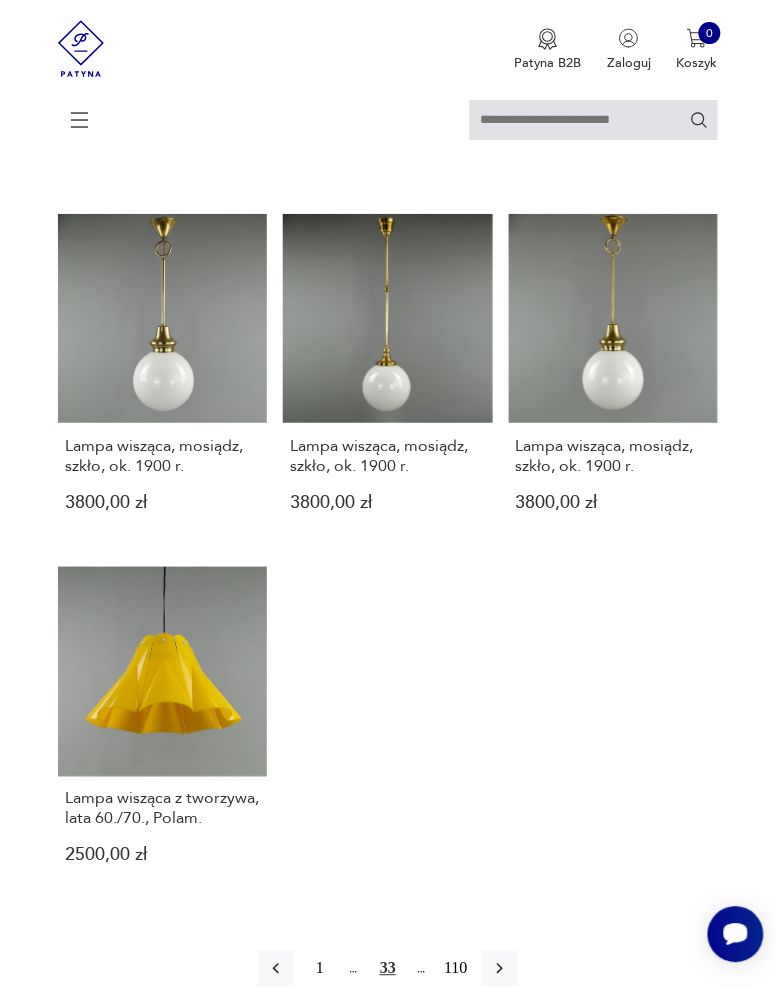 click at bounding box center [500, 969] 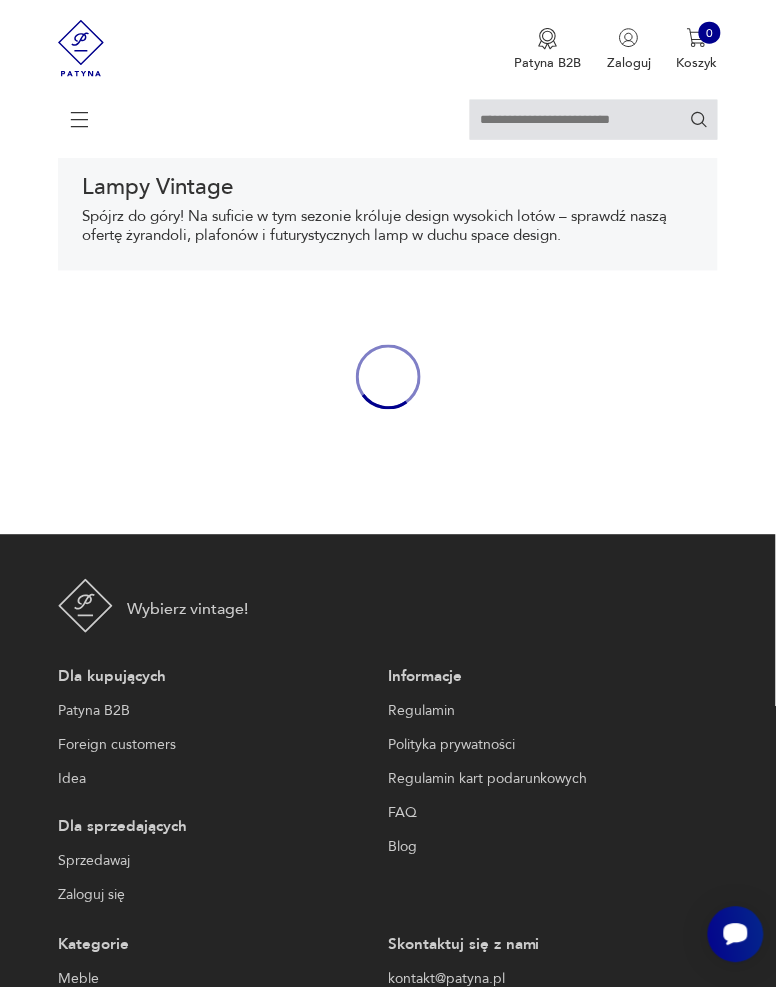 scroll, scrollTop: 308, scrollLeft: 0, axis: vertical 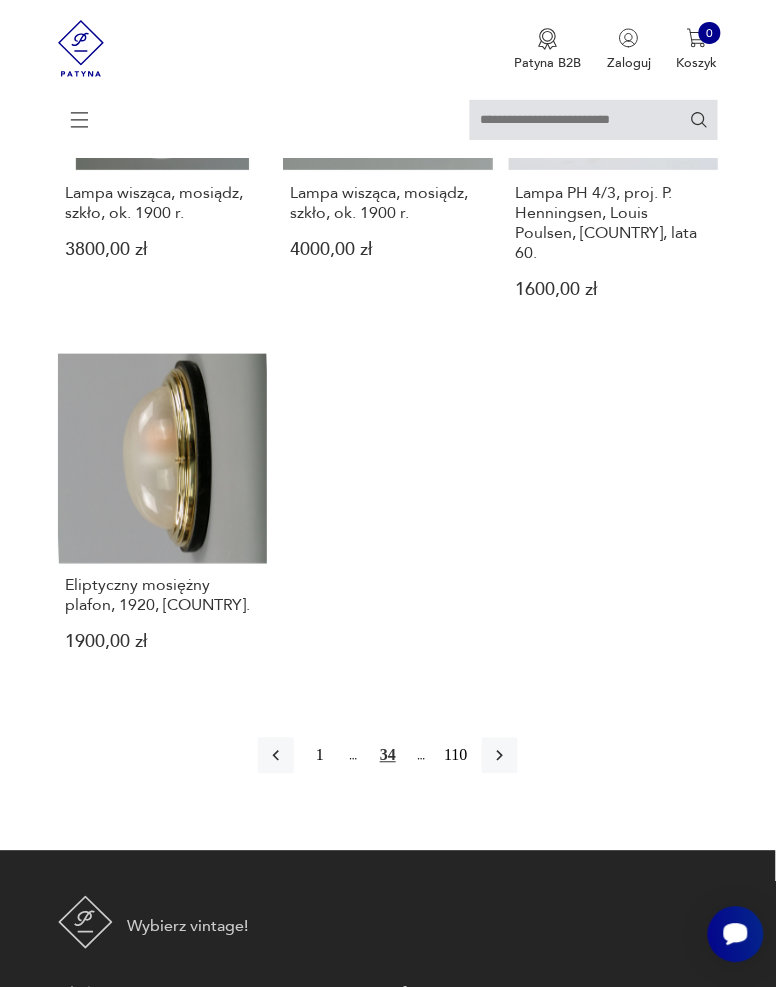 click at bounding box center [500, 756] 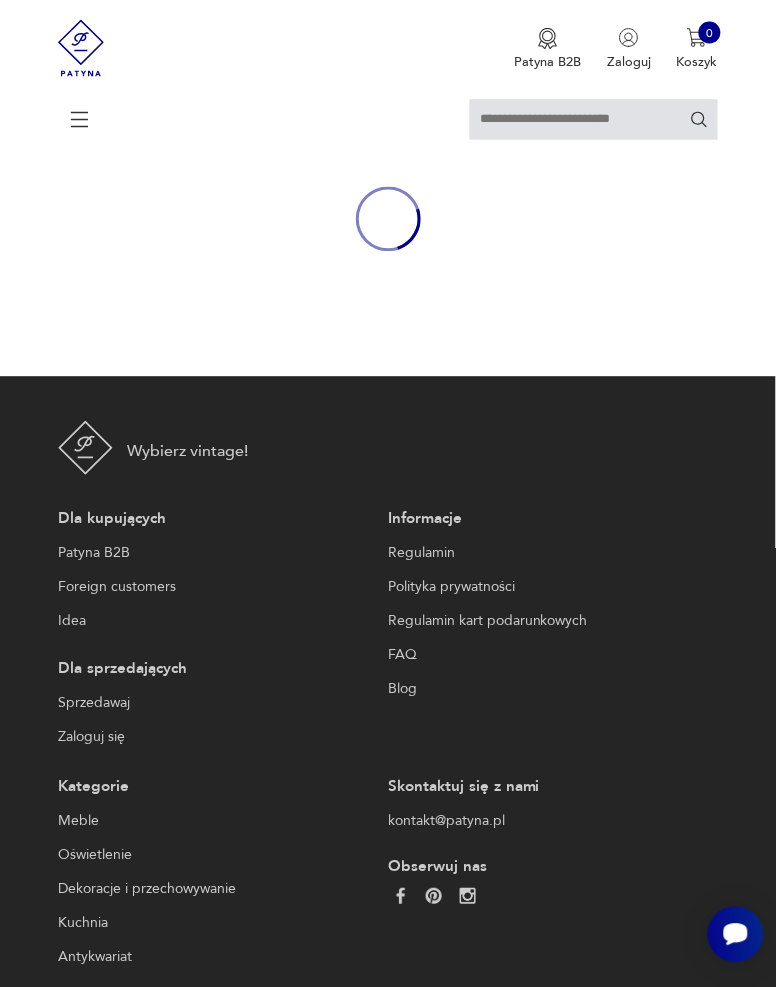 scroll, scrollTop: 308, scrollLeft: 0, axis: vertical 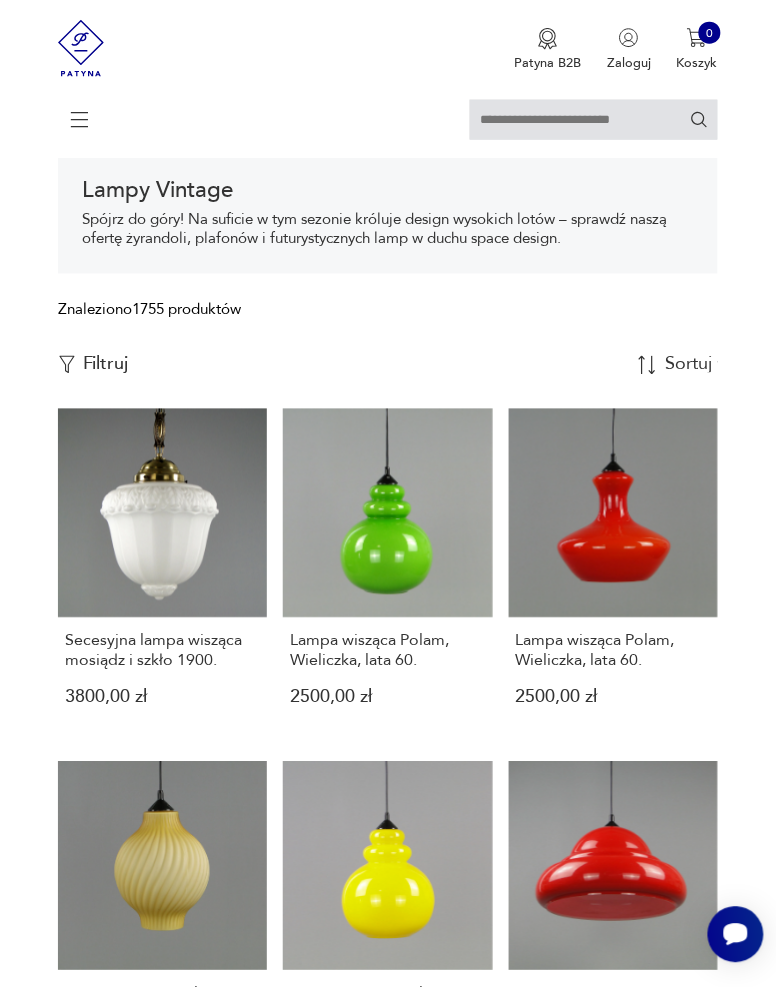click on "Lampa wisząca Polam, Wieliczka, lata 60." at bounding box center (388, 651) 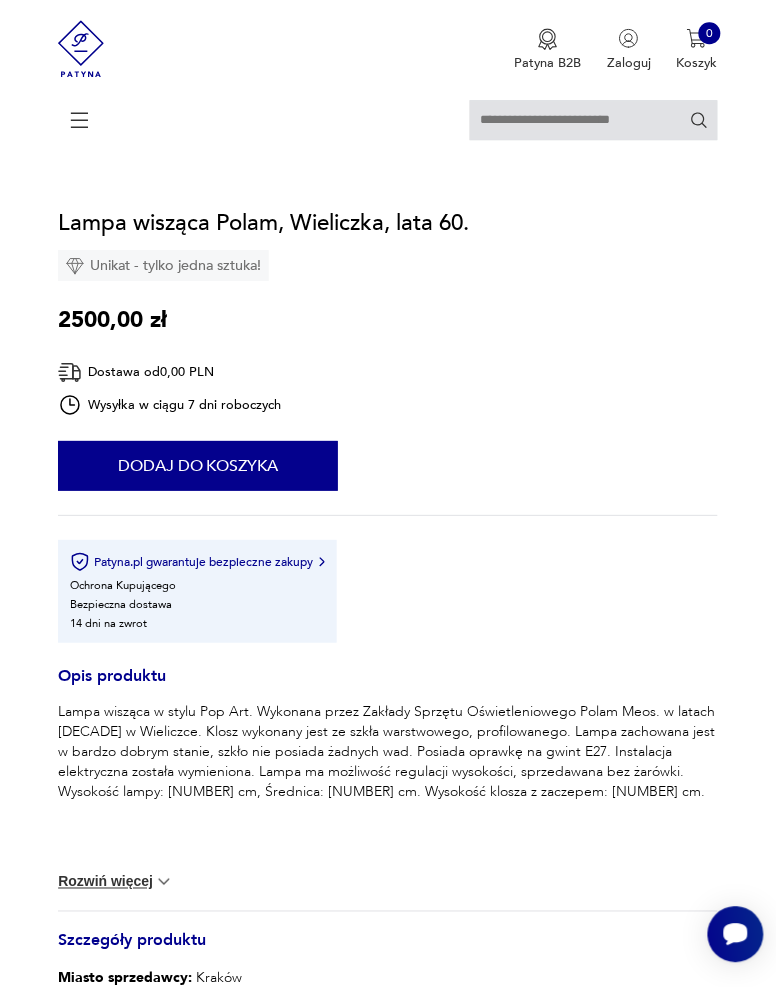 scroll, scrollTop: 729, scrollLeft: 0, axis: vertical 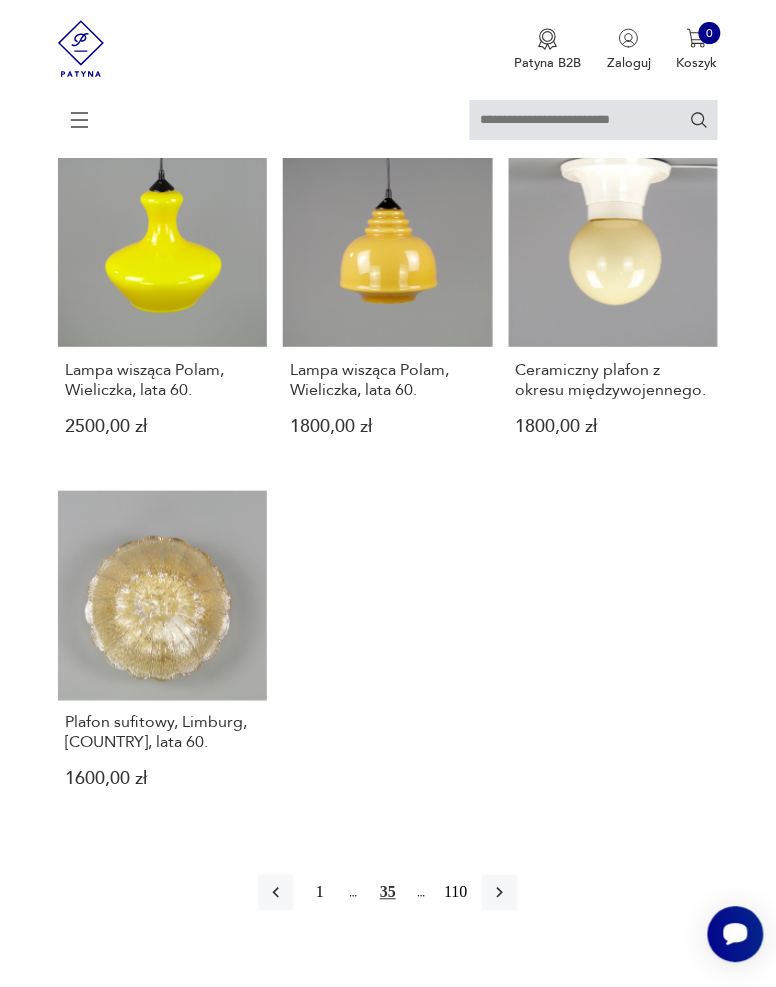click at bounding box center [500, 893] 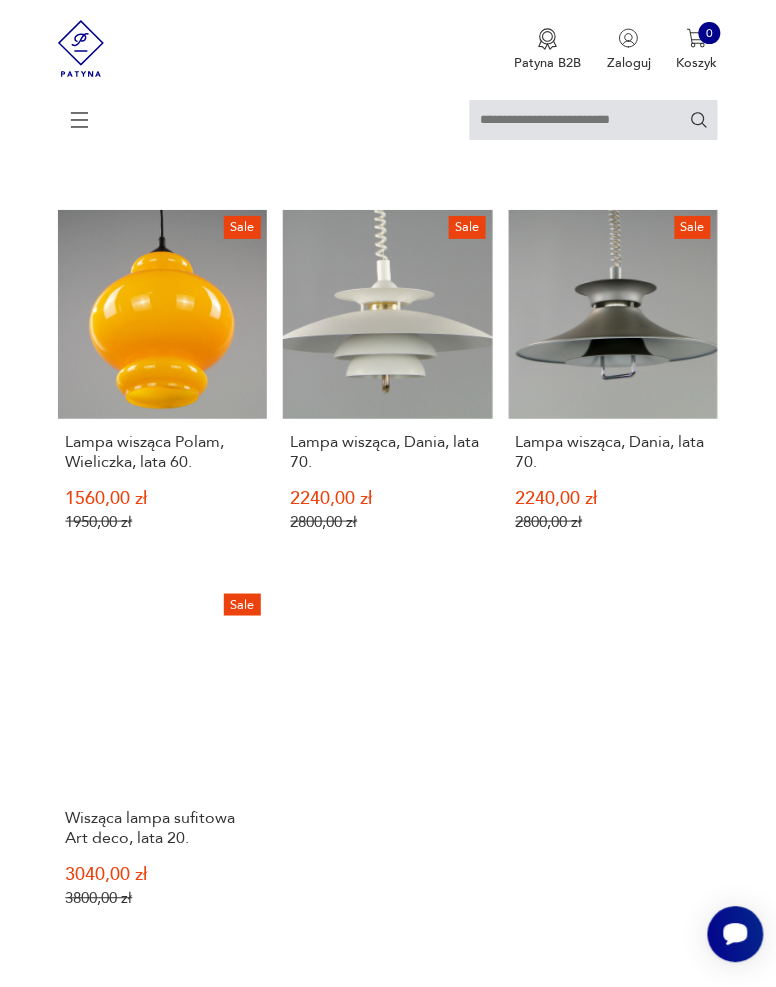 scroll, scrollTop: 2095, scrollLeft: 0, axis: vertical 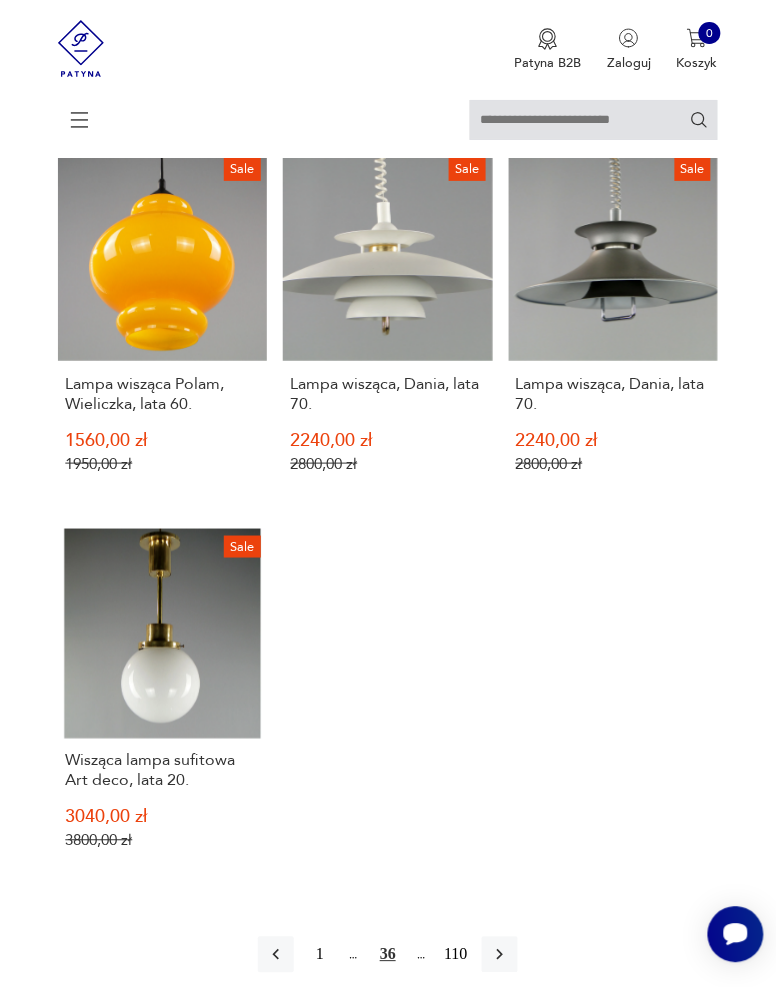 click at bounding box center [500, 955] 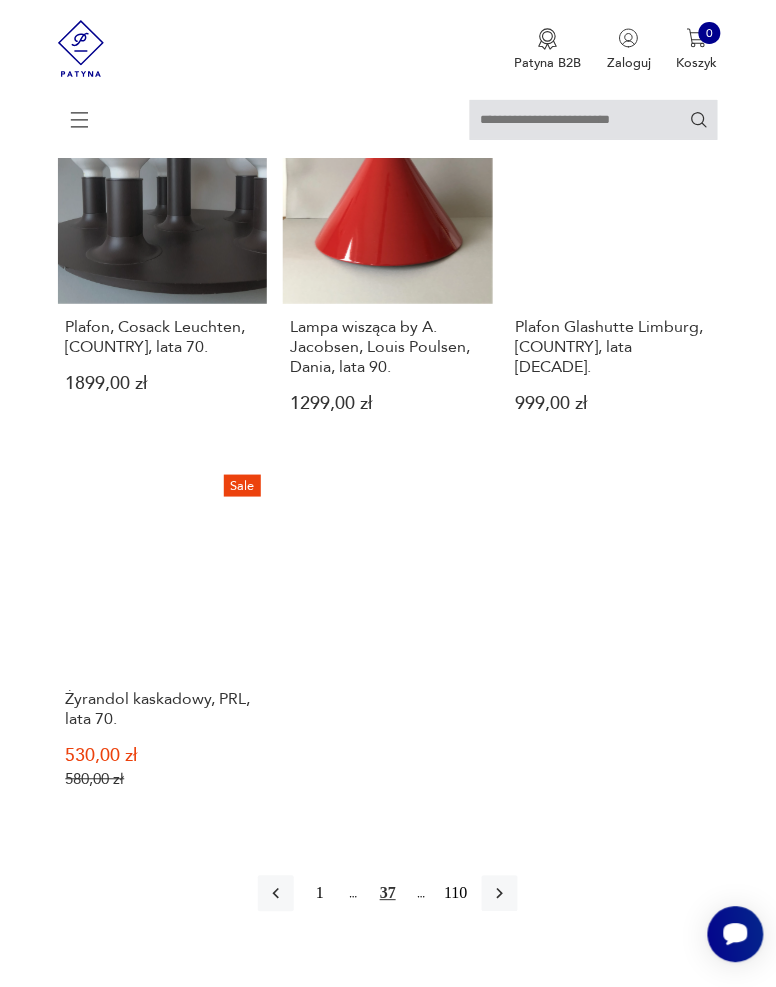 scroll, scrollTop: 2125, scrollLeft: 0, axis: vertical 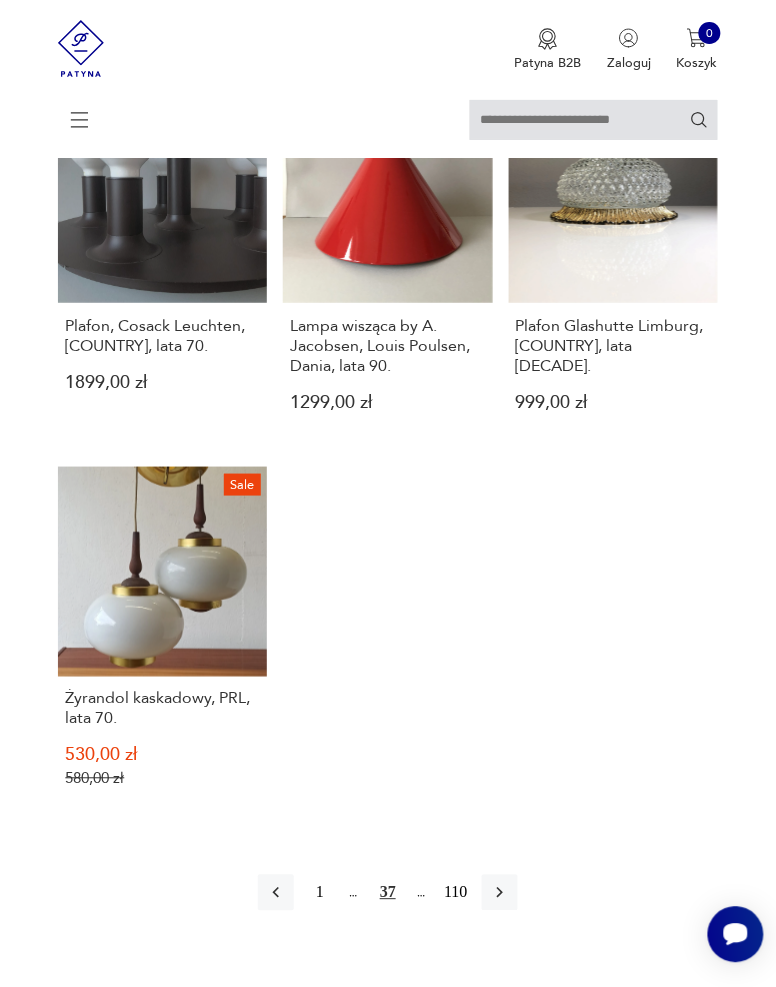 click at bounding box center (500, 893) 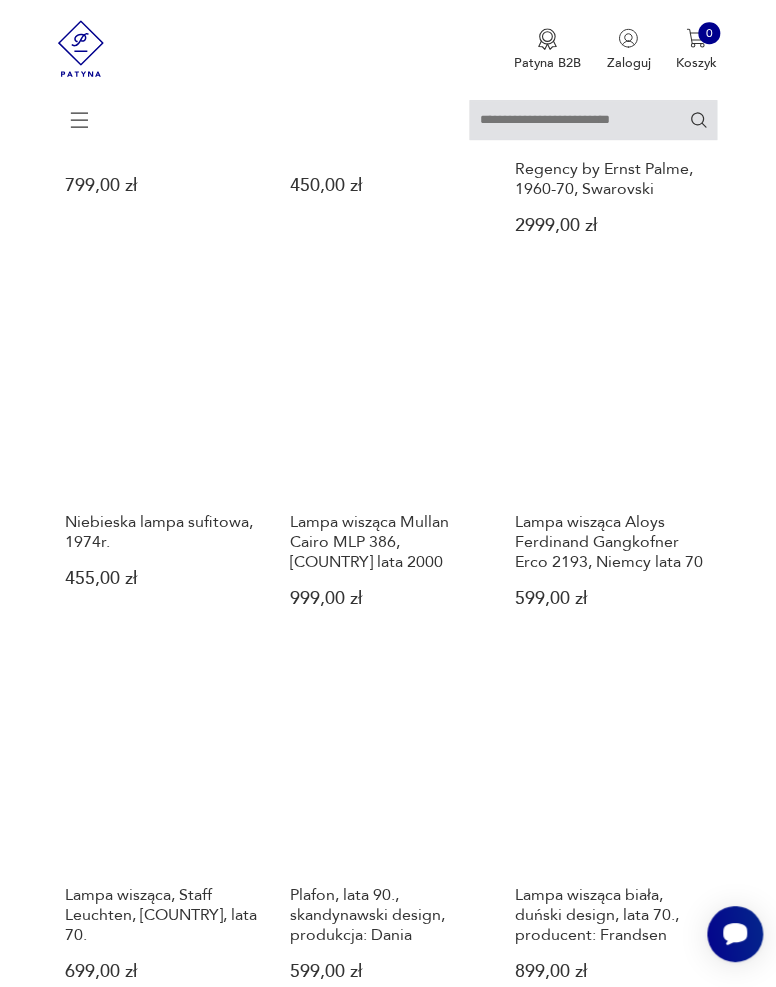 scroll, scrollTop: 802, scrollLeft: 0, axis: vertical 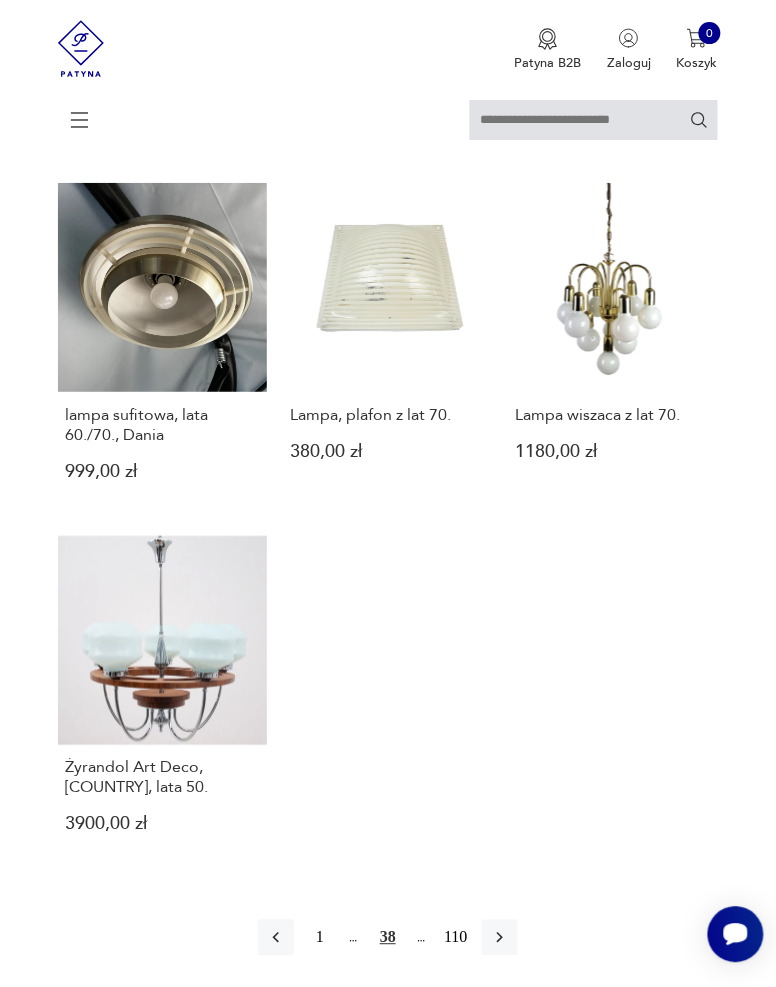 click at bounding box center [500, 938] 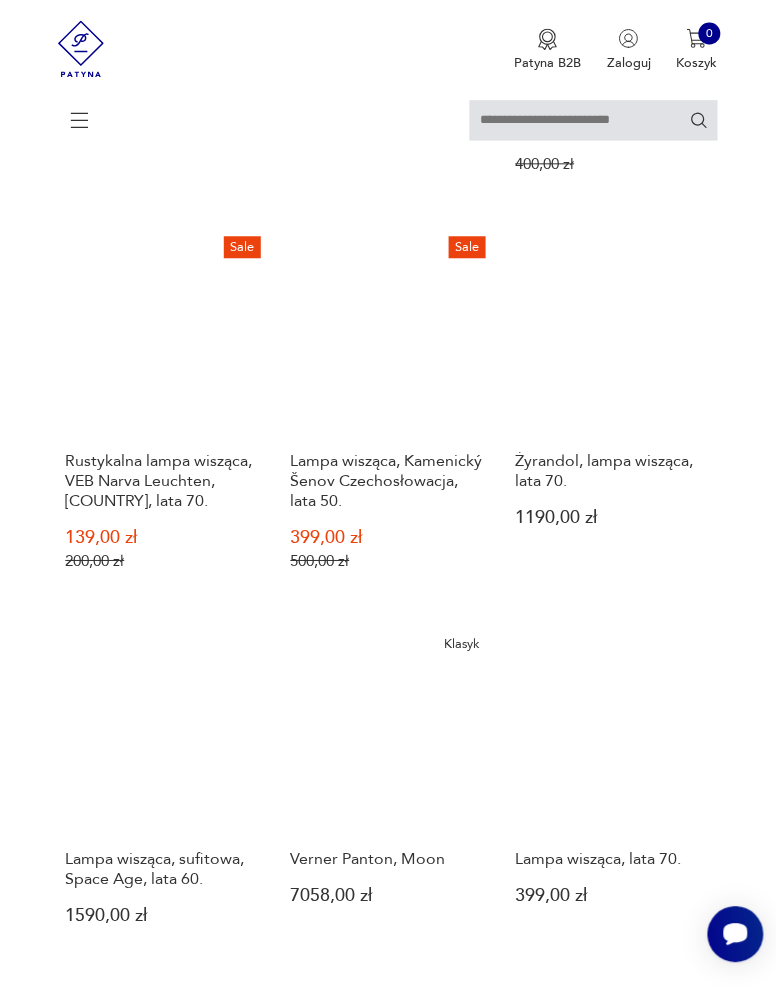 scroll, scrollTop: 1620, scrollLeft: 0, axis: vertical 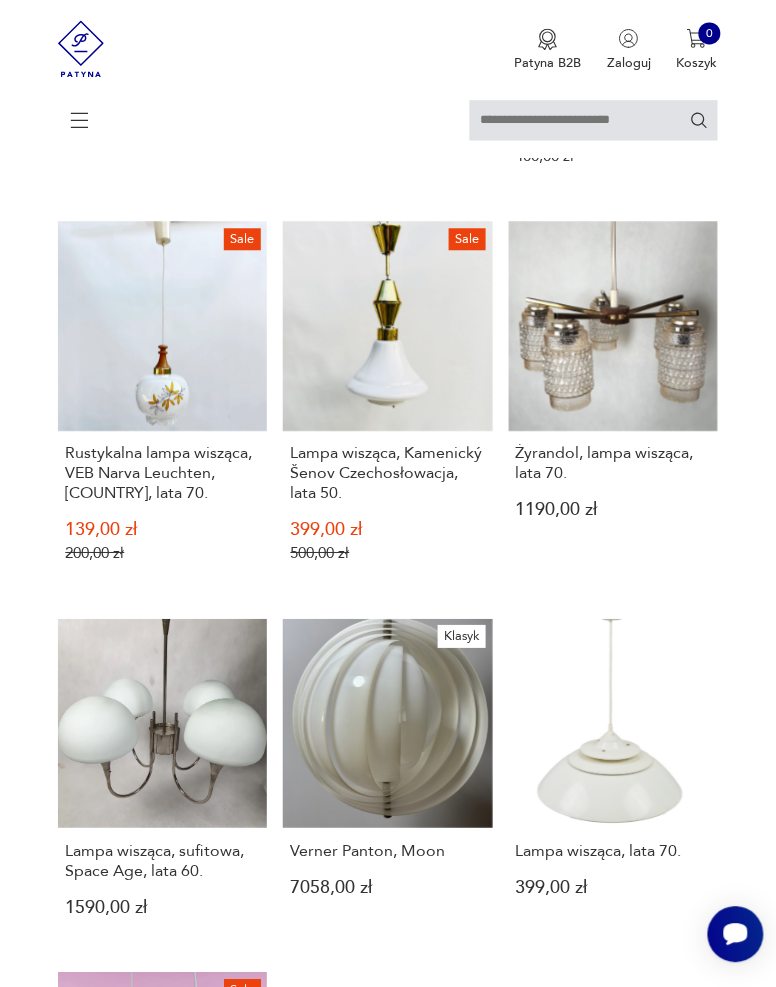 click on "Klasyk Verner Panton, Moon 7058,00 zł" at bounding box center (387, 783) 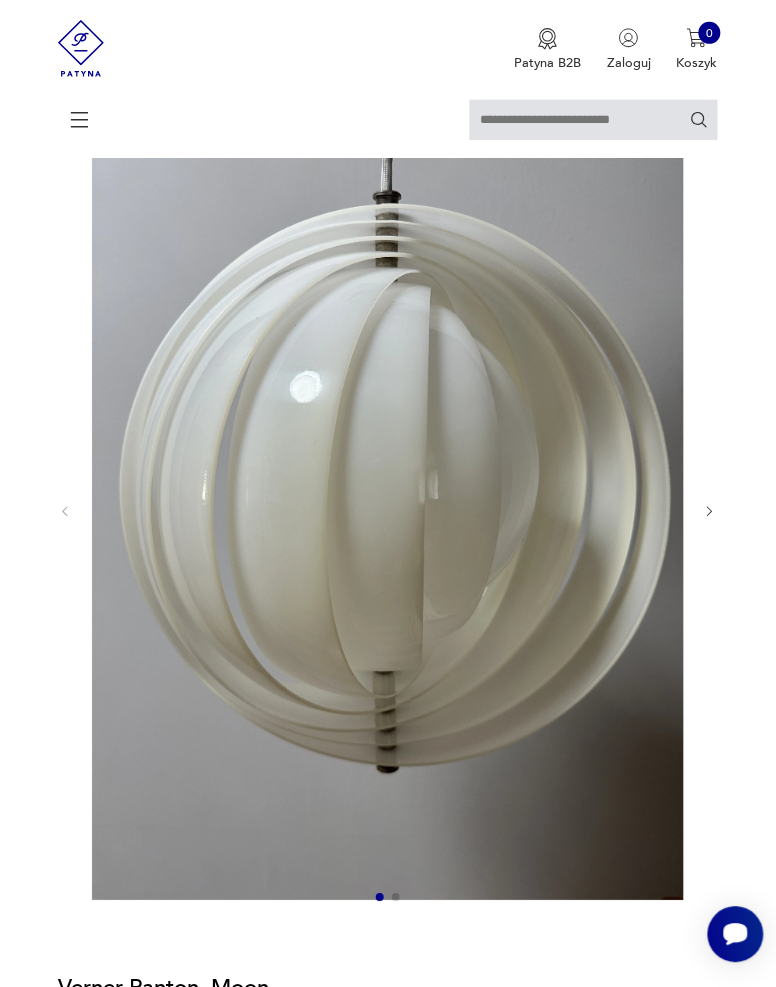 scroll, scrollTop: 0, scrollLeft: 0, axis: both 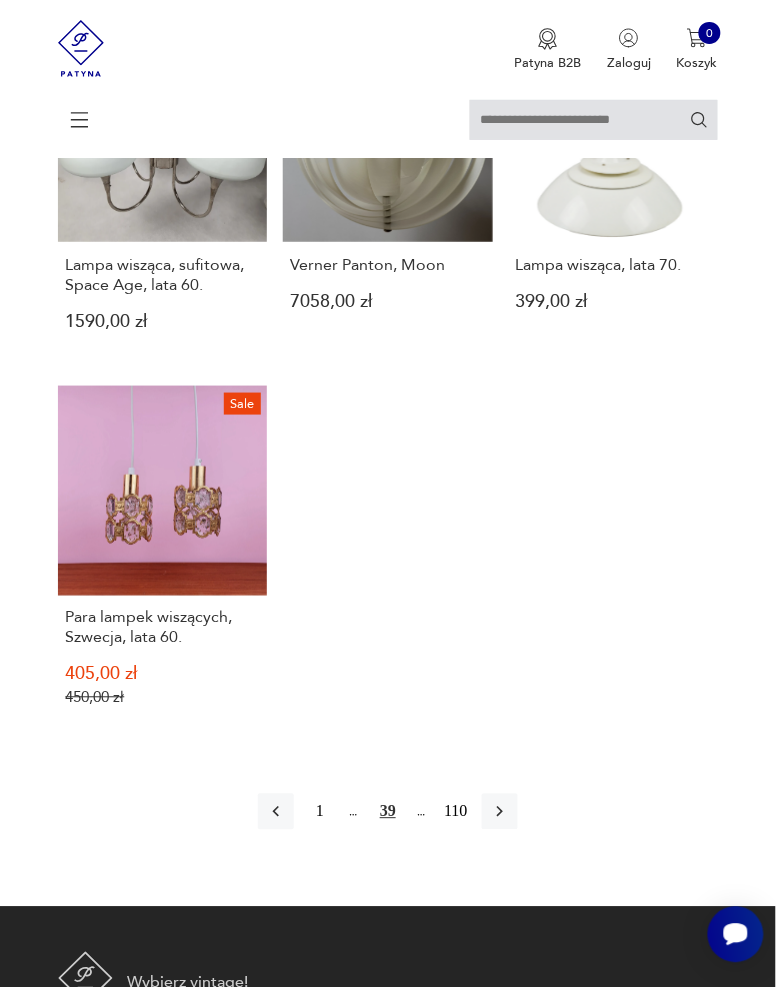 click at bounding box center (500, 812) 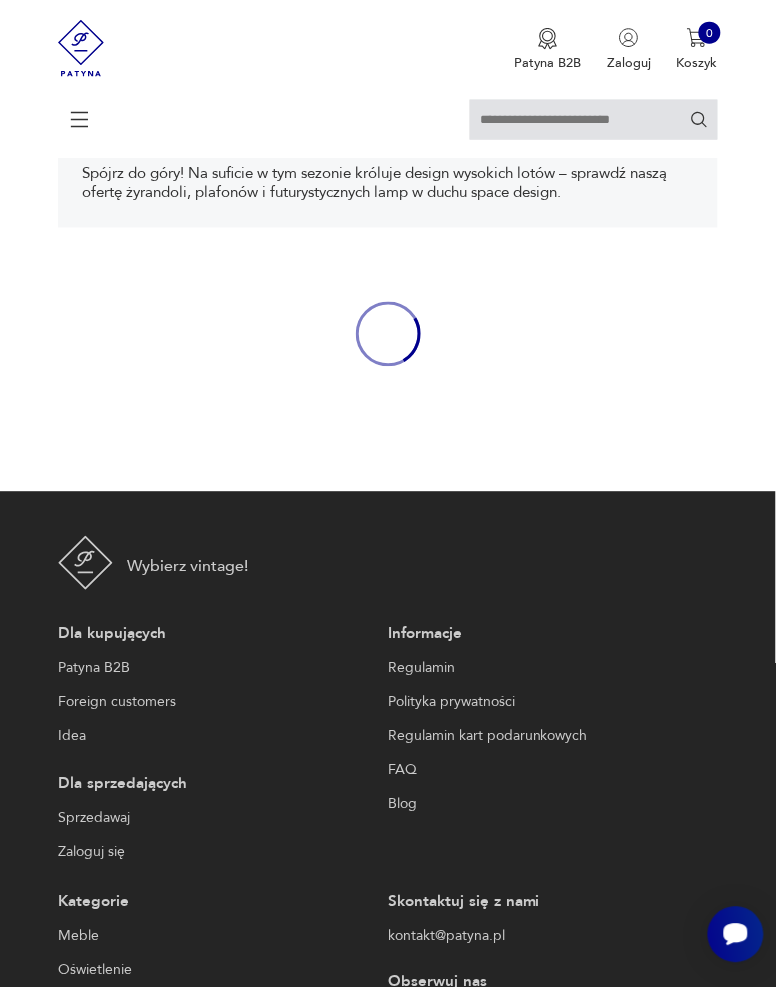 scroll, scrollTop: 308, scrollLeft: 0, axis: vertical 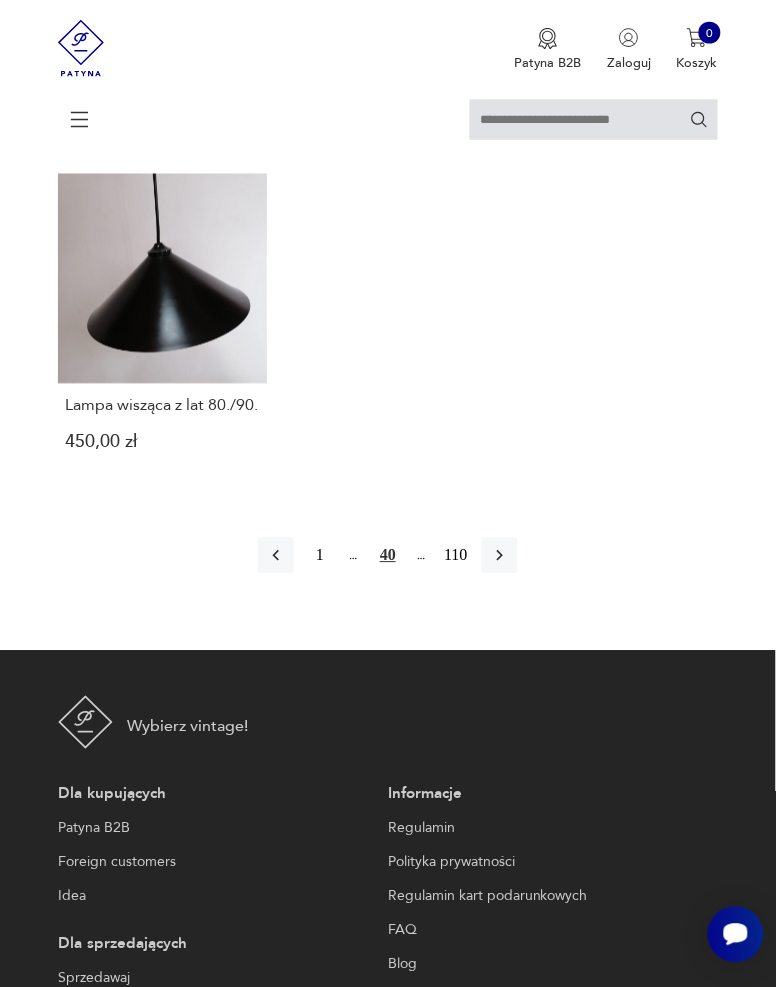 click at bounding box center (500, 556) 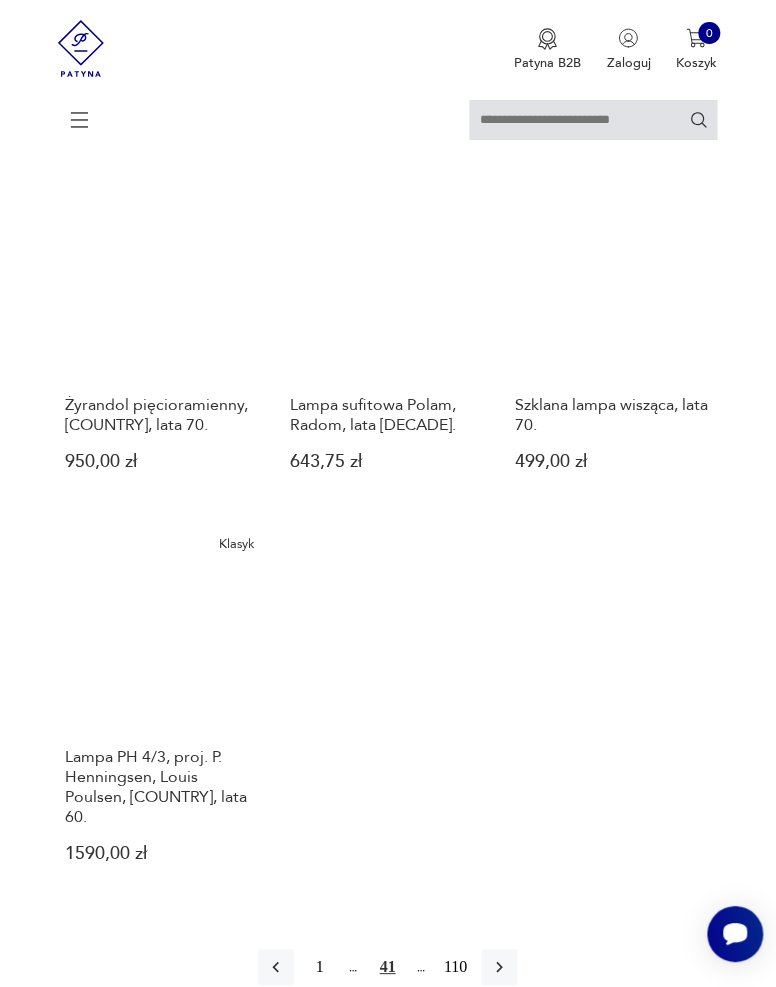 scroll, scrollTop: 2069, scrollLeft: 0, axis: vertical 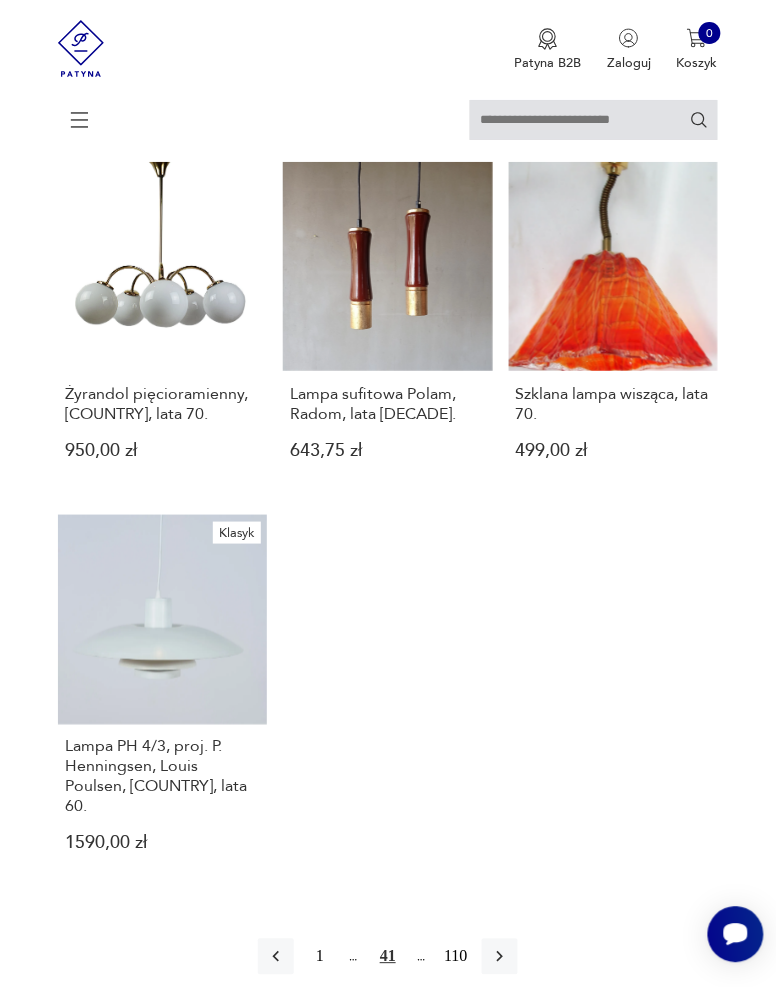 click at bounding box center (500, 957) 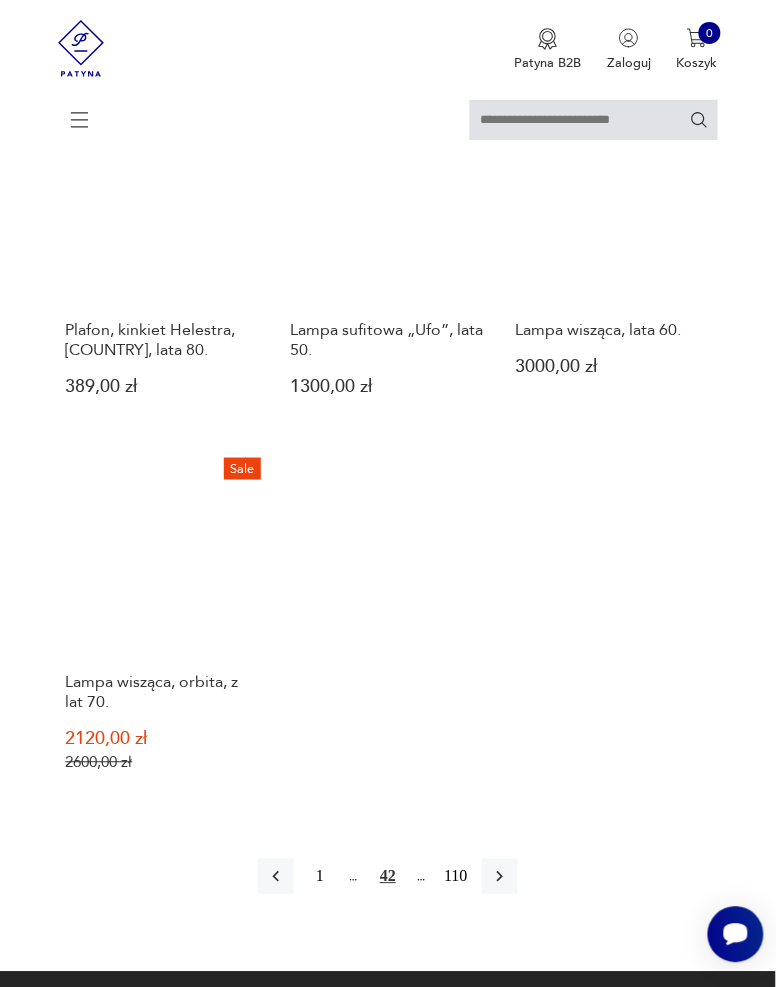 scroll, scrollTop: 2175, scrollLeft: 0, axis: vertical 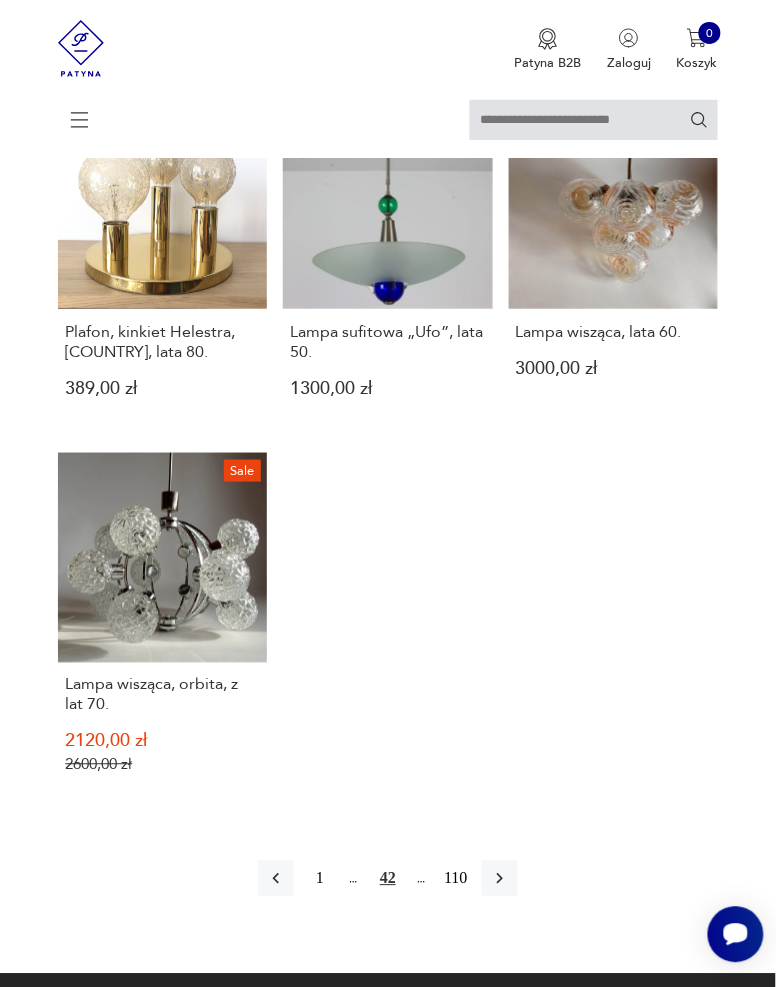 click at bounding box center (500, 879) 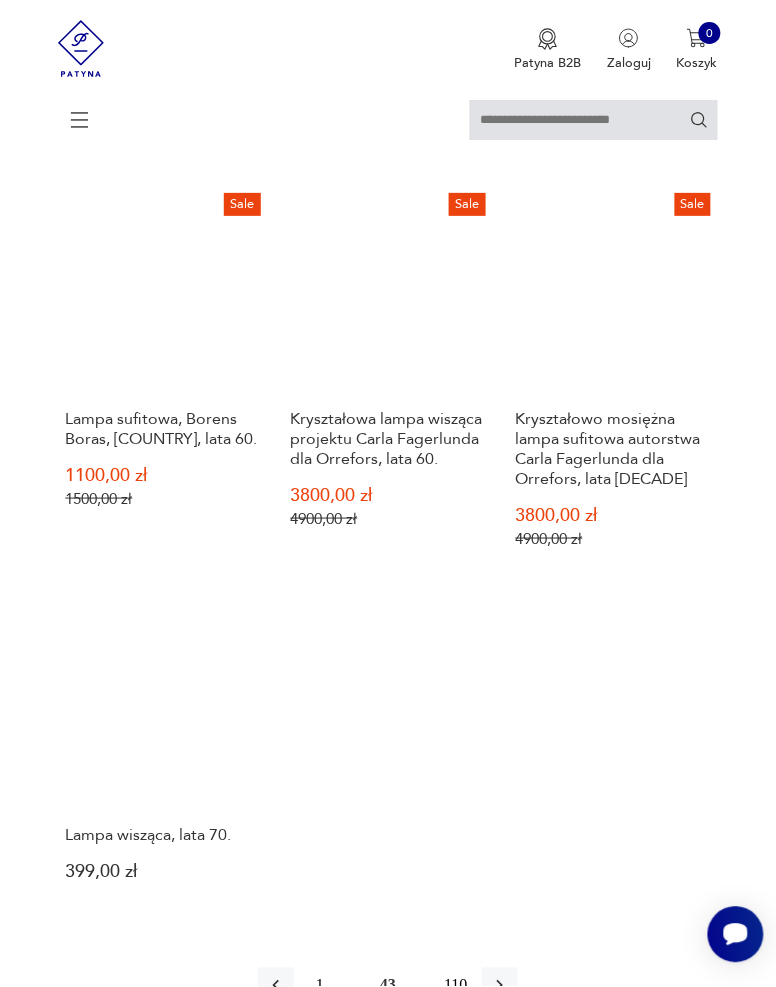 scroll, scrollTop: 2225, scrollLeft: 0, axis: vertical 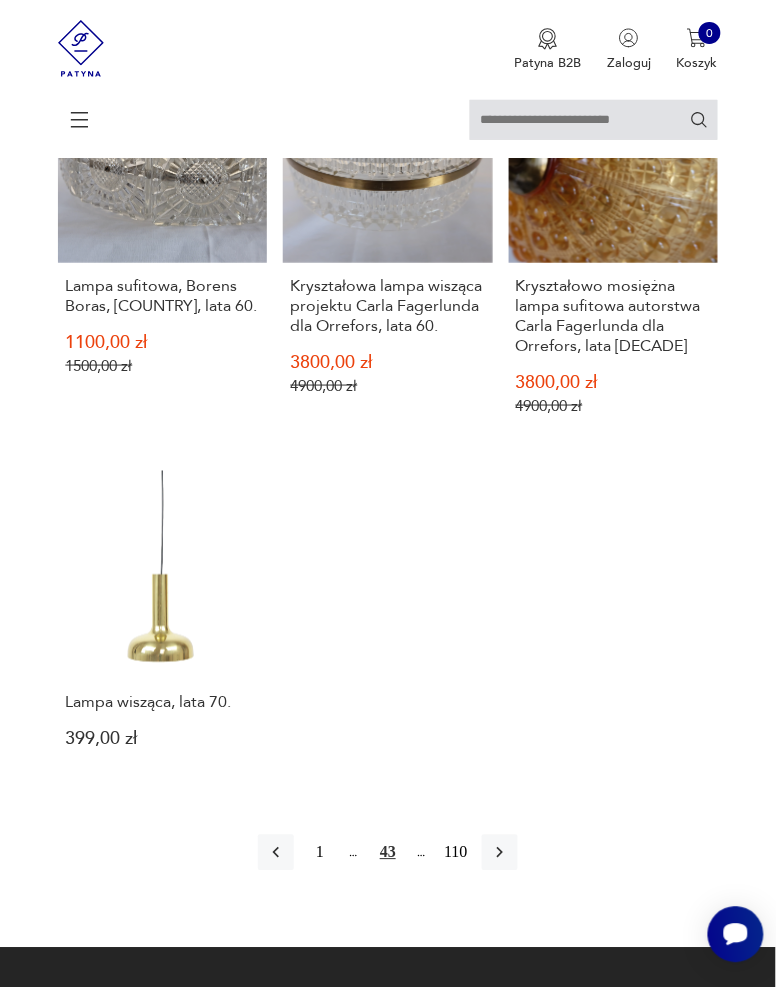 click at bounding box center (500, 853) 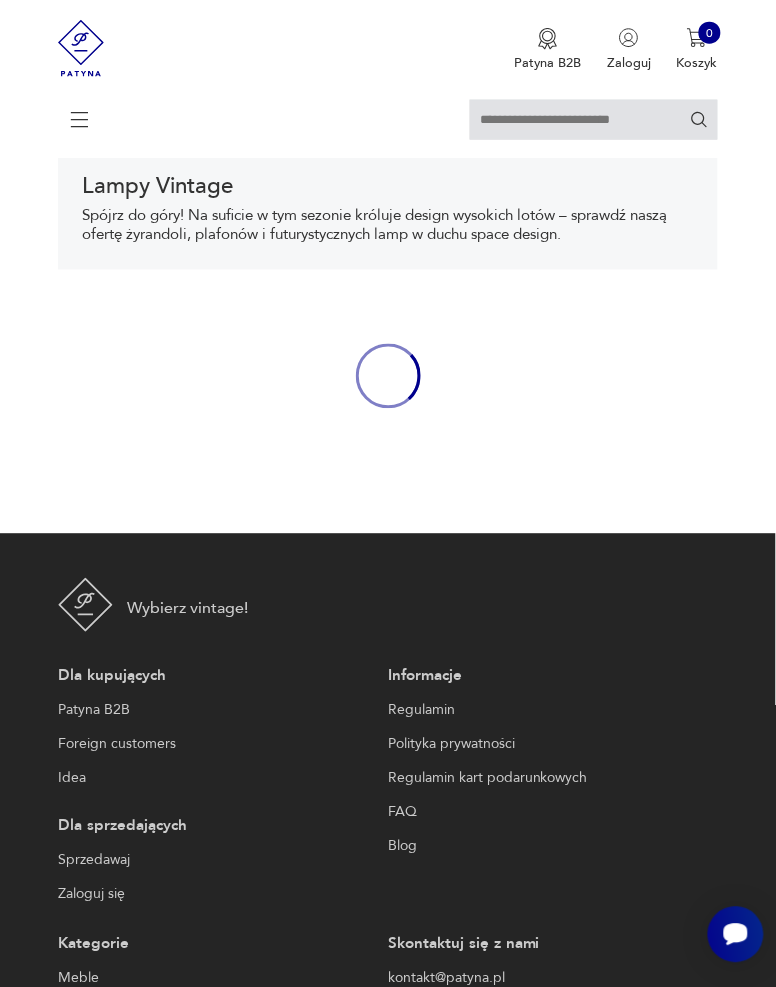scroll, scrollTop: 308, scrollLeft: 0, axis: vertical 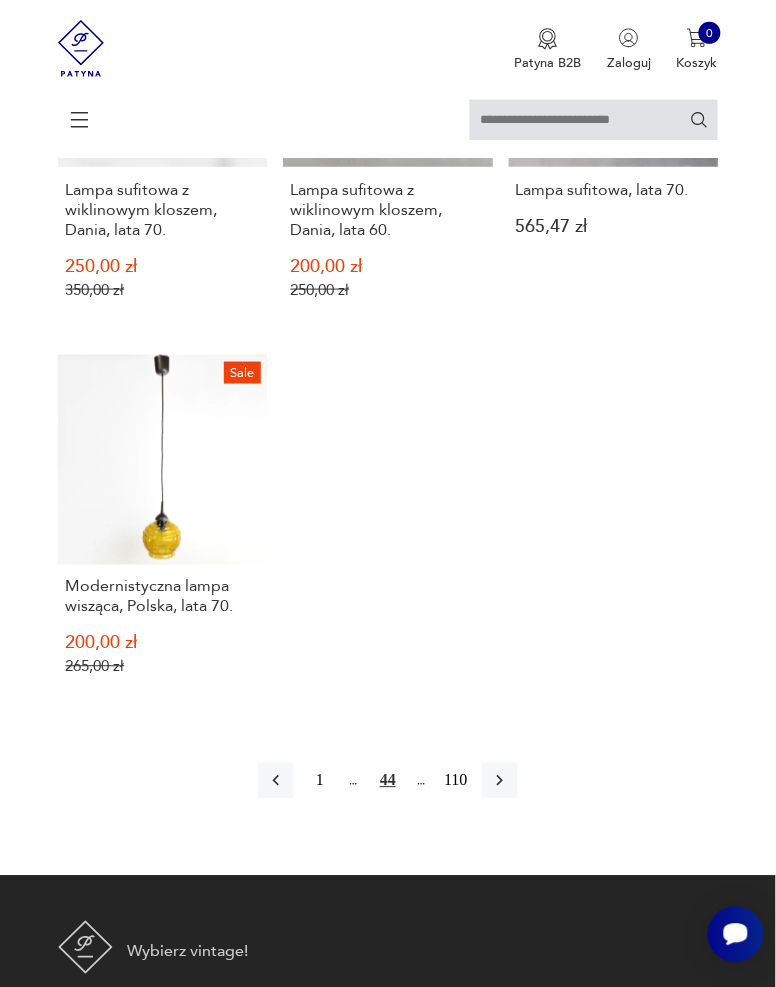 click at bounding box center (500, 781) 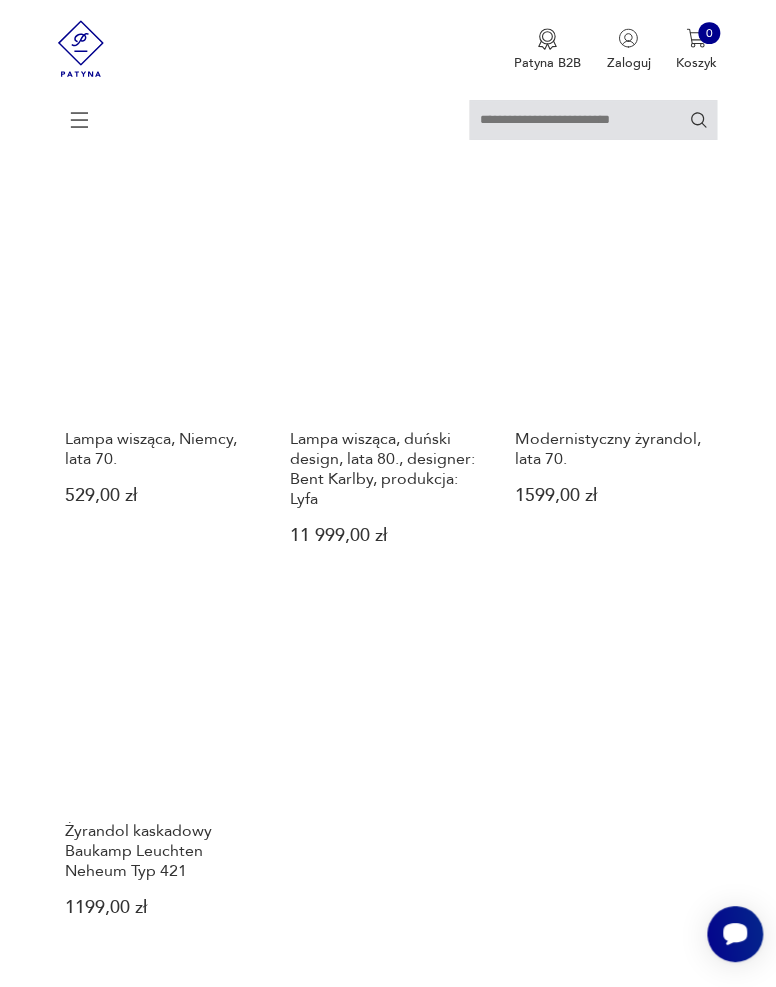 scroll, scrollTop: 1972, scrollLeft: 0, axis: vertical 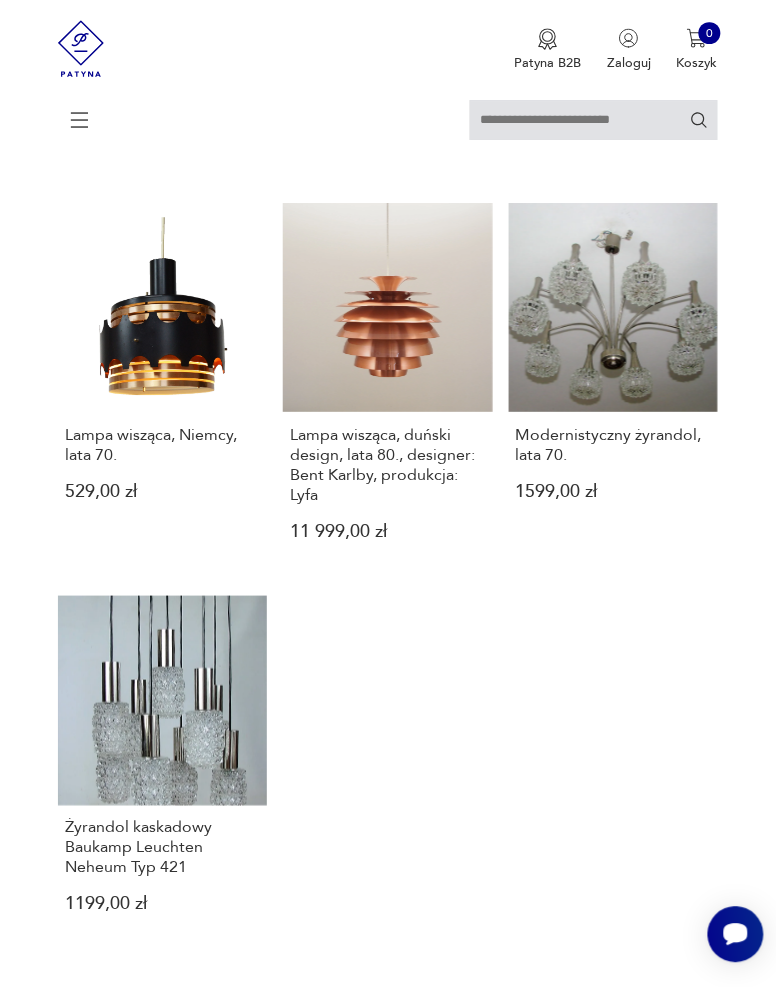 click at bounding box center (500, 1018) 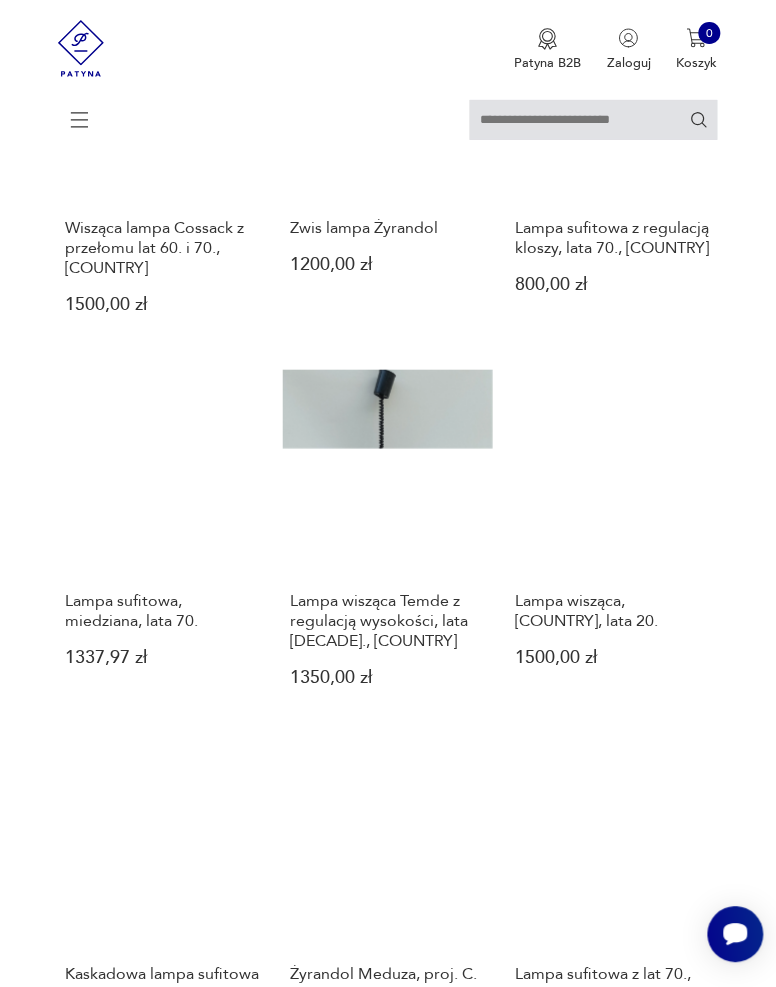 scroll, scrollTop: 1078, scrollLeft: 0, axis: vertical 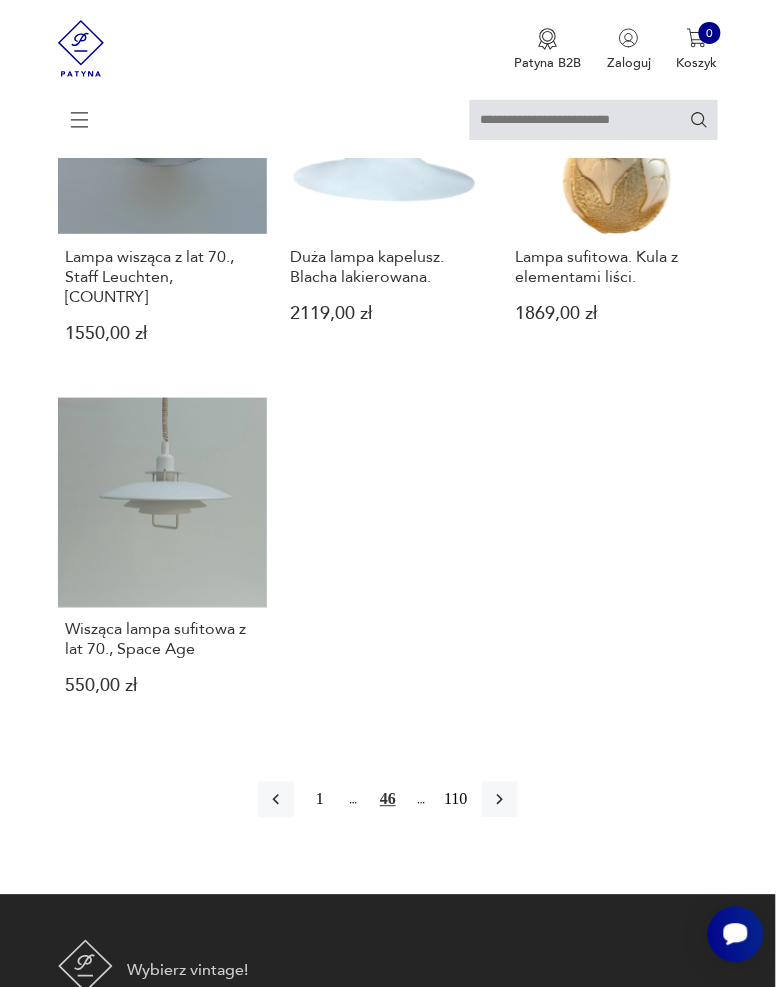 click at bounding box center (500, 800) 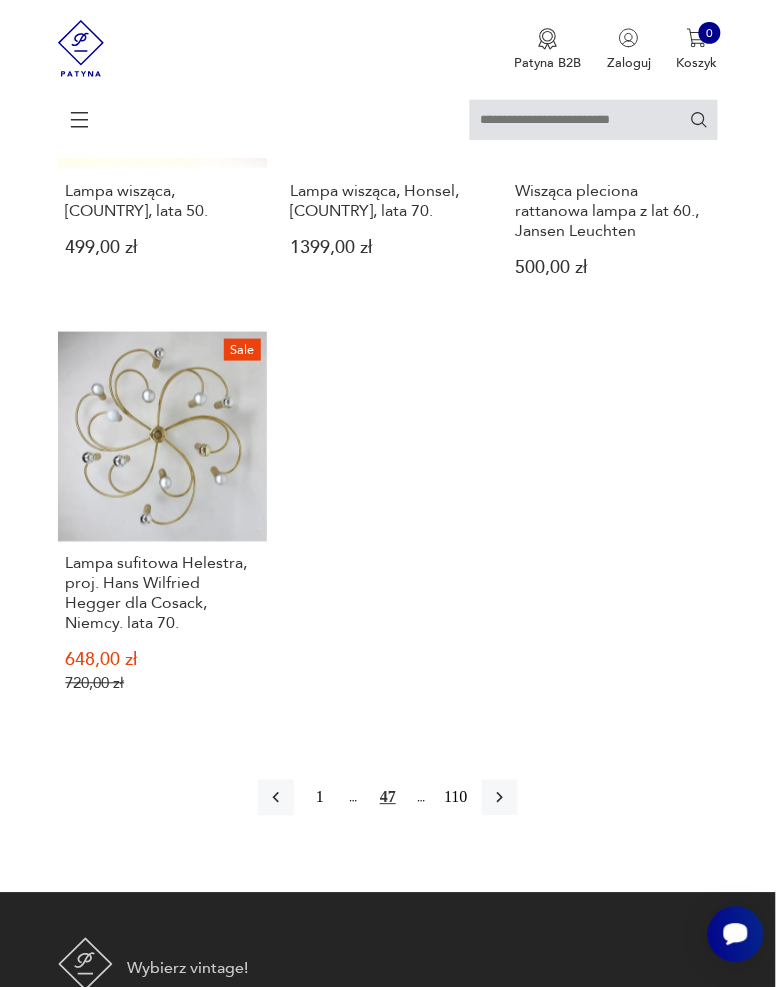 scroll, scrollTop: 2237, scrollLeft: 0, axis: vertical 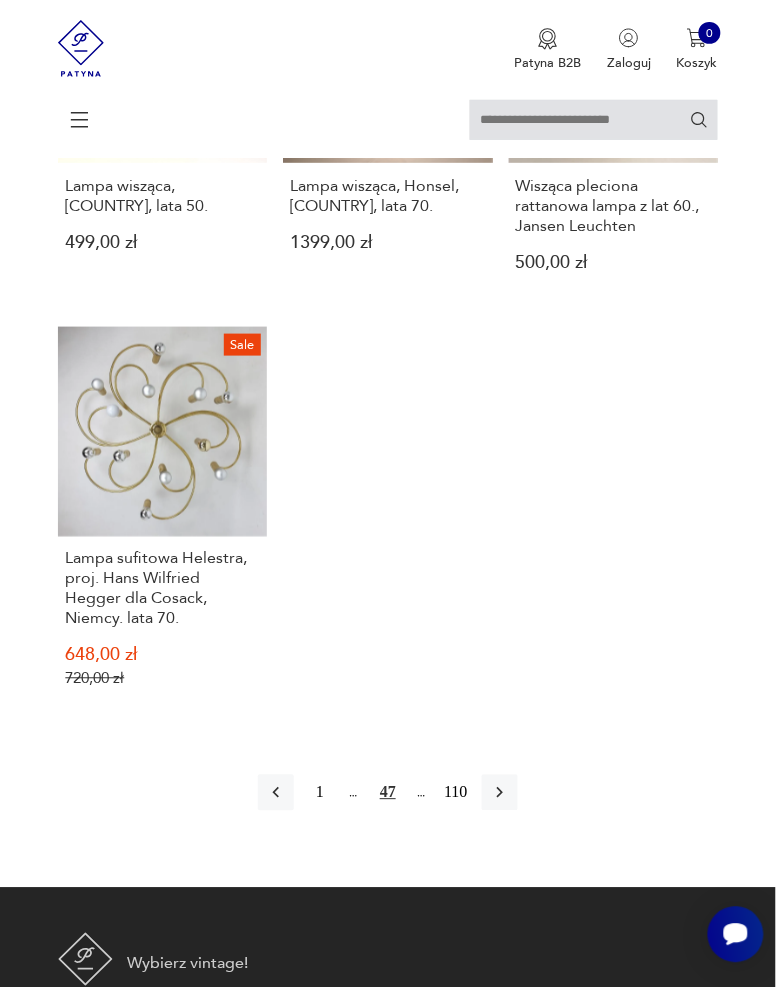 click at bounding box center [500, 793] 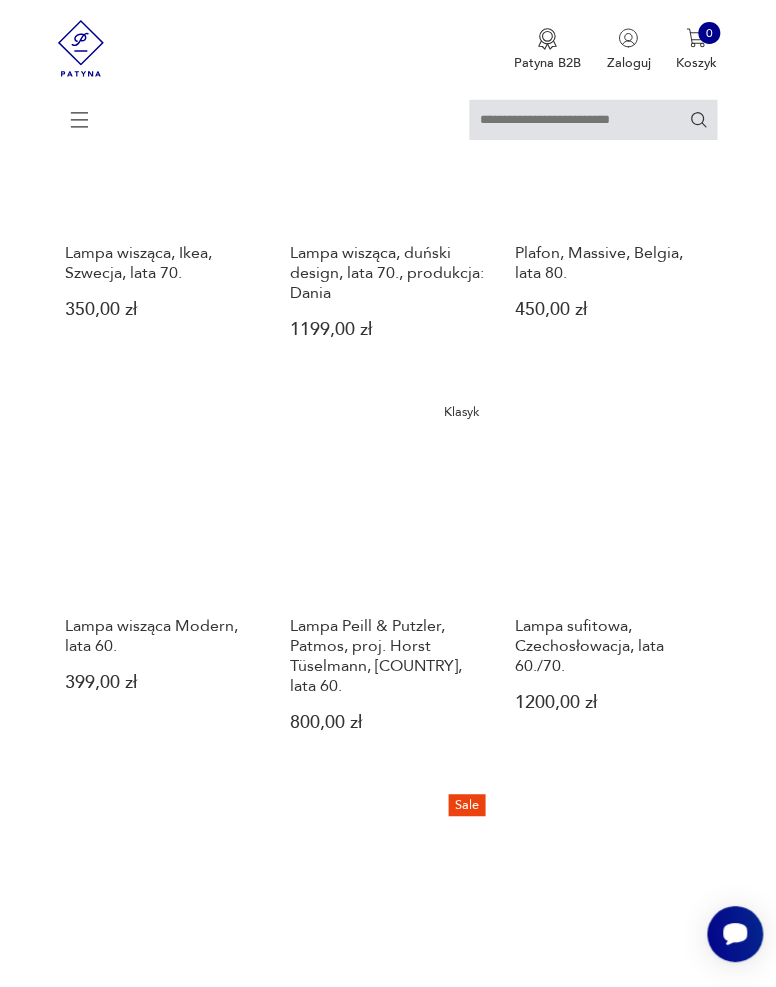 scroll, scrollTop: 1074, scrollLeft: 0, axis: vertical 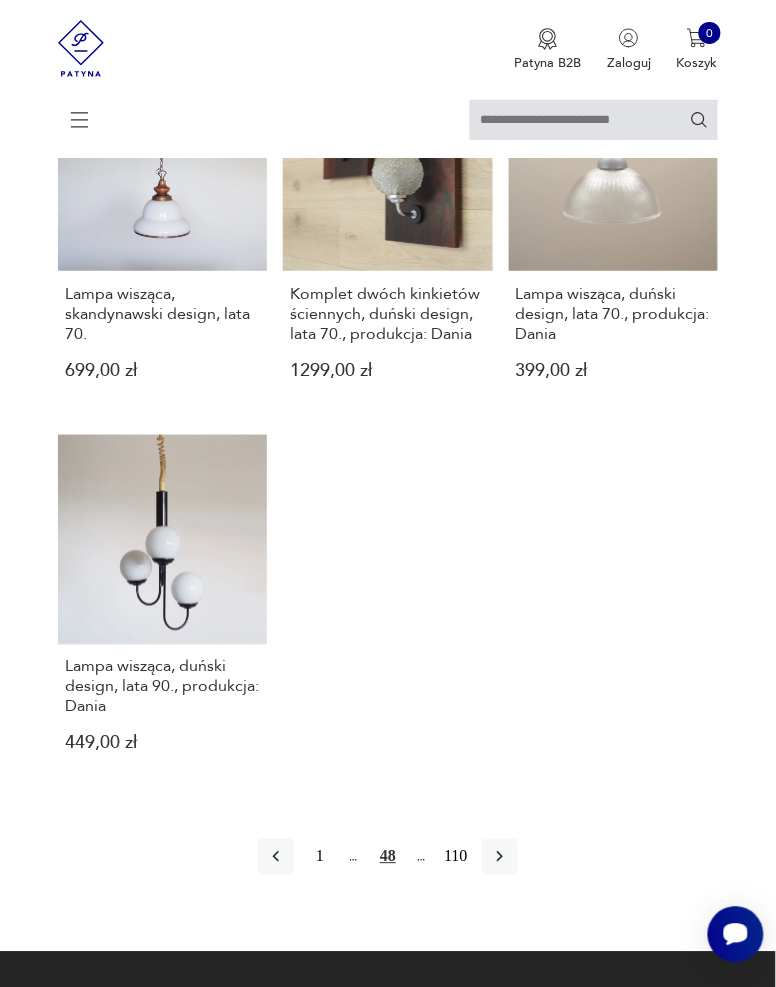 click at bounding box center [500, 857] 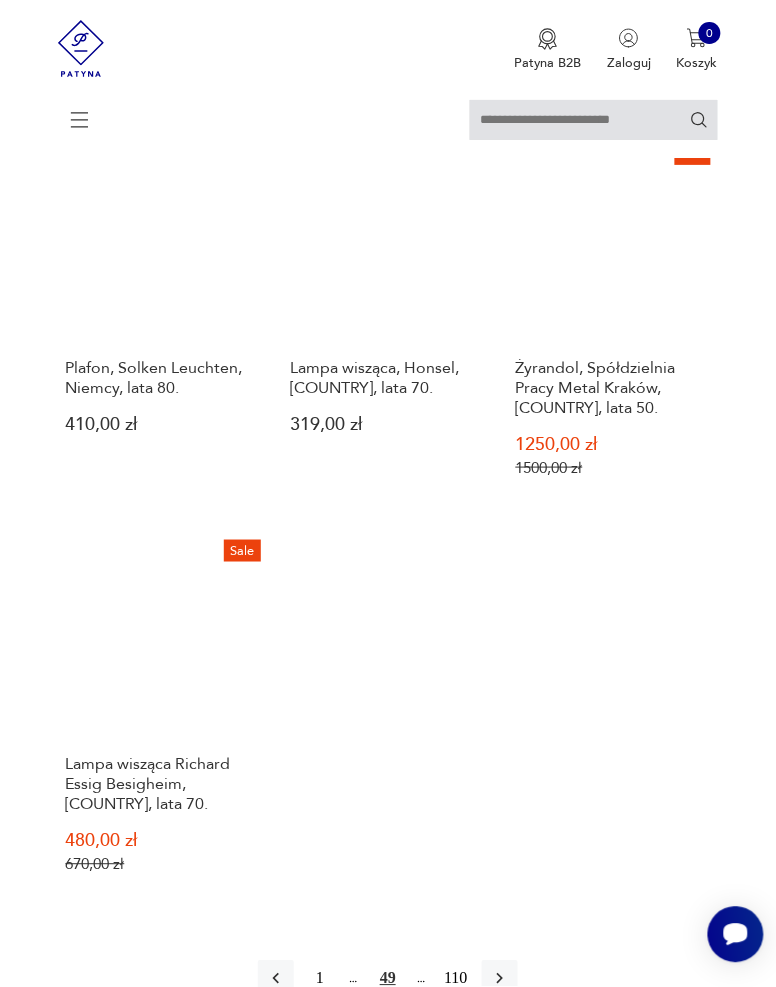 scroll, scrollTop: 2137, scrollLeft: 0, axis: vertical 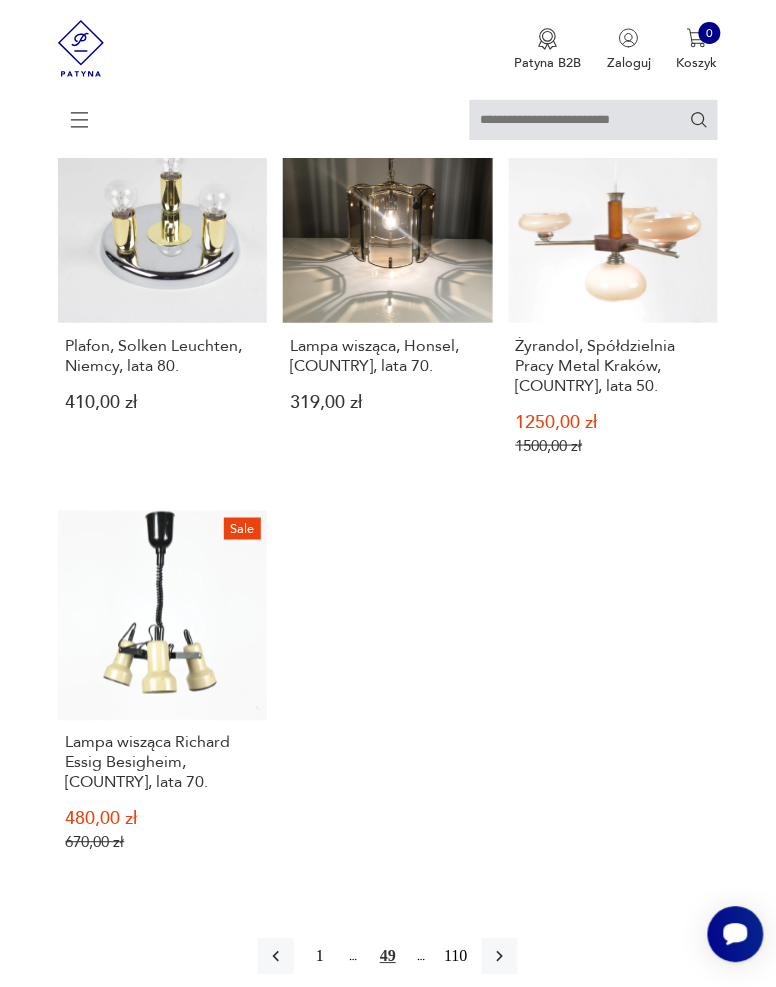 click at bounding box center [500, 957] 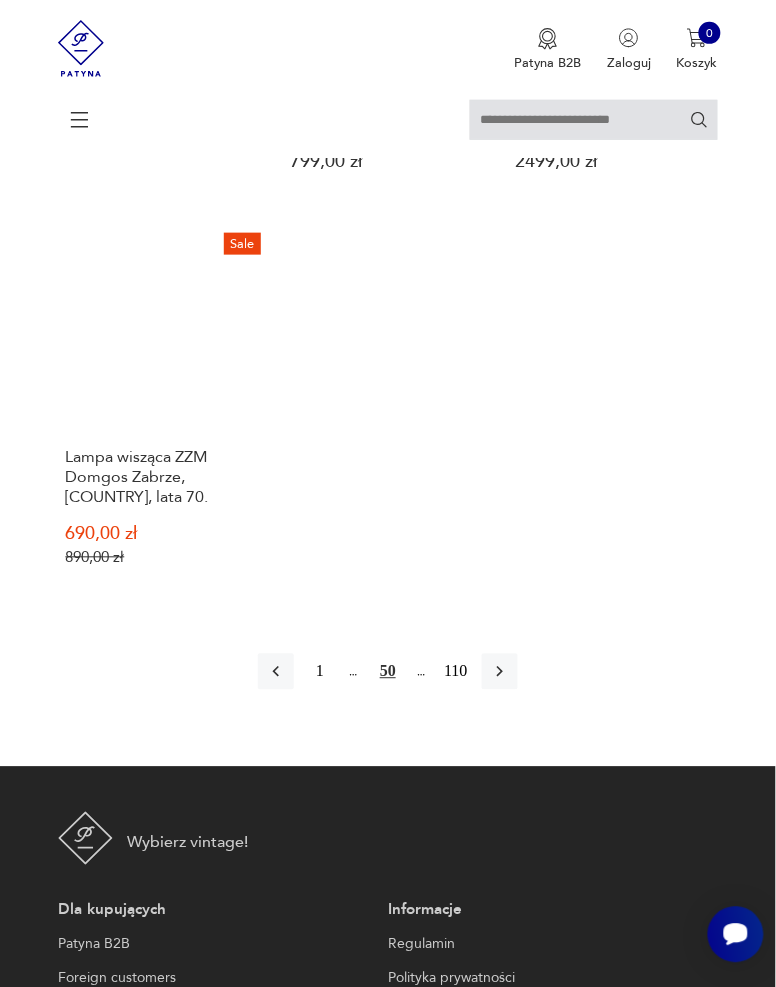 scroll, scrollTop: 2303, scrollLeft: 0, axis: vertical 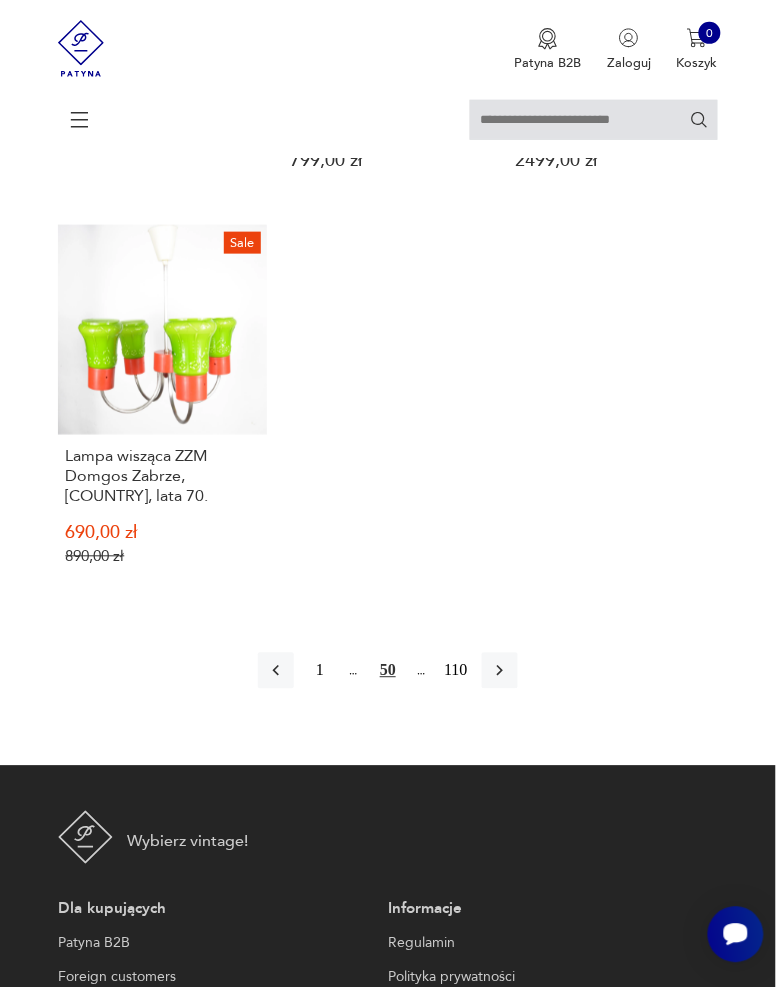 click at bounding box center [500, 671] 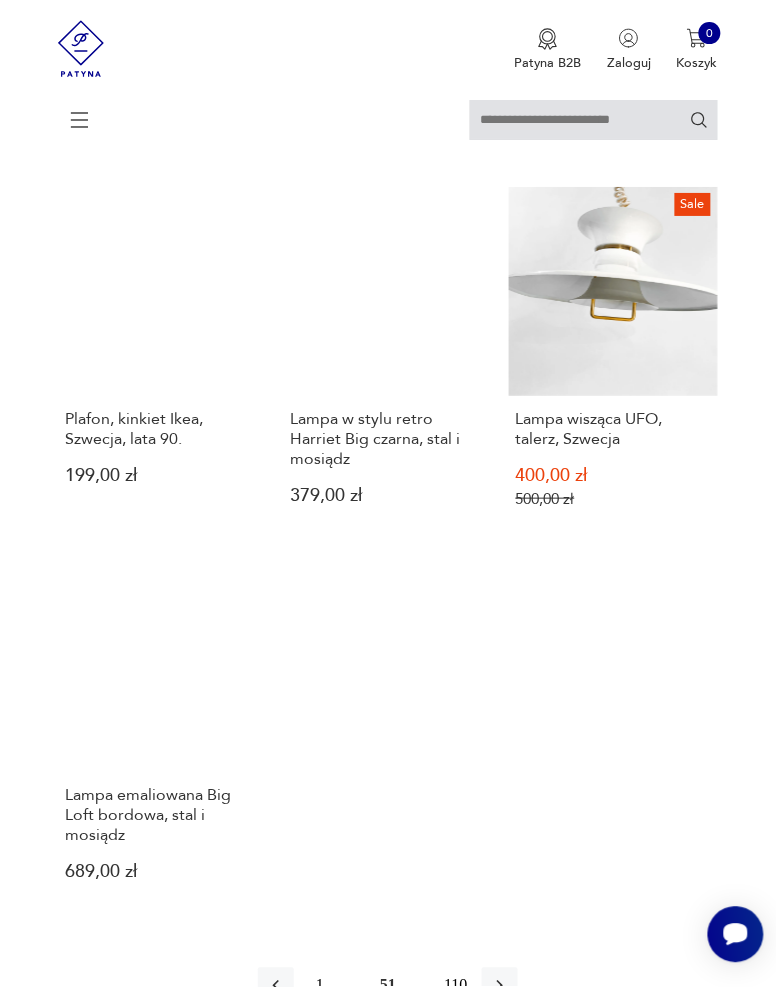 scroll, scrollTop: 2028, scrollLeft: 0, axis: vertical 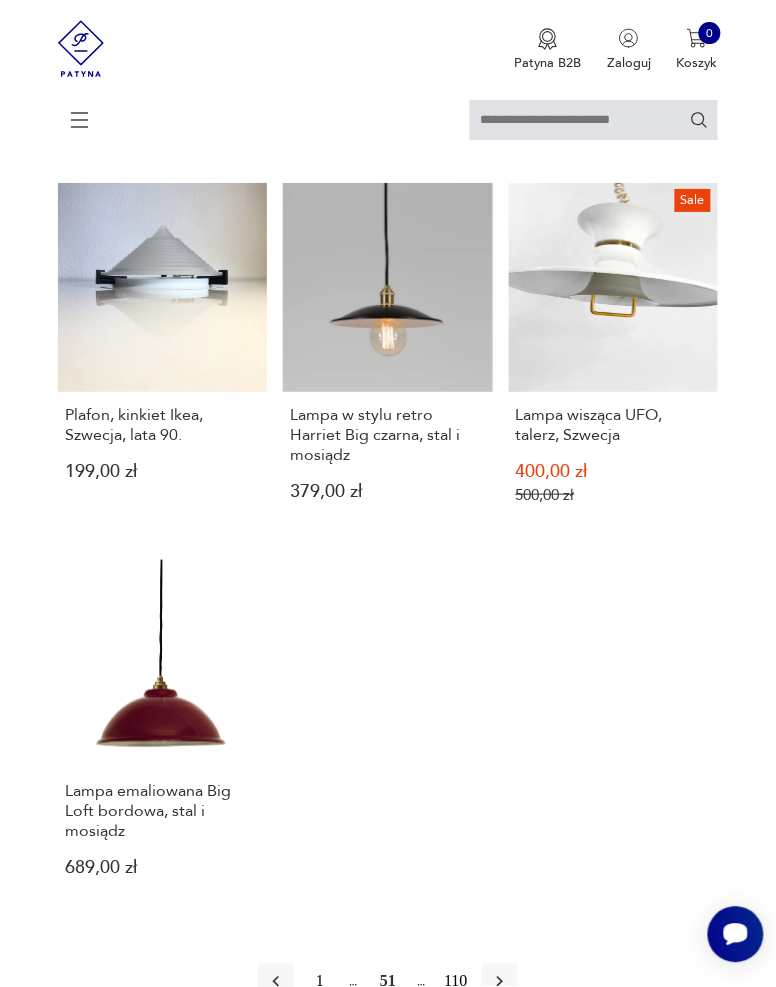 click at bounding box center (500, 982) 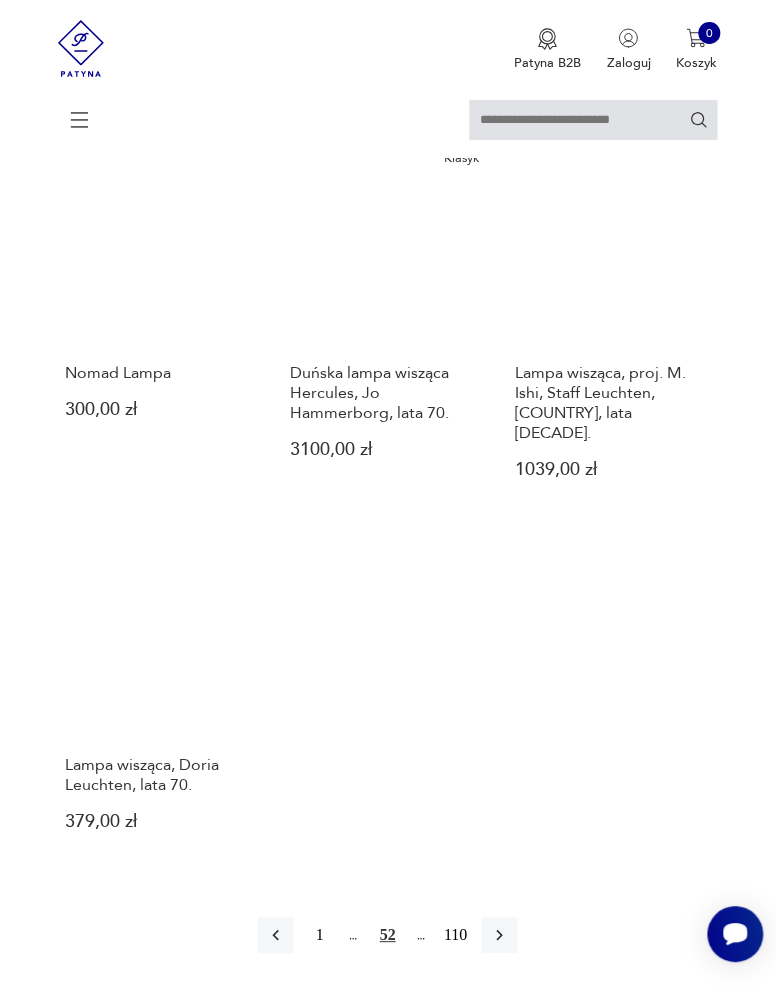 scroll, scrollTop: 2091, scrollLeft: 0, axis: vertical 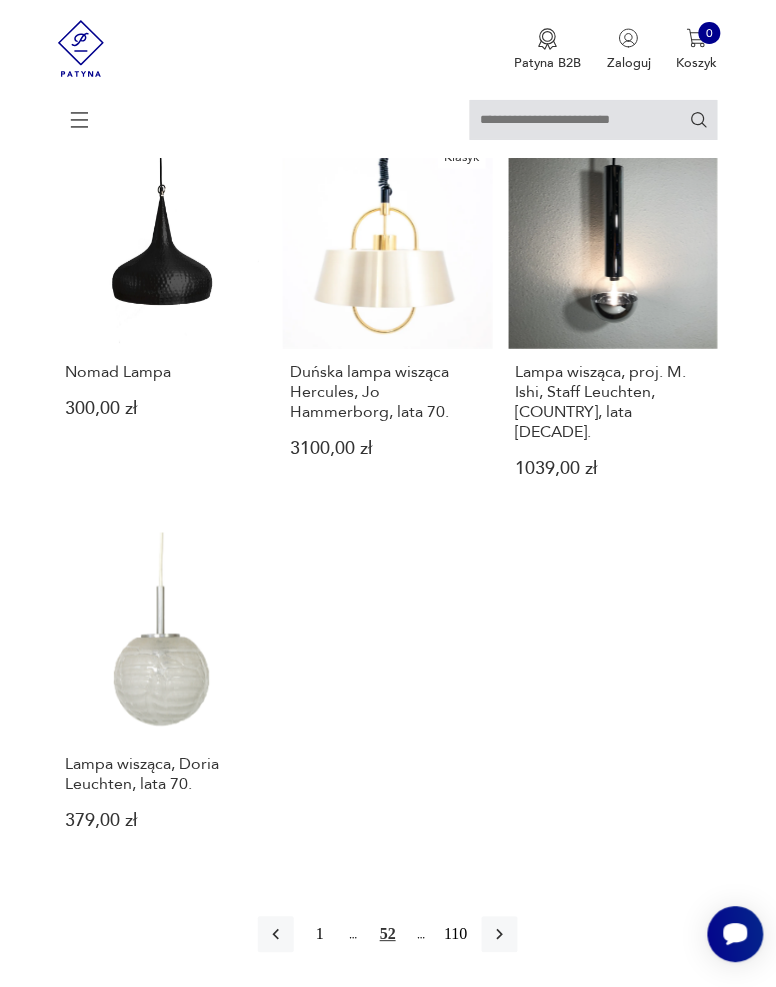 click at bounding box center (500, 935) 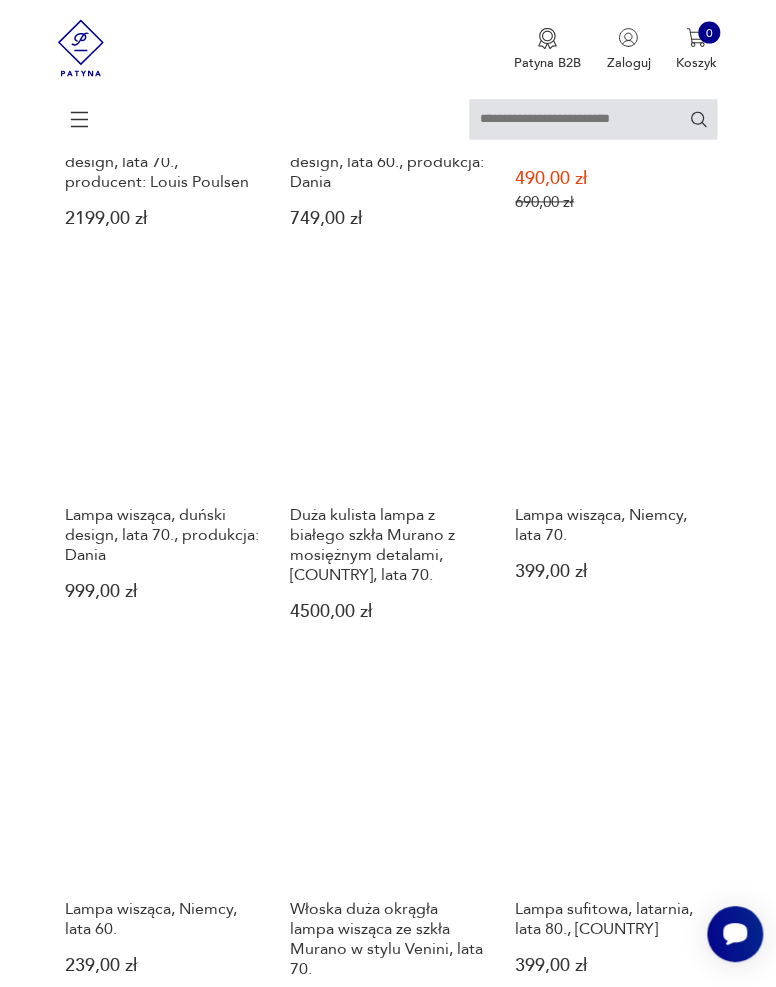 scroll, scrollTop: 1510, scrollLeft: 0, axis: vertical 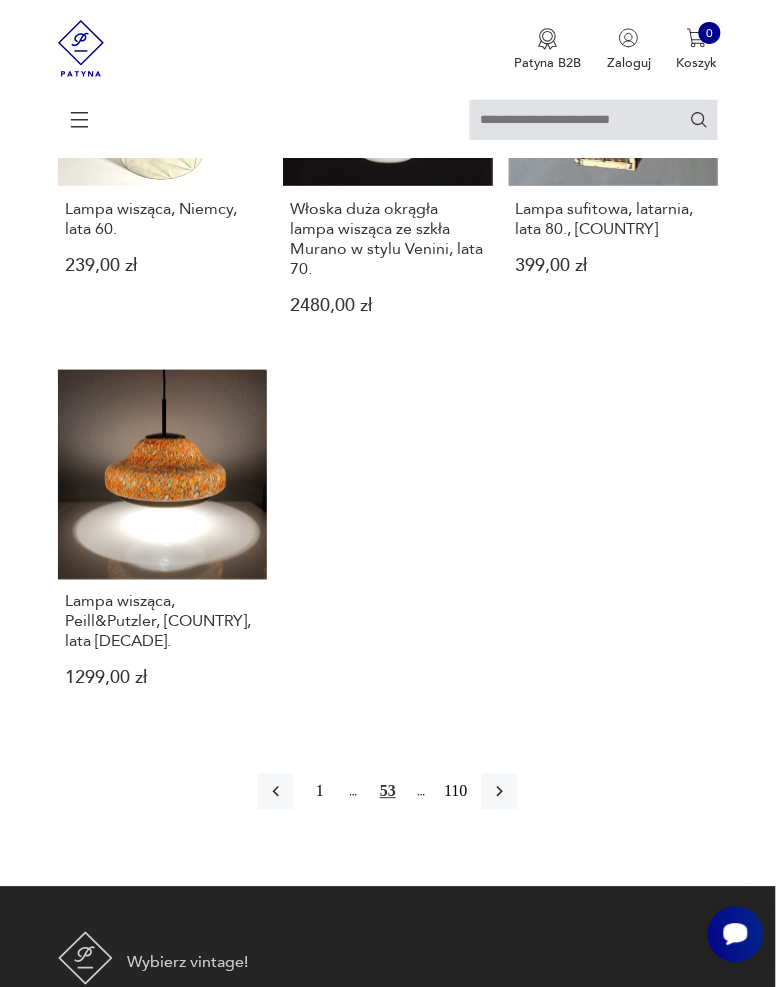 click on "Lampa wisząca, Peill&Putzler, Niemcy, lata 70. 1299,00 zł" at bounding box center (162, 544) 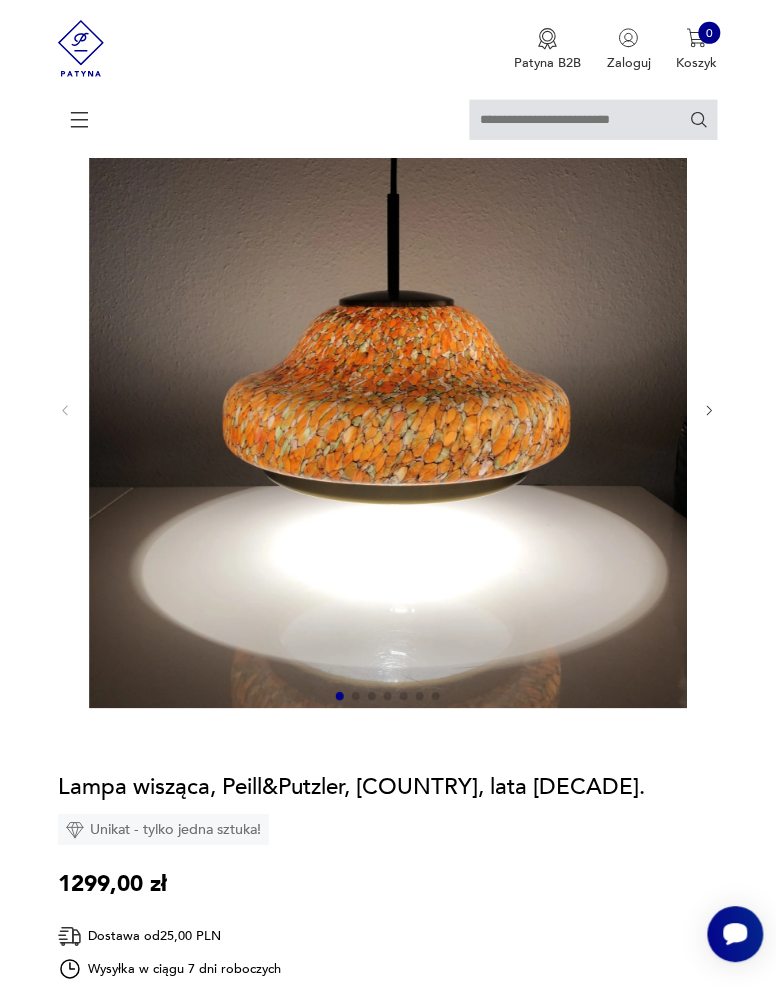 scroll, scrollTop: 0, scrollLeft: 0, axis: both 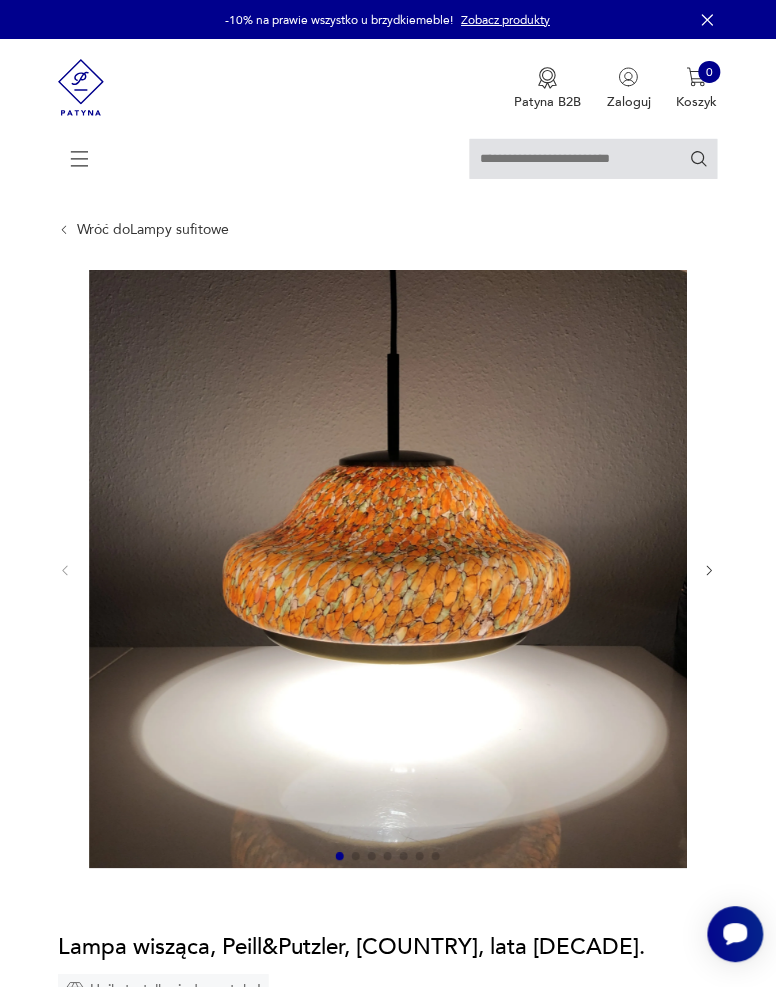 click at bounding box center [710, 571] 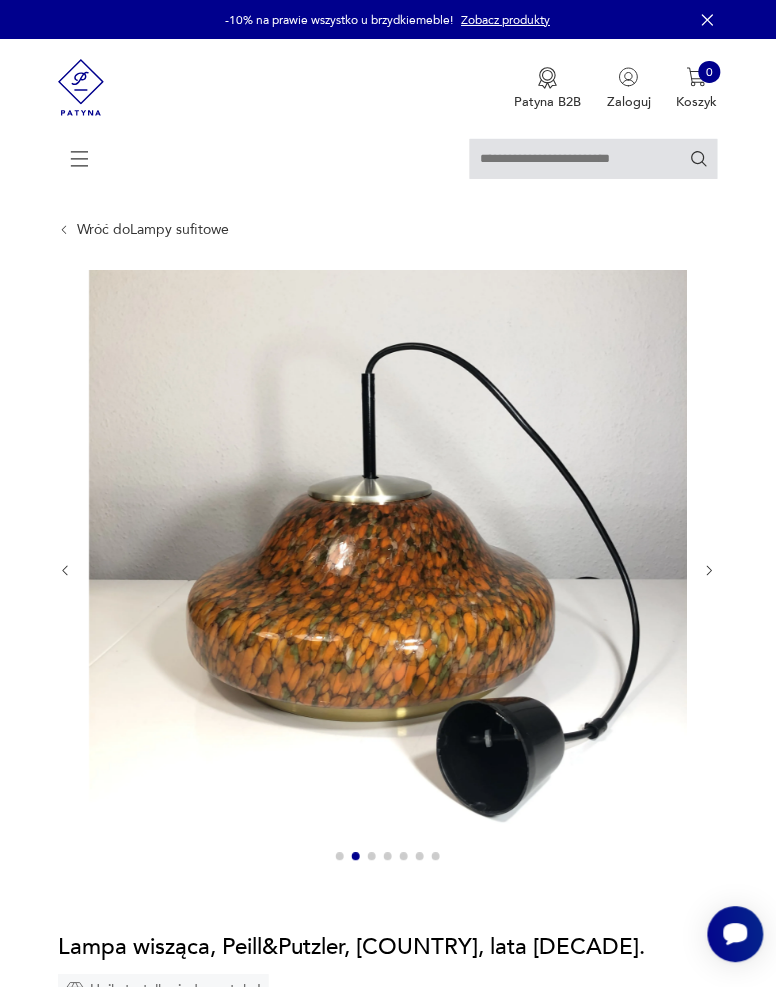 click at bounding box center [710, 571] 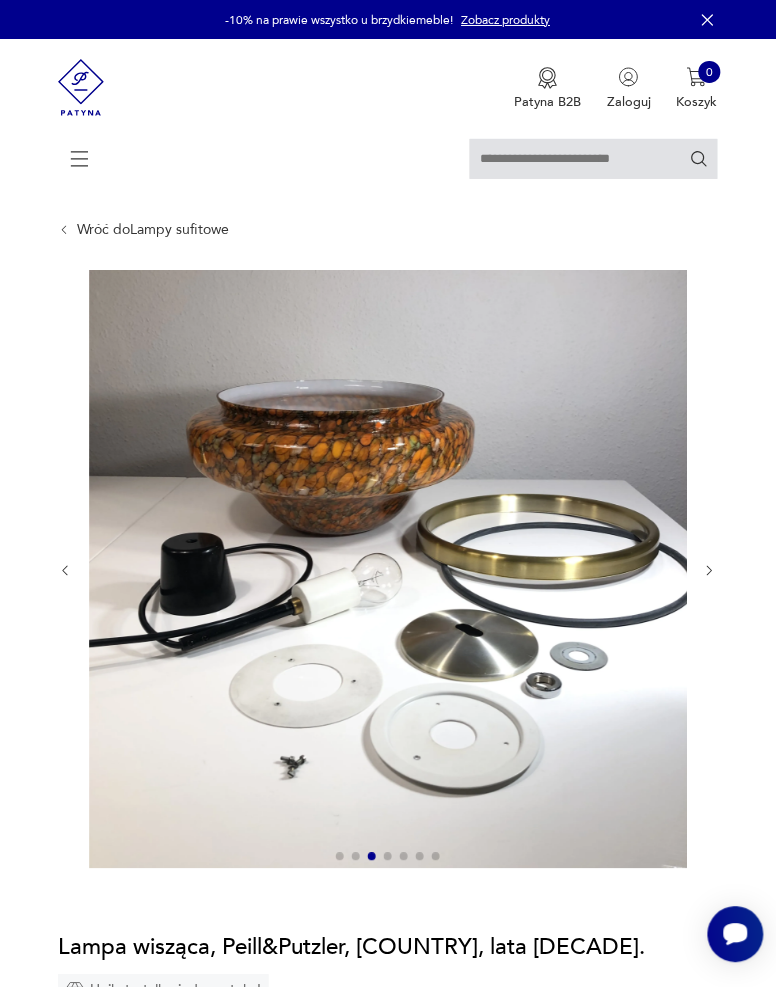 click at bounding box center (710, 571) 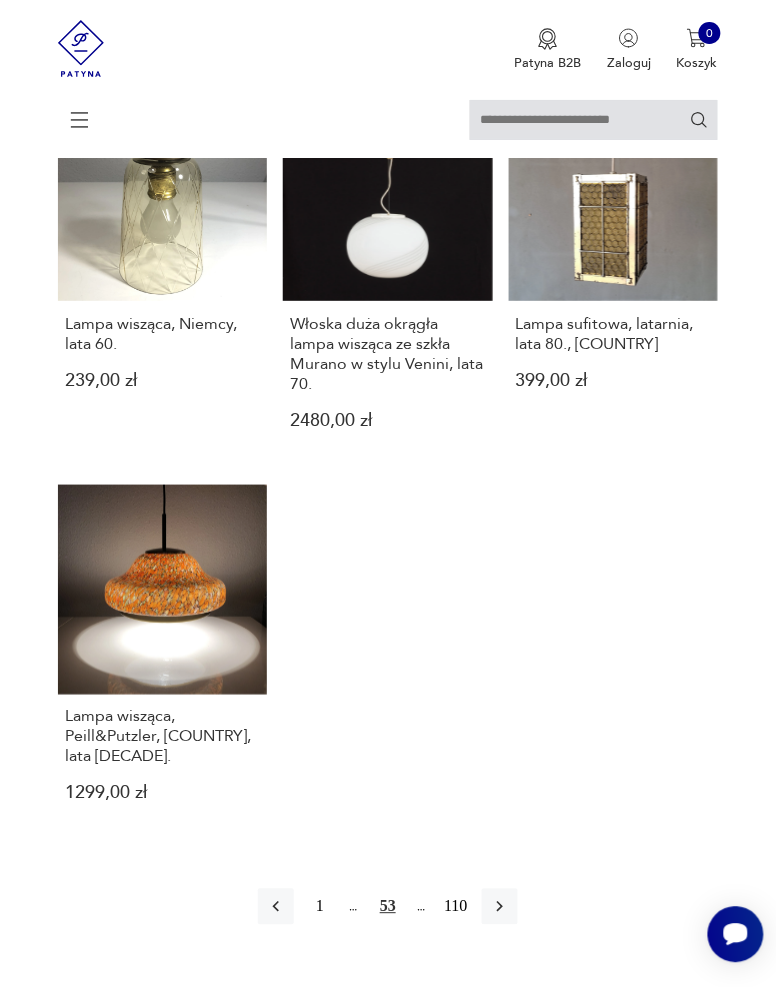 scroll, scrollTop: 2102, scrollLeft: 0, axis: vertical 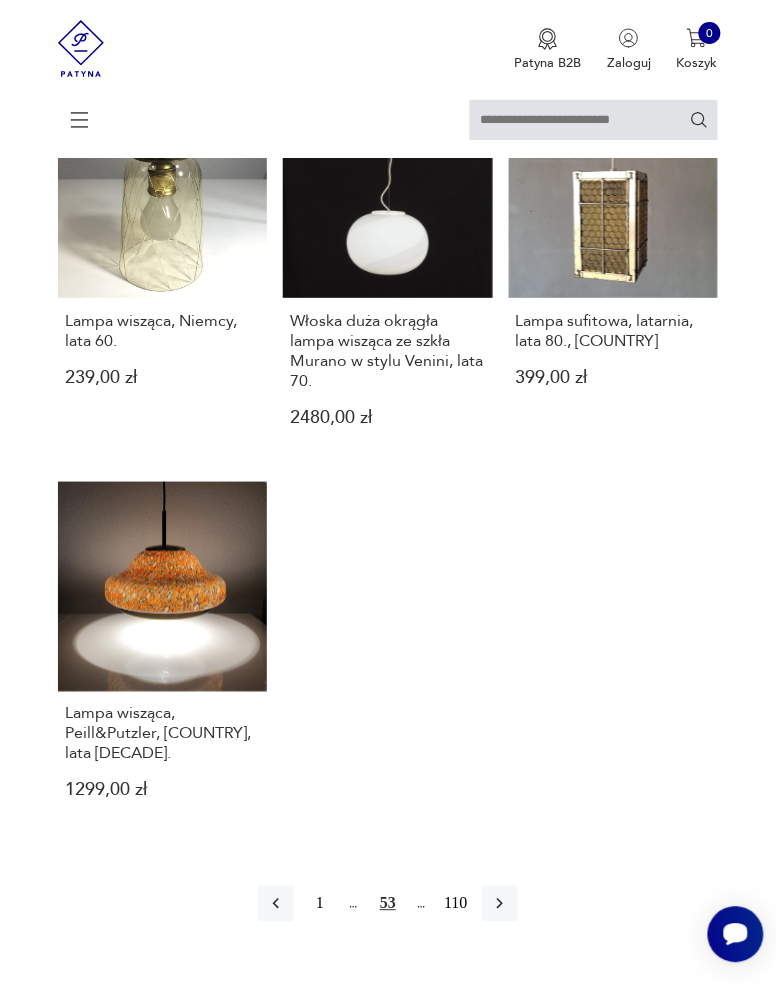 click at bounding box center [500, 904] 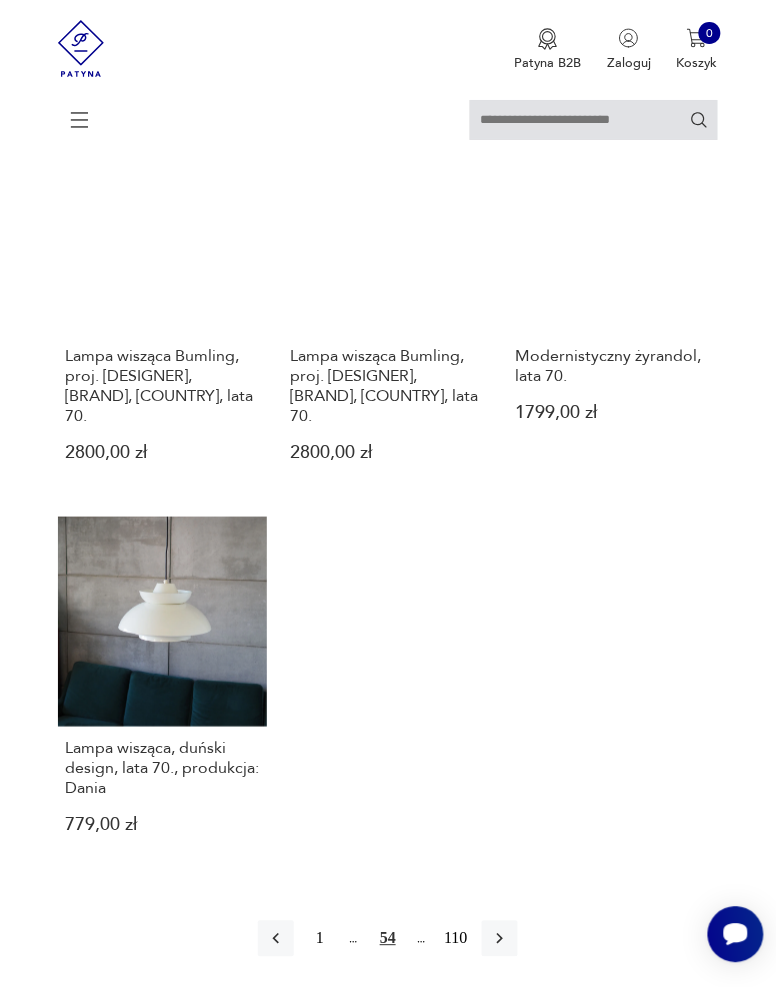 scroll, scrollTop: 2068, scrollLeft: 0, axis: vertical 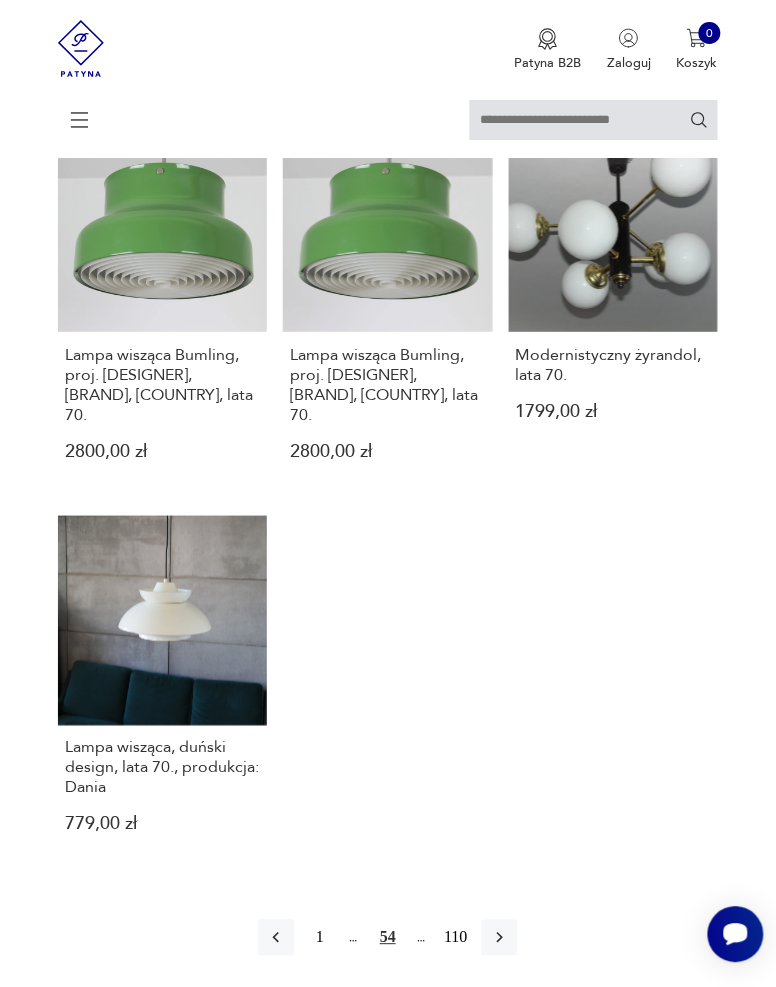 click at bounding box center (500, 938) 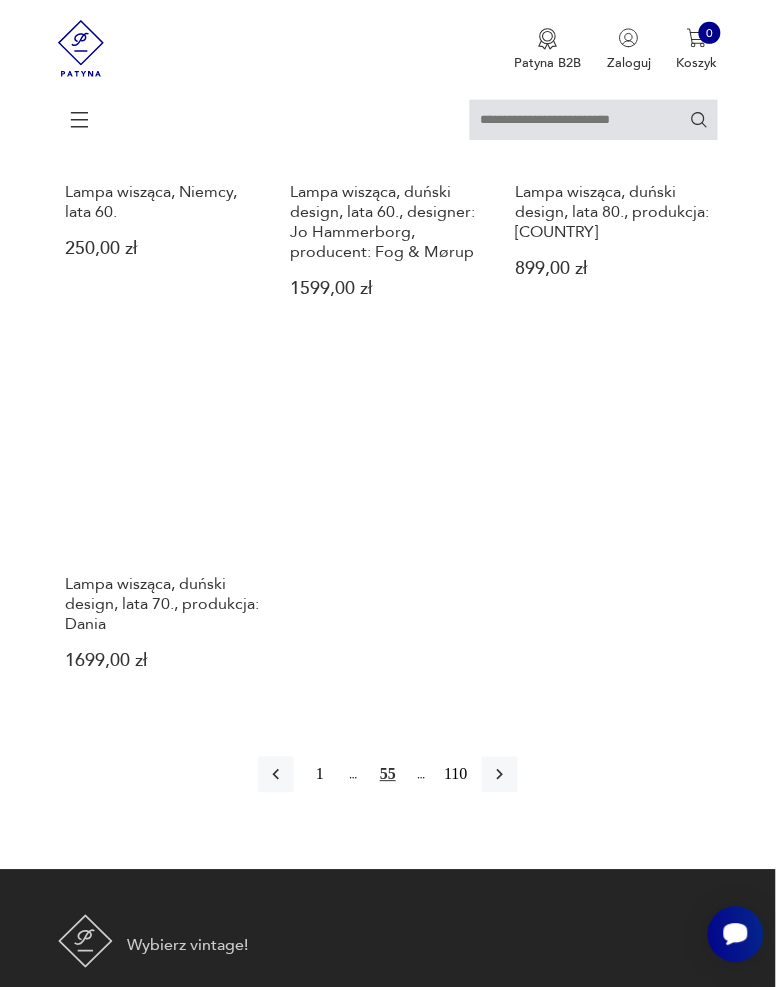 scroll, scrollTop: 2296, scrollLeft: 0, axis: vertical 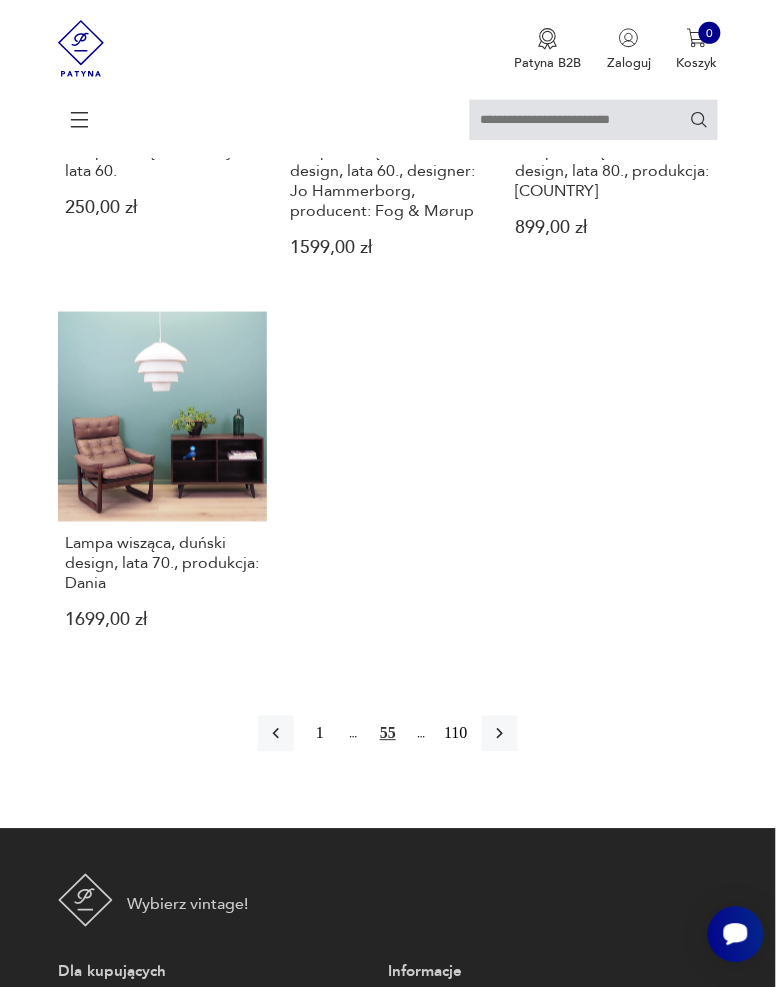 click at bounding box center (500, 734) 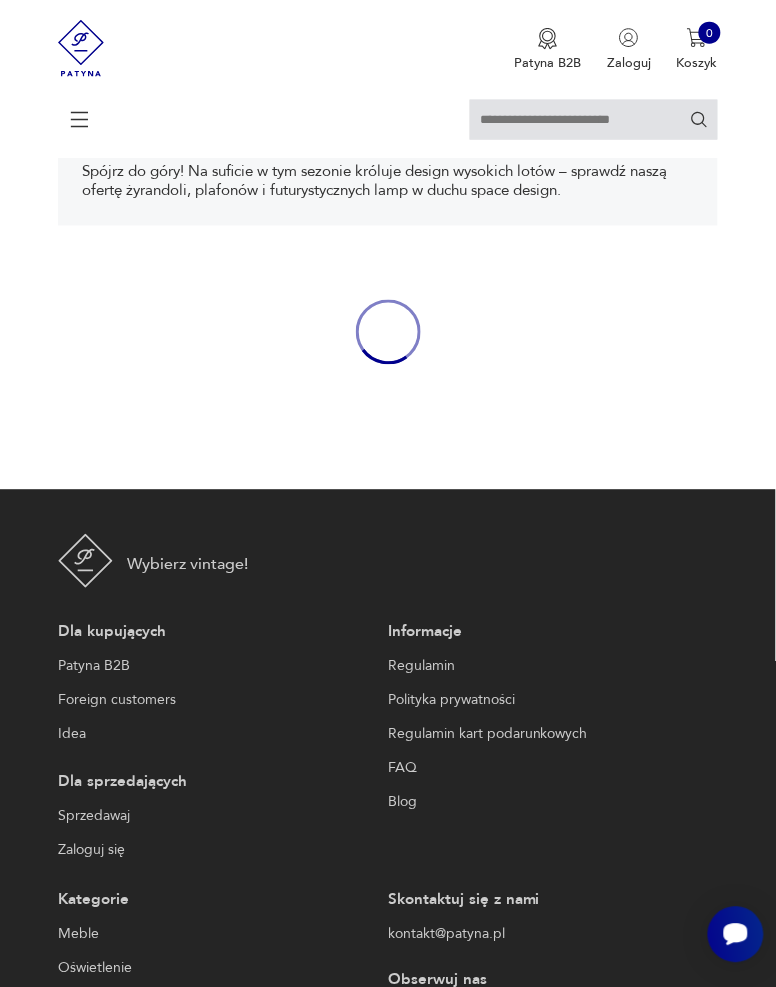 scroll, scrollTop: 308, scrollLeft: 0, axis: vertical 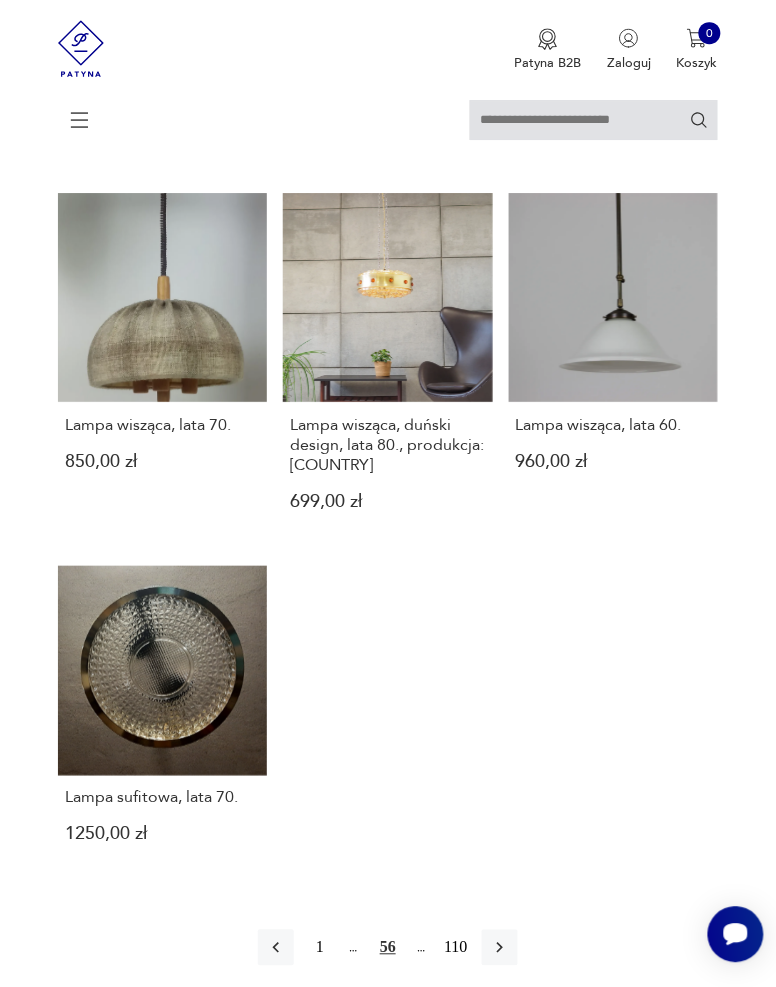 click at bounding box center (500, 948) 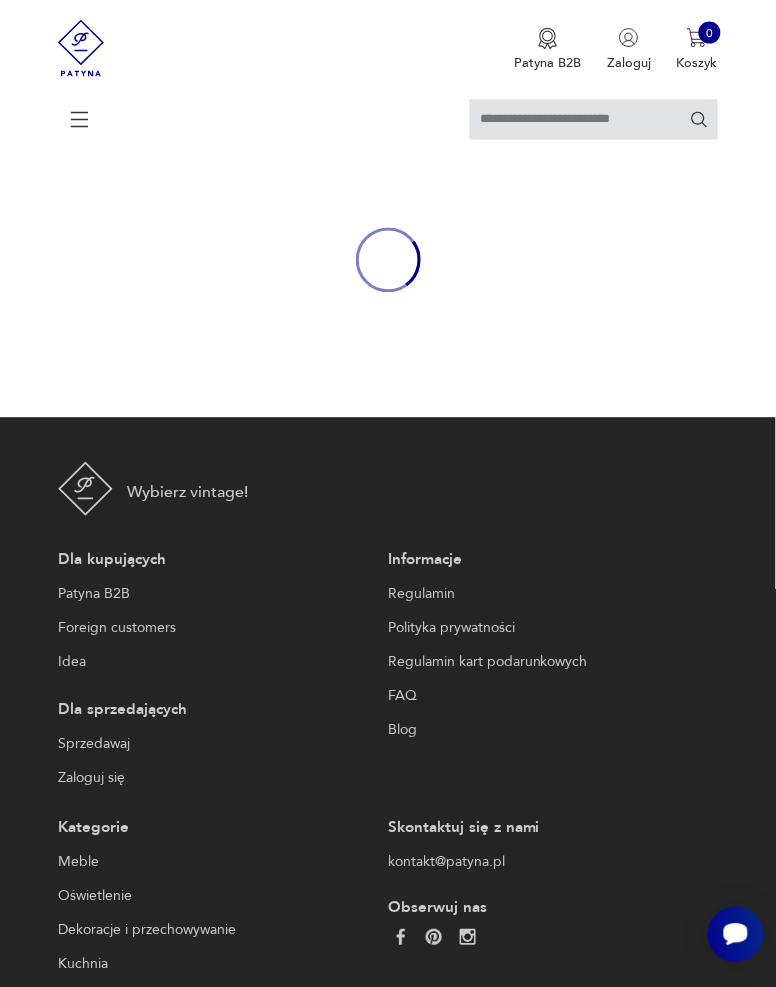 scroll, scrollTop: 308, scrollLeft: 0, axis: vertical 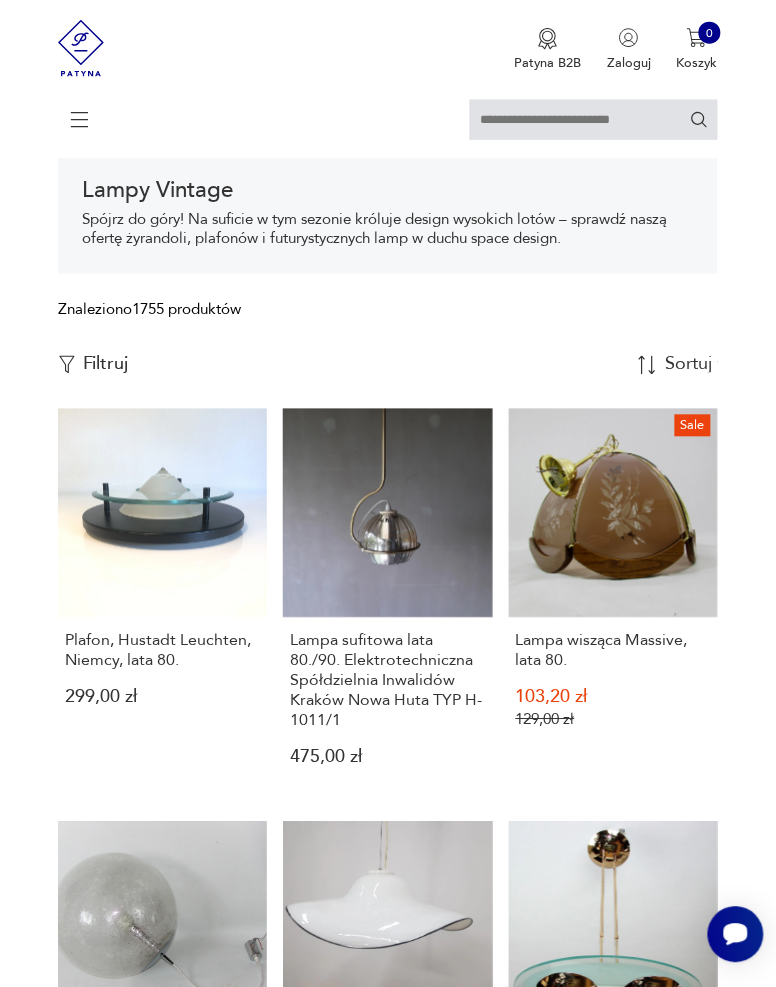 click on "Lampa sufitowa lata 80./90. Elektrotechniczna Spółdzielnia Inwalidów Kraków Nowa Huta TYP H-1011/1 475,00 zł" at bounding box center (387, 603) 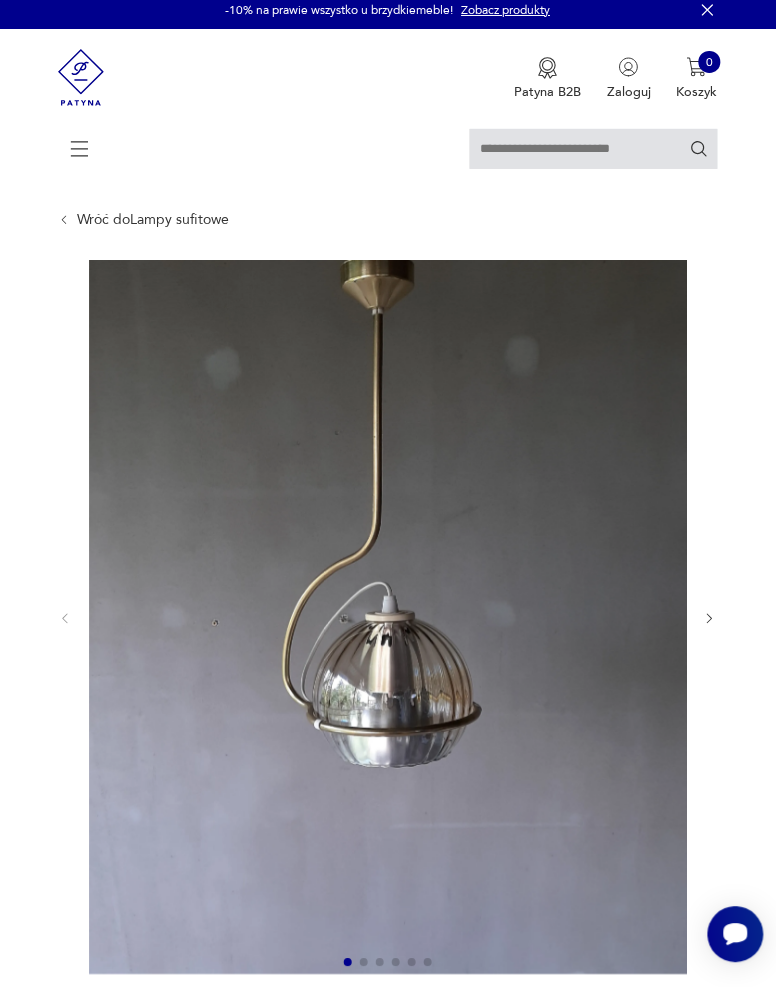 scroll, scrollTop: 0, scrollLeft: 0, axis: both 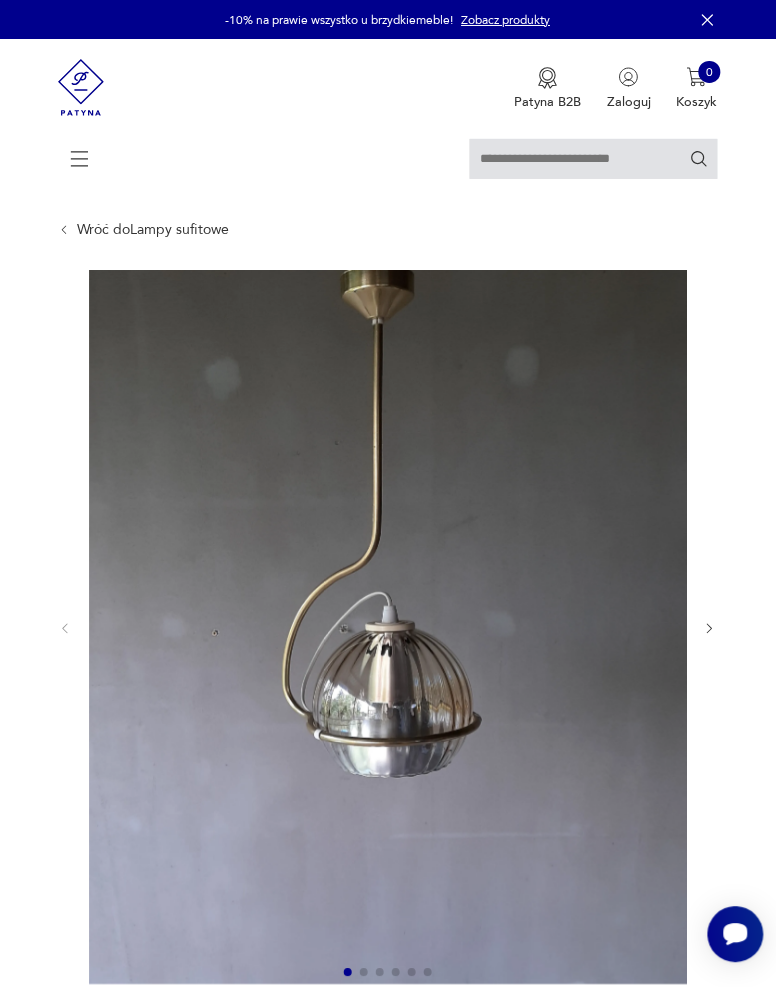 click at bounding box center [710, 629] 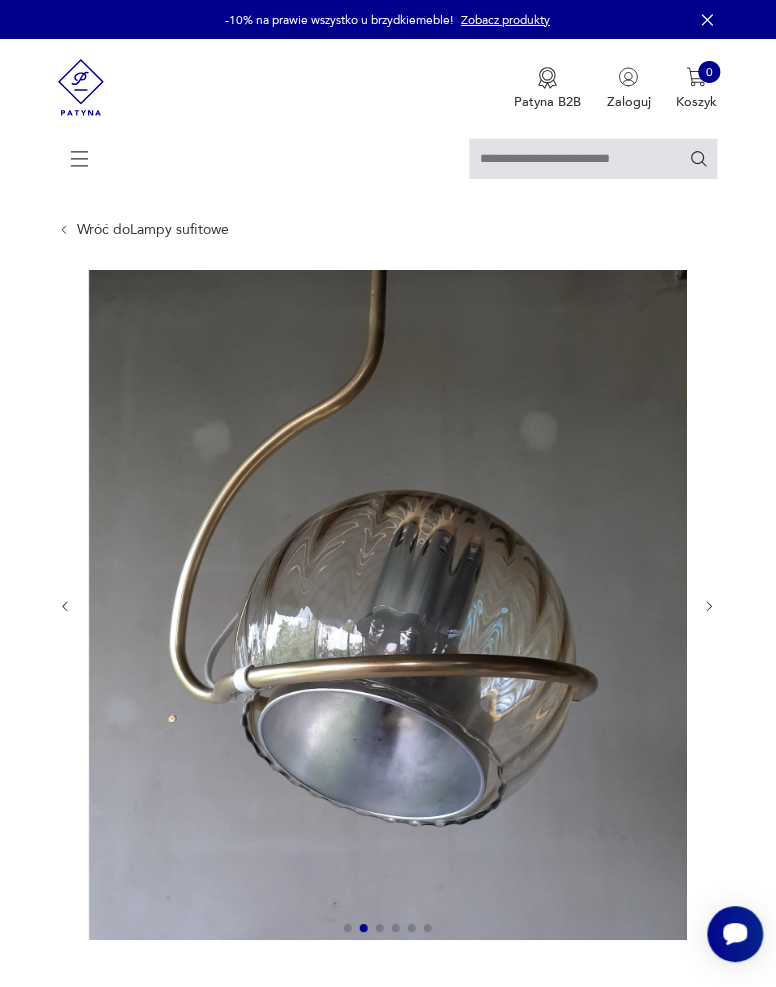click on "Opis produktu Lampa sufitowa lata 80/90 Spółdzielnia Inwalidów Nowa Huta. Stan dobry z drobnymi śladami czasu. Chyba najrzadziej spotykany obecnie model tego typu. Częściej spotkać można model z 3 lub 4 kulami. Kulę można dowolnie układać. Wysokość 53 cm, średnica ok. 22 cm. Żarówka E27. Rozwiń więcej Szczegóły produktu Liczba sztuk:   1 Tagi:   żyrandol O sprzedawcy Patrz Pan Zweryfikowany sprzedawca Od 9 lat z Patyną Dostawa i zwroty Dostępne formy dostawy: Przesylka zwykla   30,00 PLN Odbior osobisty   0,00 PLN Kurier   30,00 PLN Zwroty: Jeśli z jakiegokolwiek powodu chcesz zwrócić zamówiony przedmiot, masz na to   14 dni od momentu otrzymania przesyłki. Lampa sufitowa lata 80./90. Elektrotechniczna Spółdzielnia Inwalidów Kraków Nowa Huta TYP H-1011/1 Unikat - tylko jedna sztuka! 475,00 zł Dostawa od  30,00 PLN Wysyłka w ciągu 7 dni roboczych 1 Dodaj do koszyka Patyna.pl gwarantuje bezpieczne zakupy Ochrona Kupującego Bezpieczna dostawa 14 dni na zwrot   1 Tagi:" at bounding box center [388, 1103] 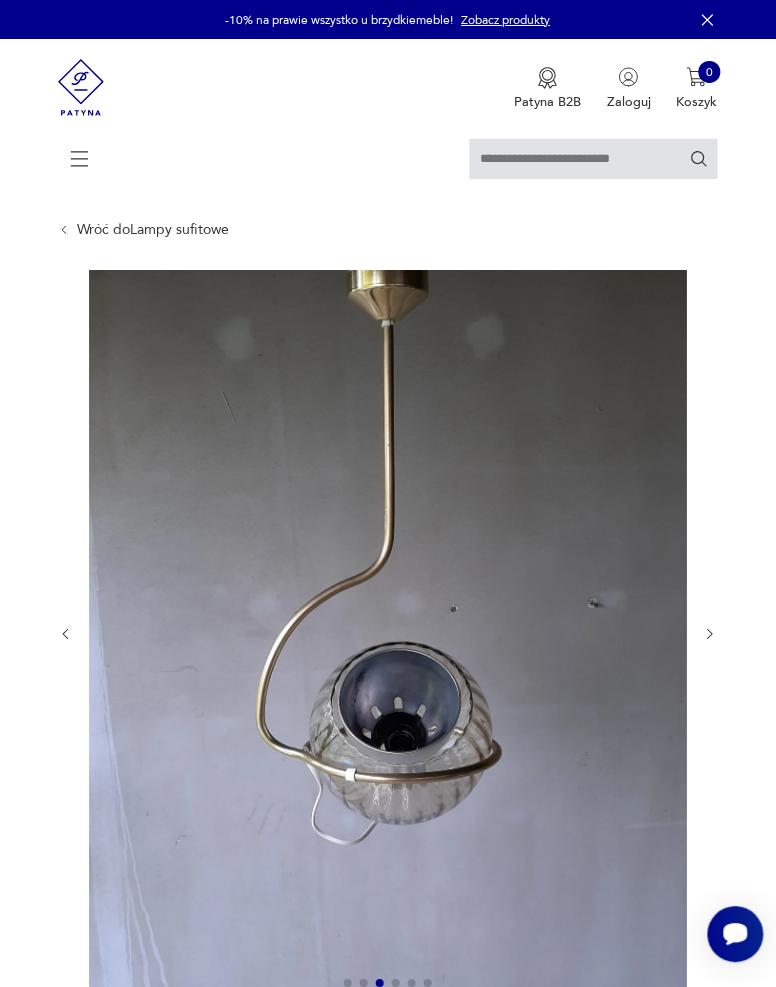 click at bounding box center (710, 634) 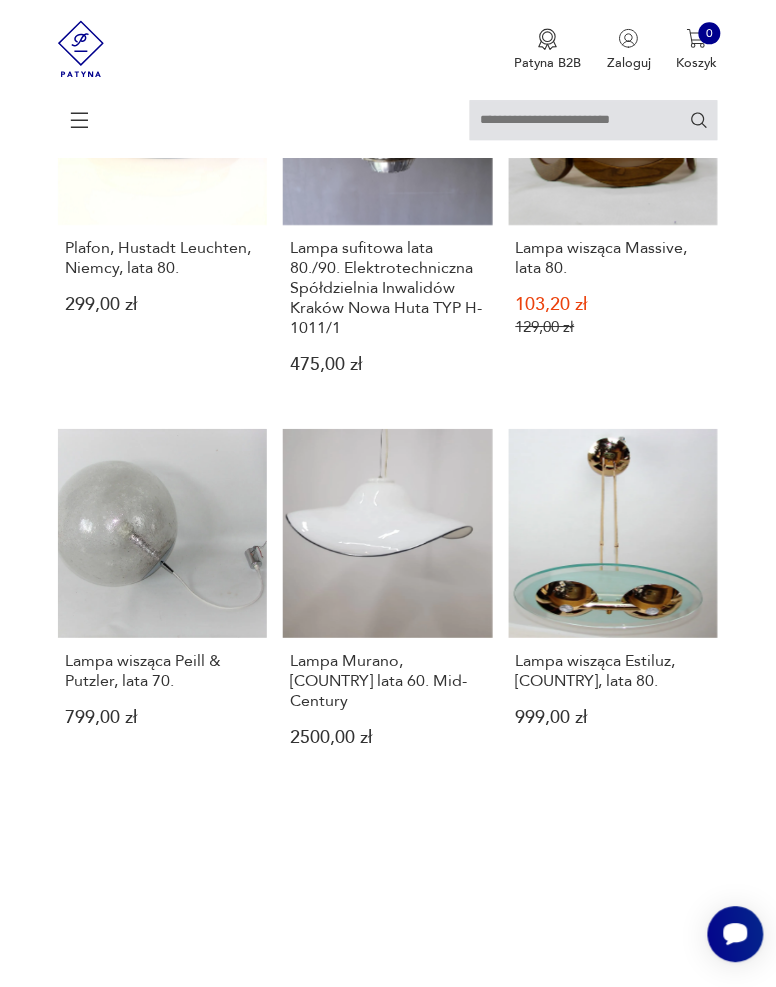 scroll, scrollTop: 704, scrollLeft: 0, axis: vertical 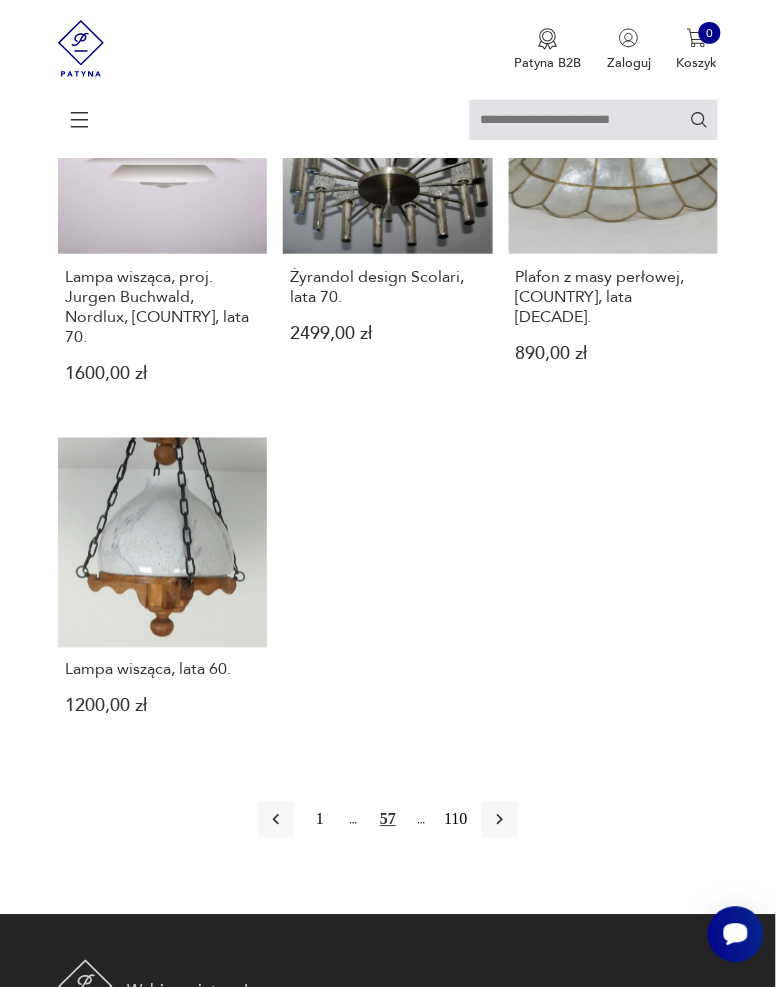 click at bounding box center [500, 820] 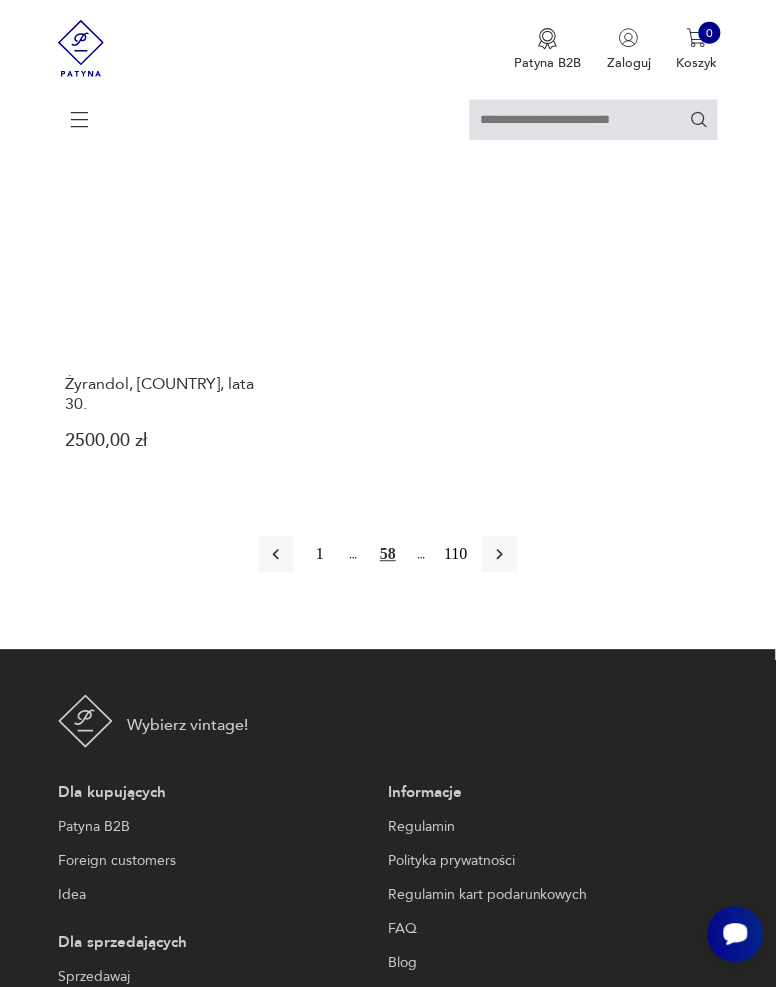 scroll, scrollTop: 2396, scrollLeft: 0, axis: vertical 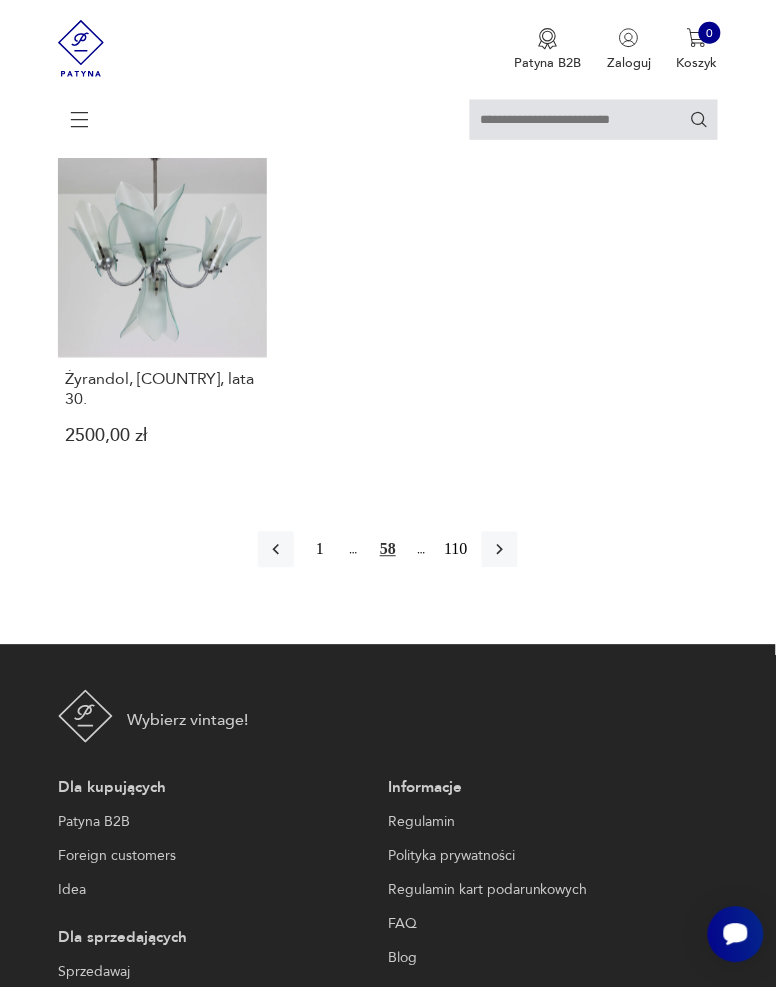 click at bounding box center (500, 550) 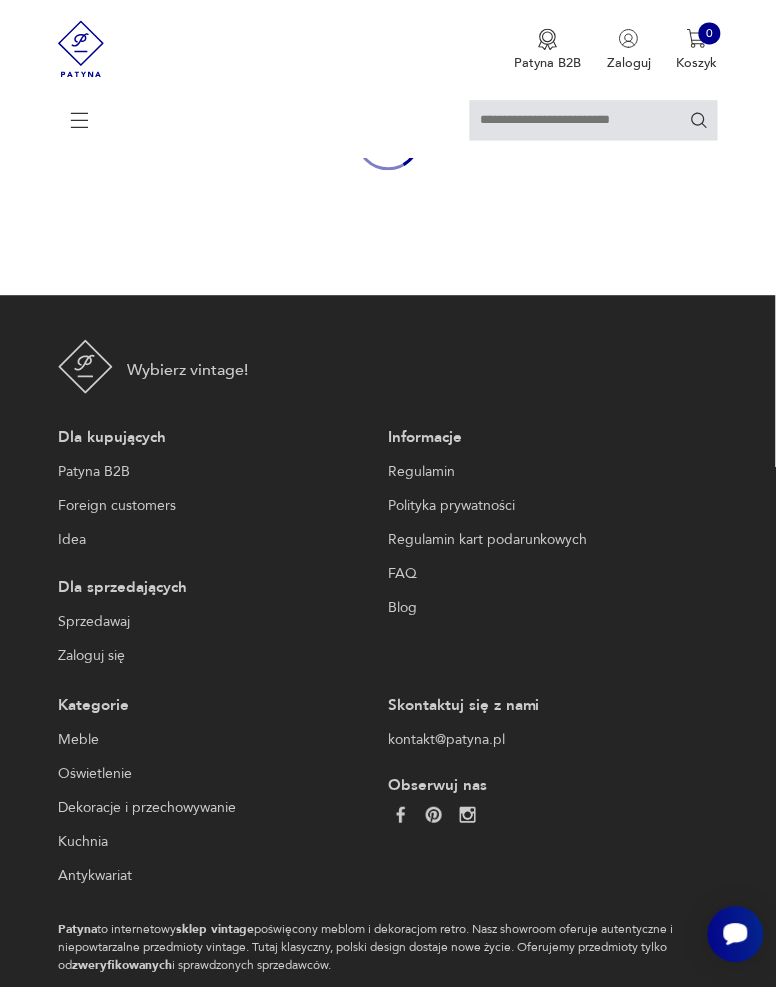 scroll, scrollTop: 308, scrollLeft: 0, axis: vertical 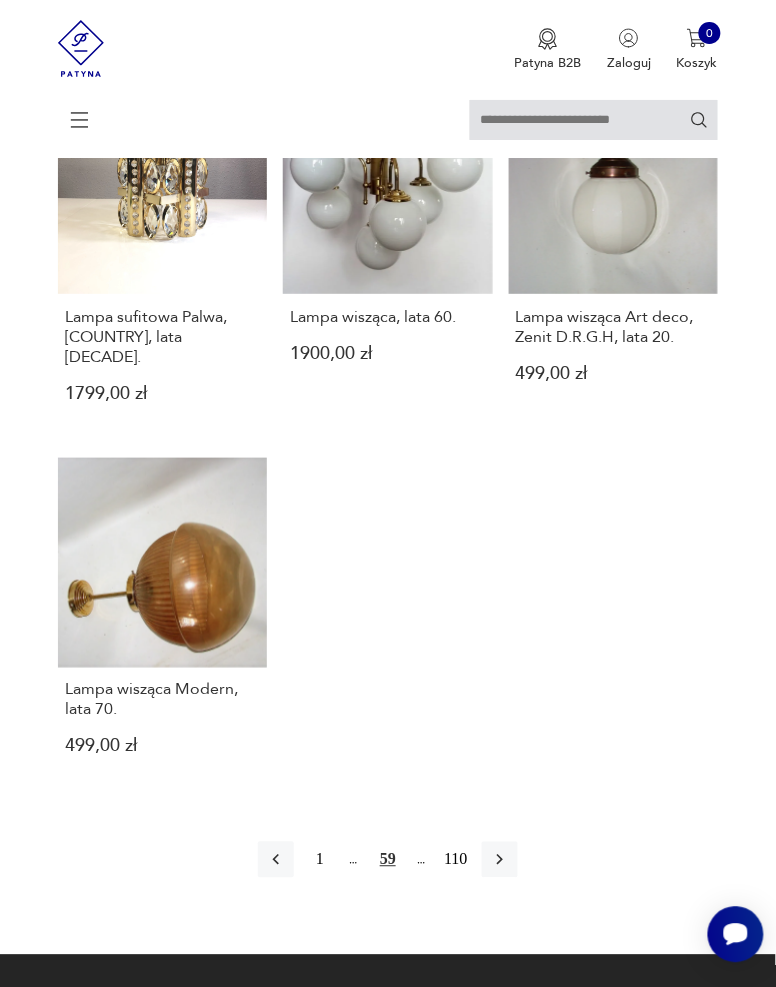 click at bounding box center [500, 860] 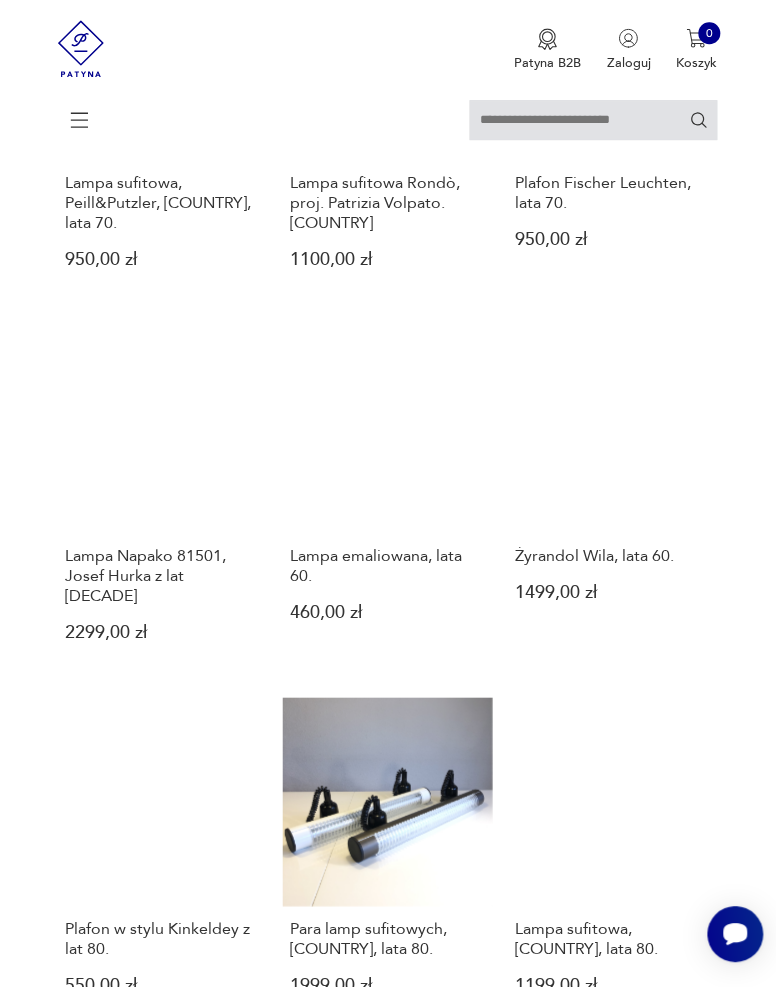 scroll, scrollTop: 760, scrollLeft: 0, axis: vertical 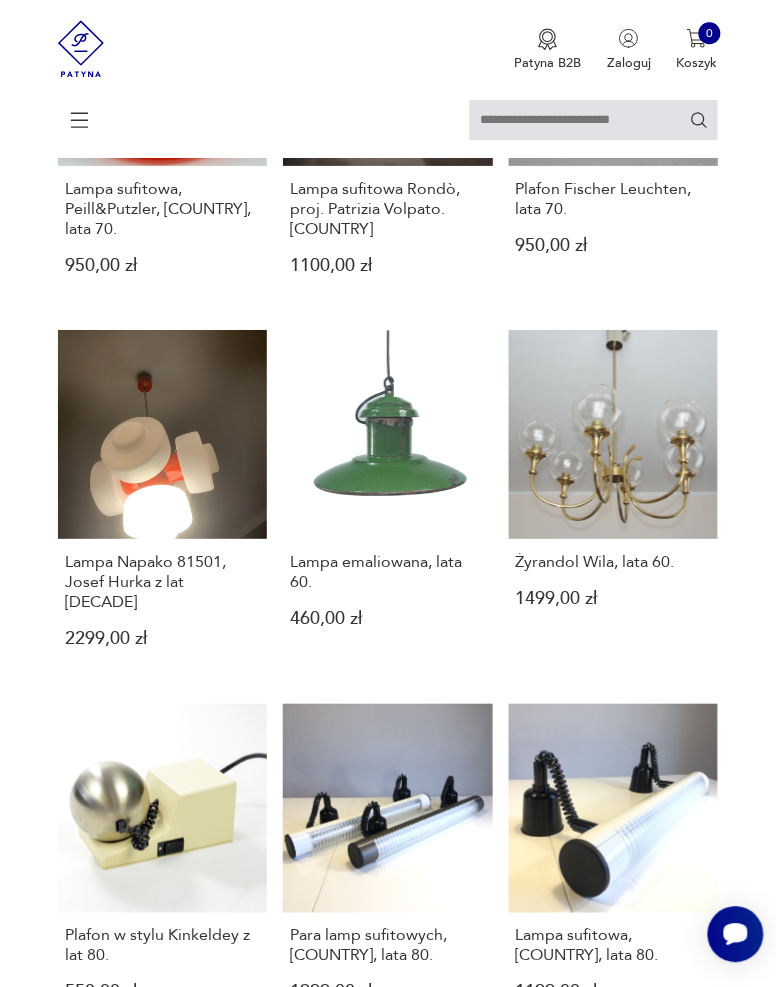 click on "Lampa Napako 81501, Josef Hurka z lat 60. 2299,00 zł" at bounding box center [162, 504] 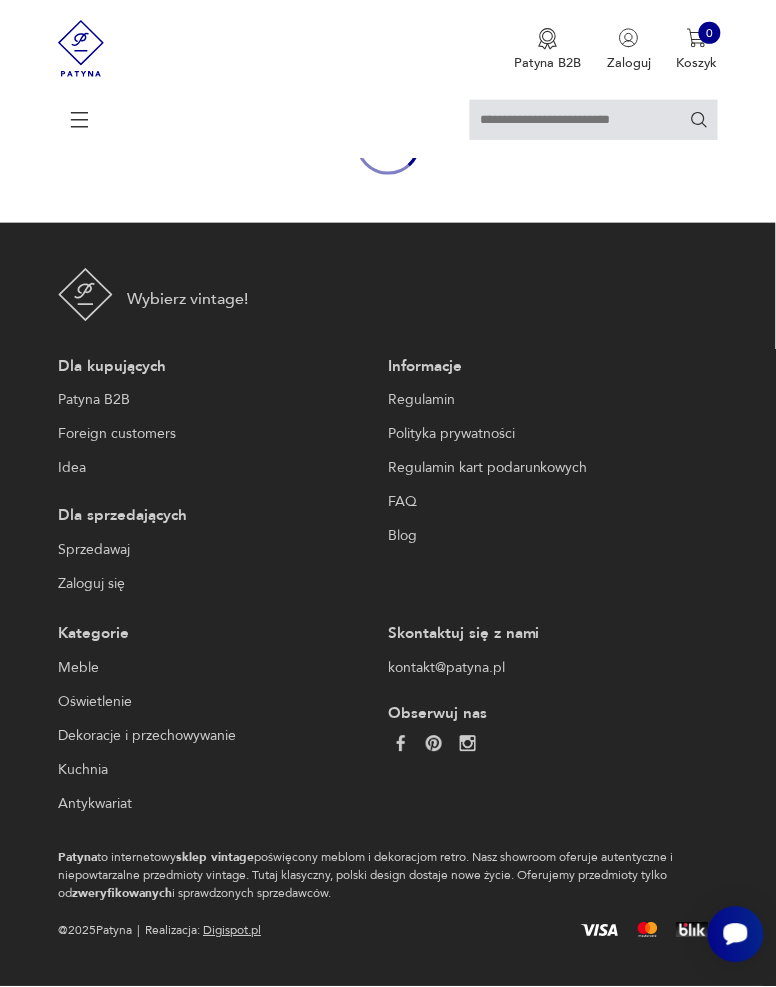 scroll, scrollTop: 0, scrollLeft: 0, axis: both 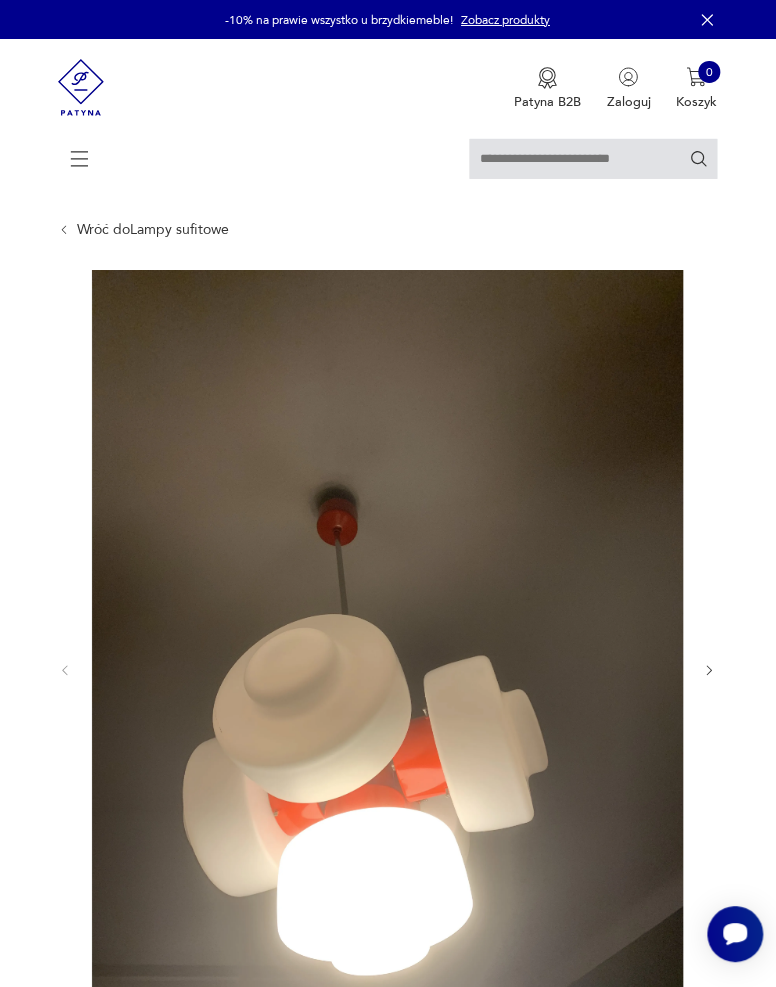 click at bounding box center [710, 671] 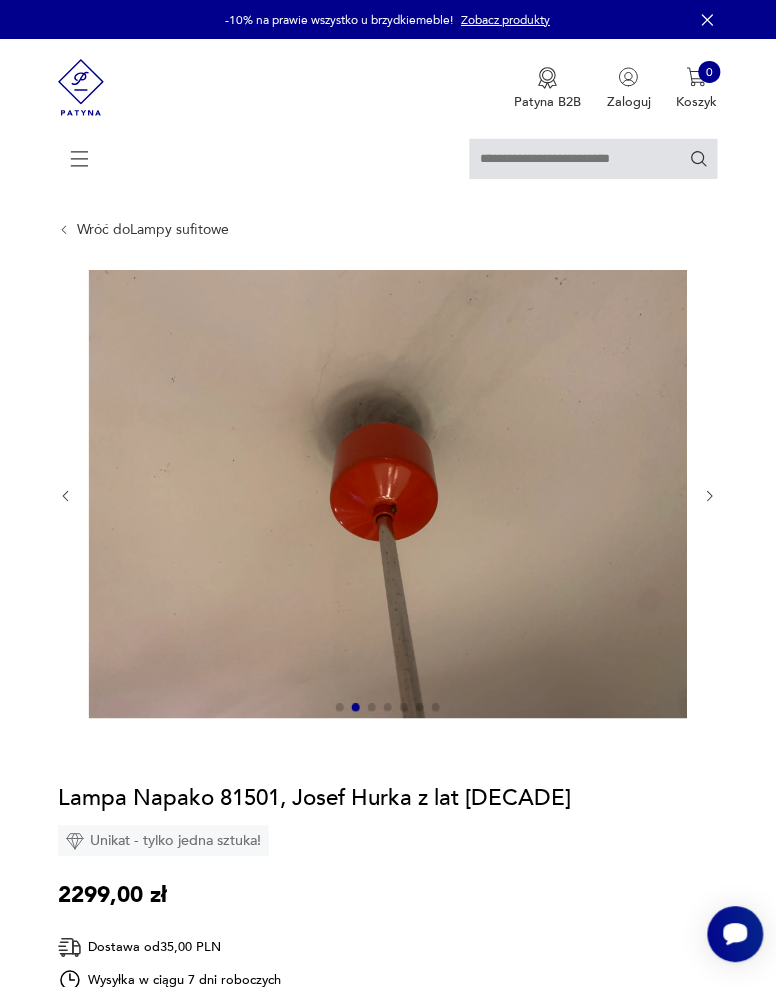 click at bounding box center [388, 496] 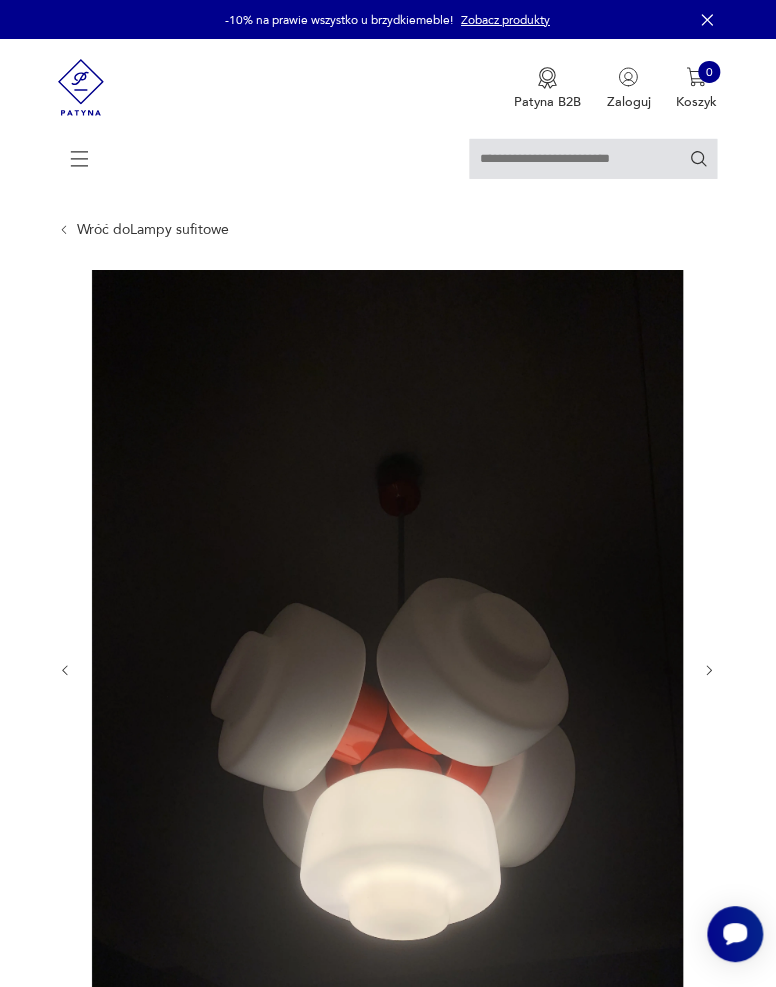 click at bounding box center (710, 671) 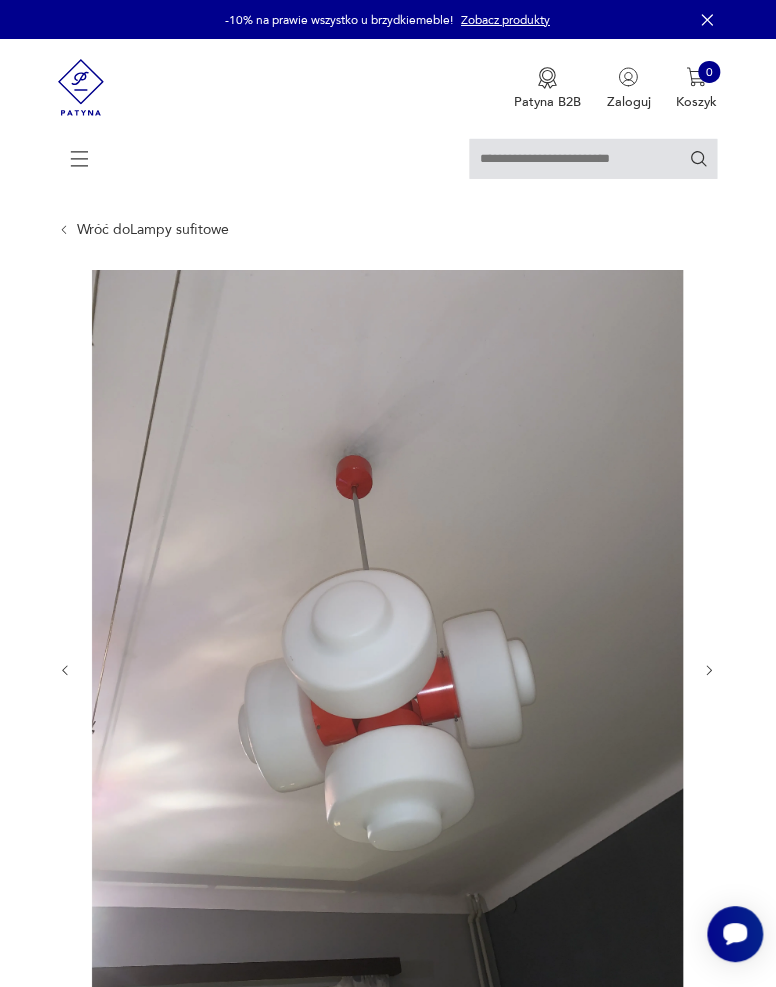 click at bounding box center (710, 671) 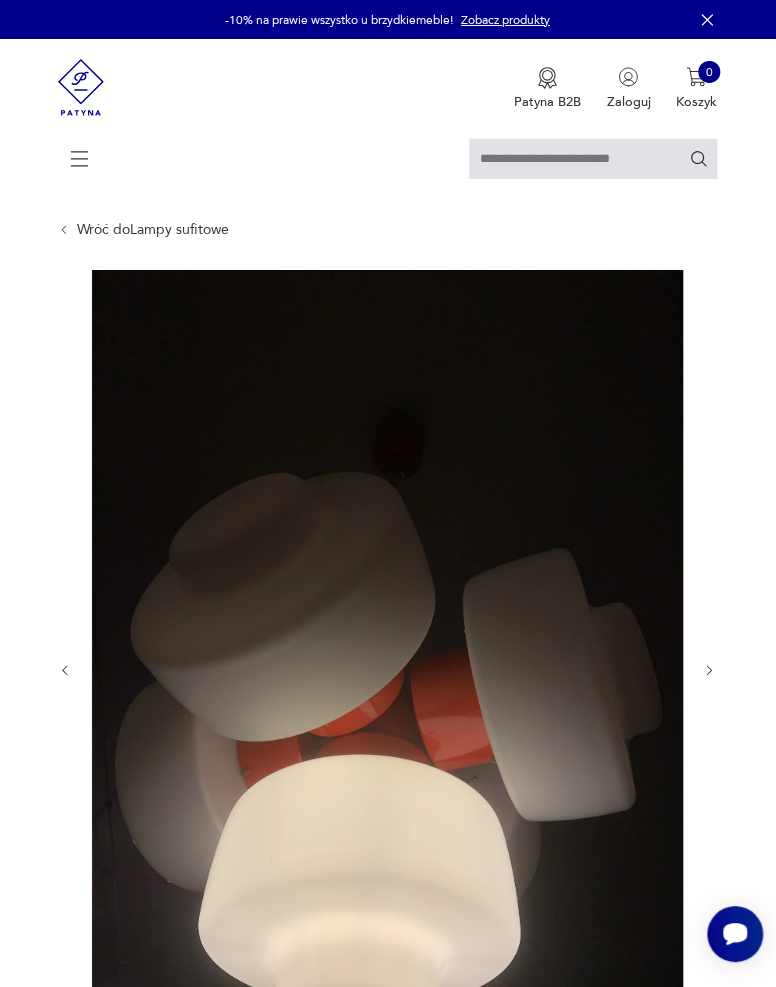 click at bounding box center (710, 671) 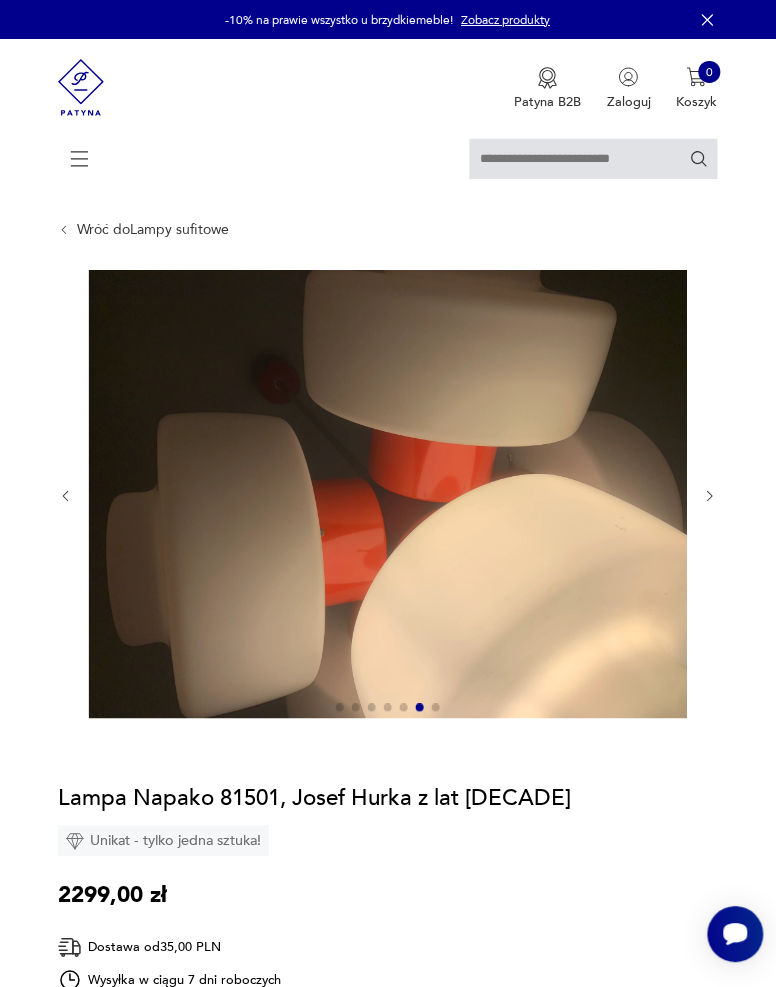 click at bounding box center [388, 496] 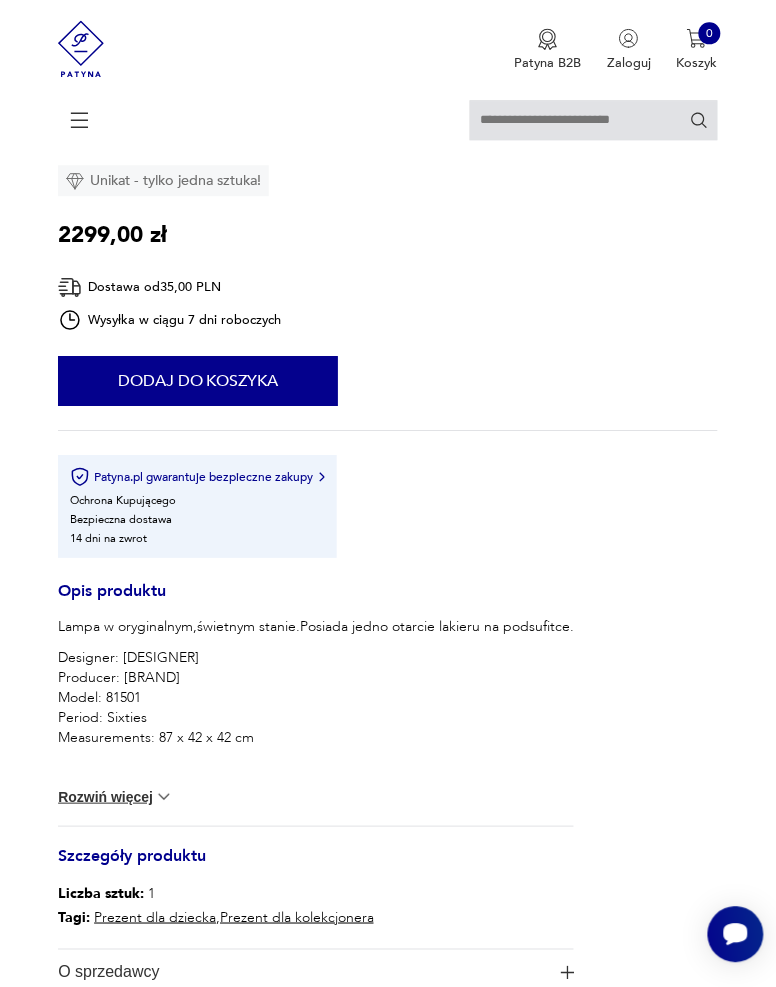 scroll, scrollTop: 662, scrollLeft: 0, axis: vertical 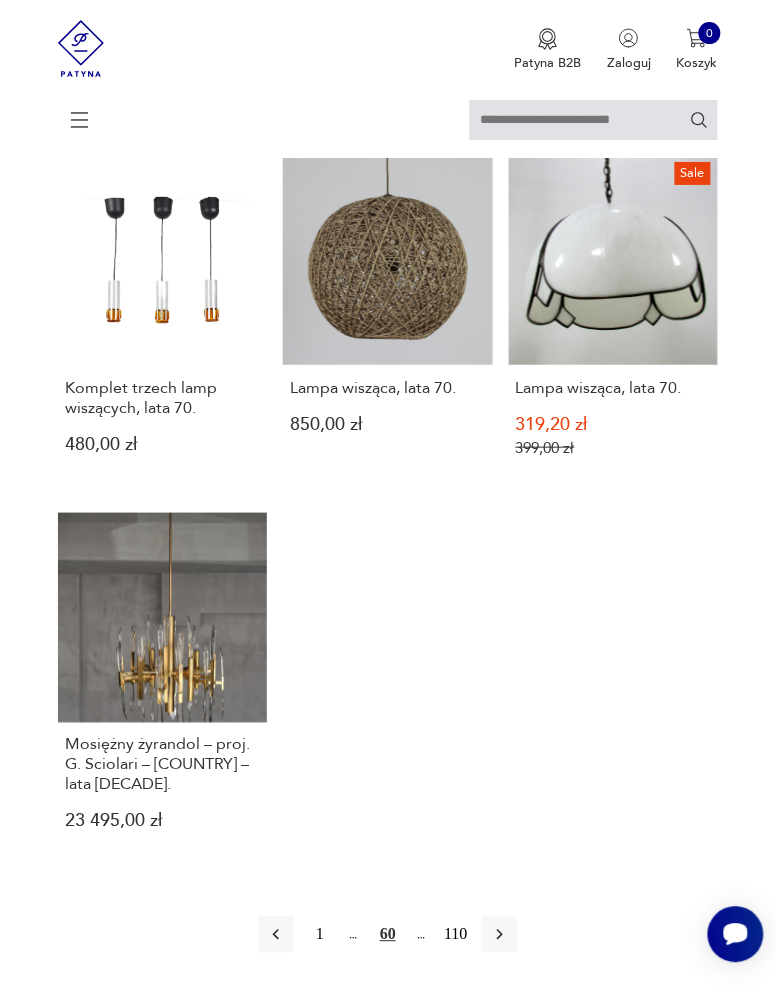 click at bounding box center (500, 935) 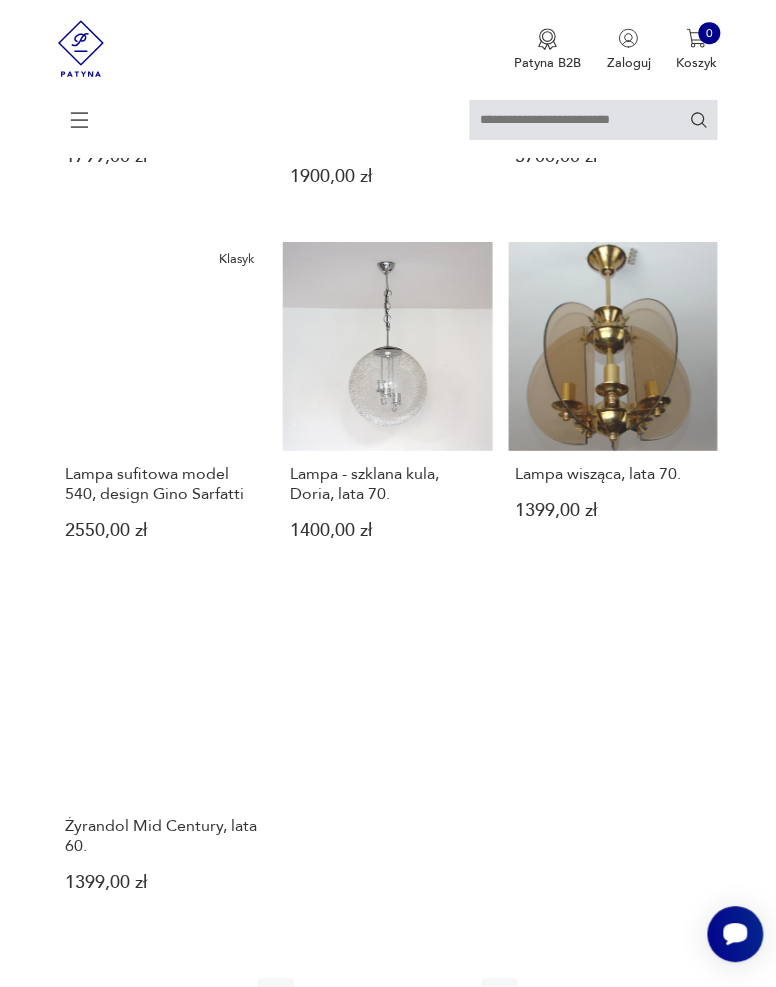 scroll, scrollTop: 1933, scrollLeft: 0, axis: vertical 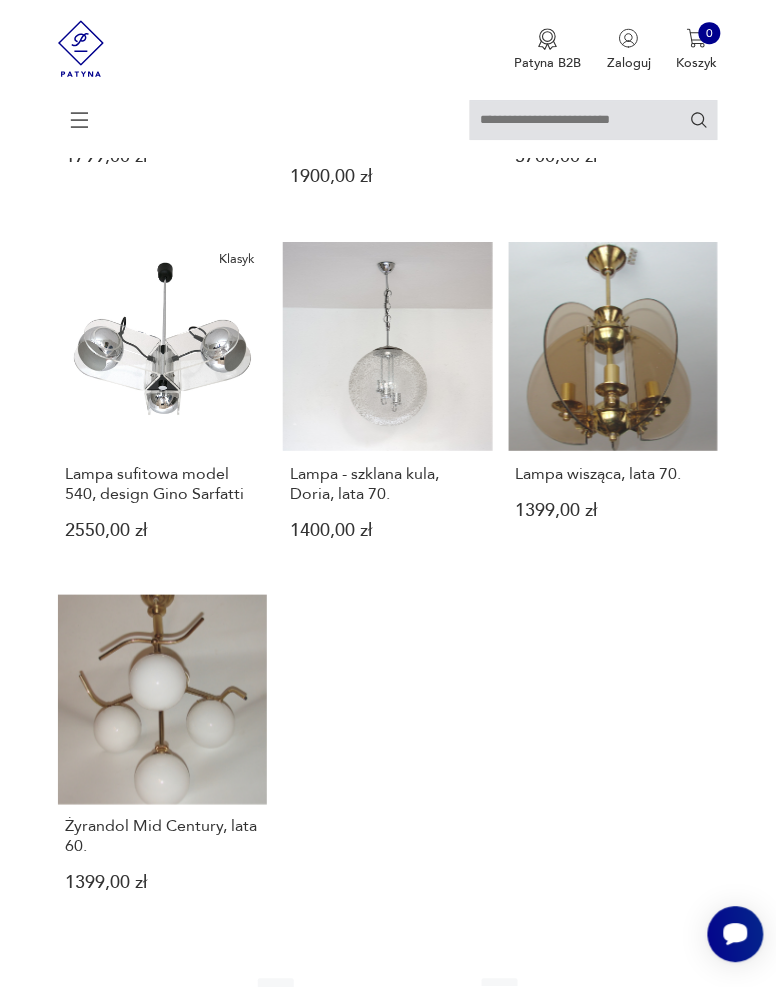 click at bounding box center (500, 997) 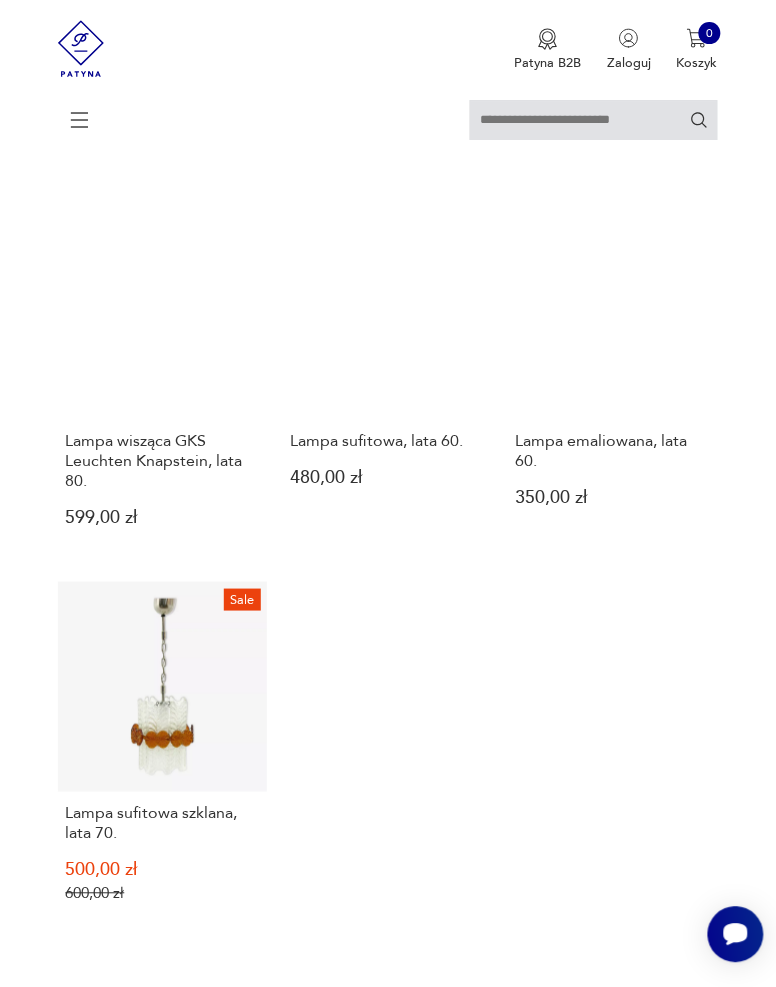 scroll, scrollTop: 2062, scrollLeft: 0, axis: vertical 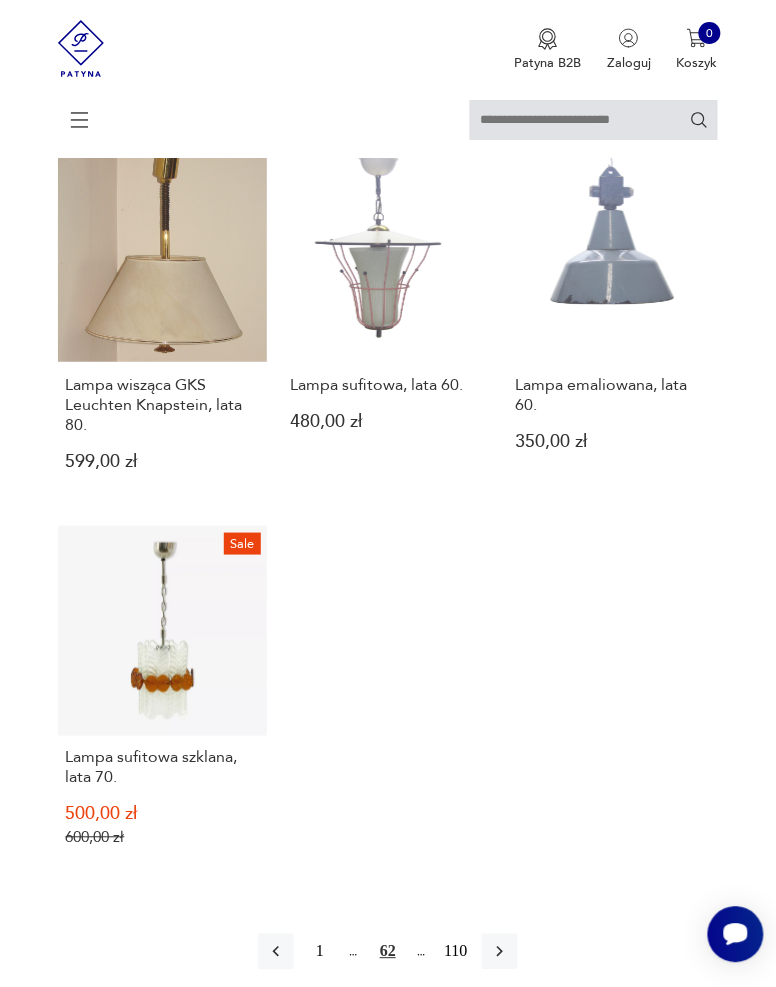 click at bounding box center (500, 952) 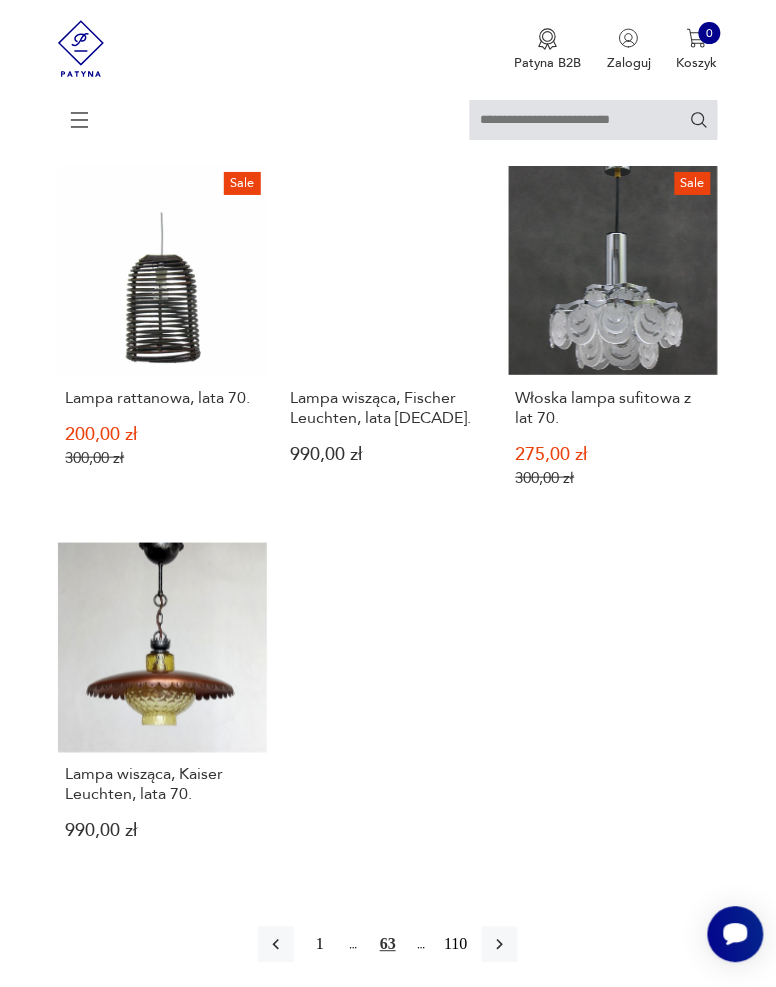 scroll, scrollTop: 2126, scrollLeft: 0, axis: vertical 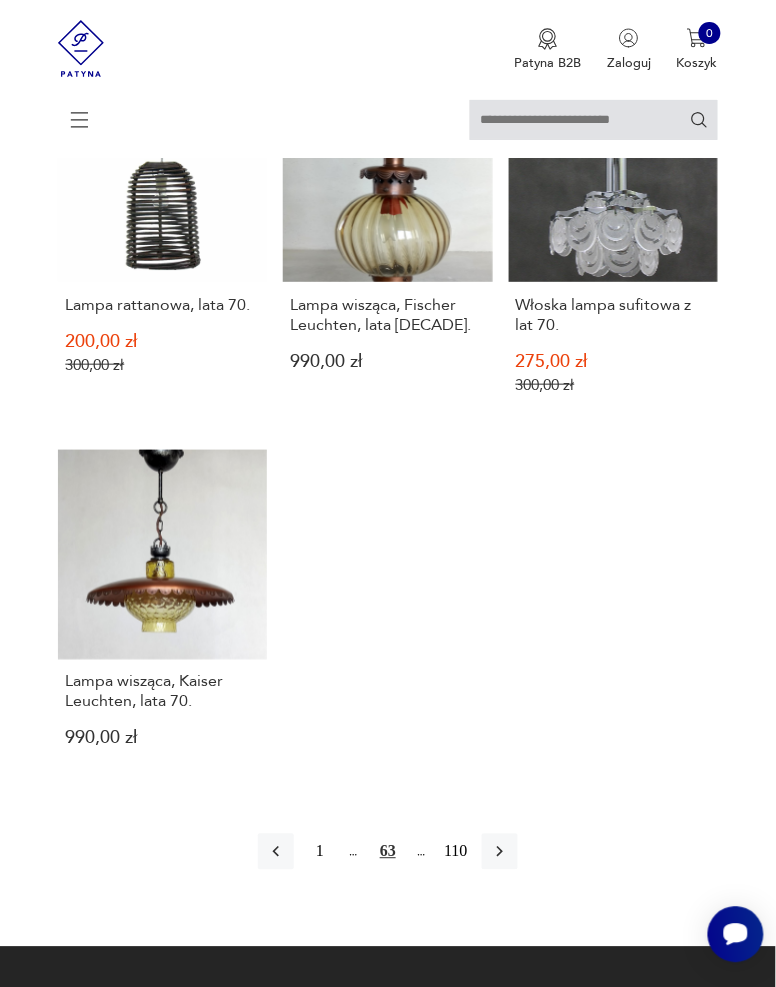click at bounding box center (500, 852) 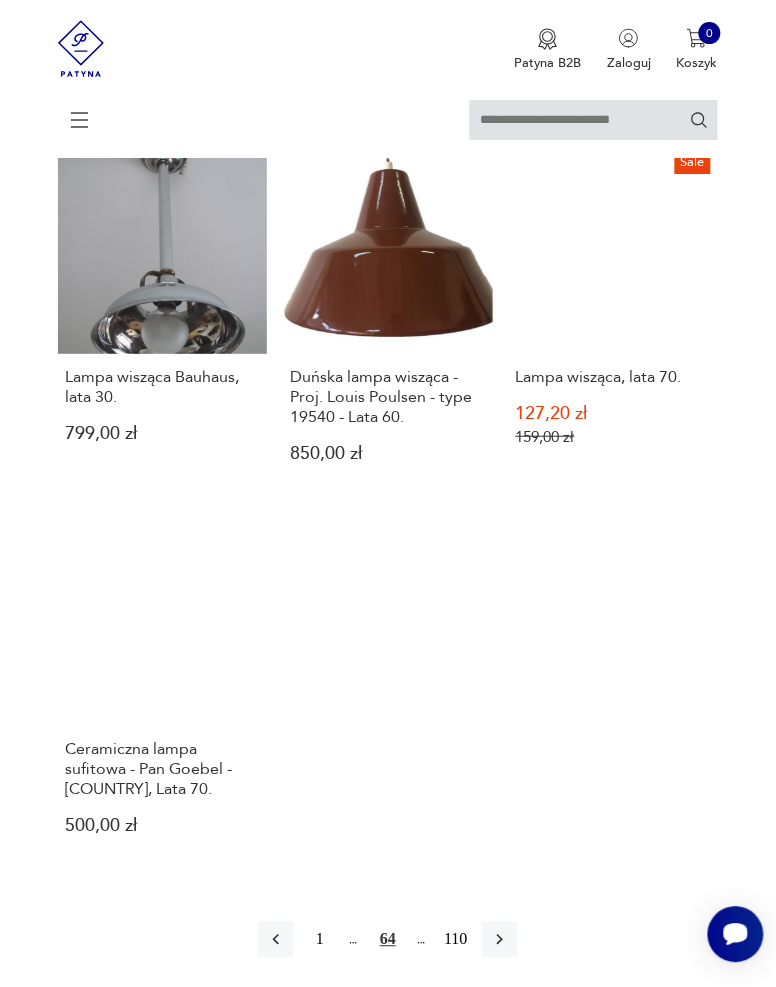 scroll, scrollTop: 2004, scrollLeft: 0, axis: vertical 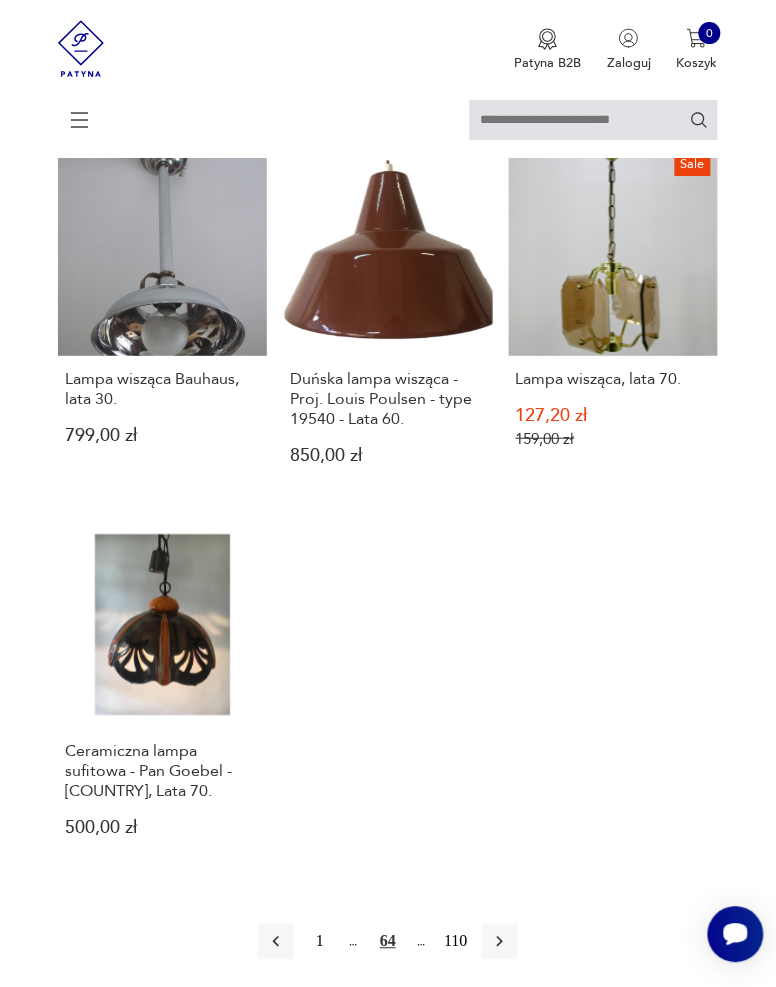click at bounding box center (500, 942) 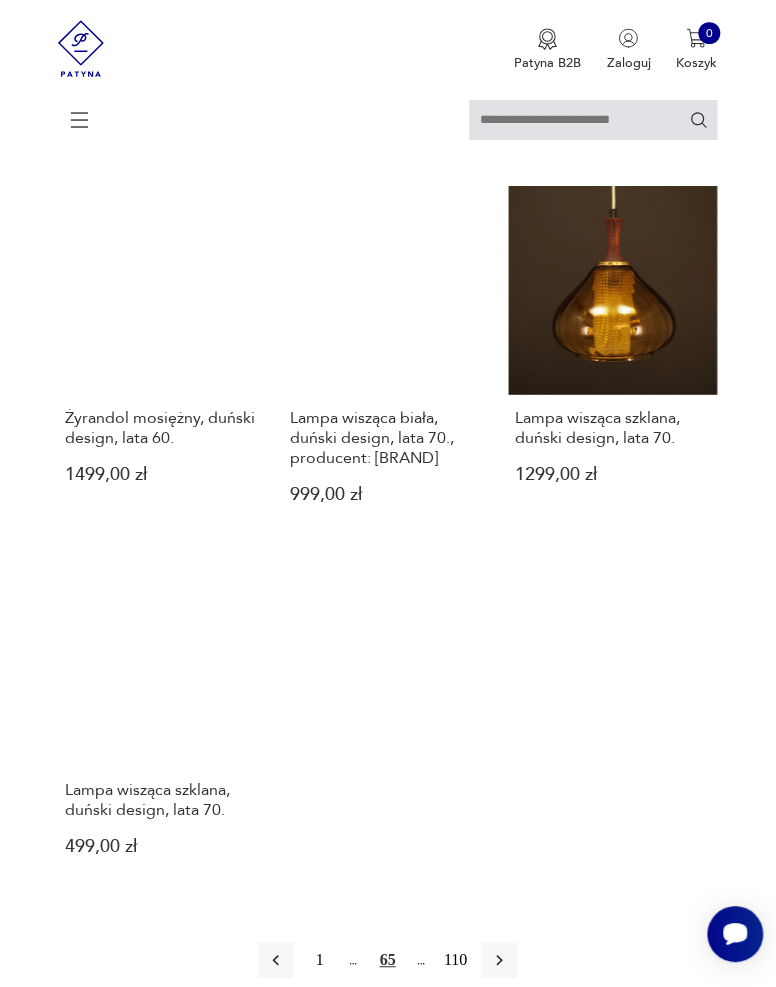 scroll, scrollTop: 1979, scrollLeft: 0, axis: vertical 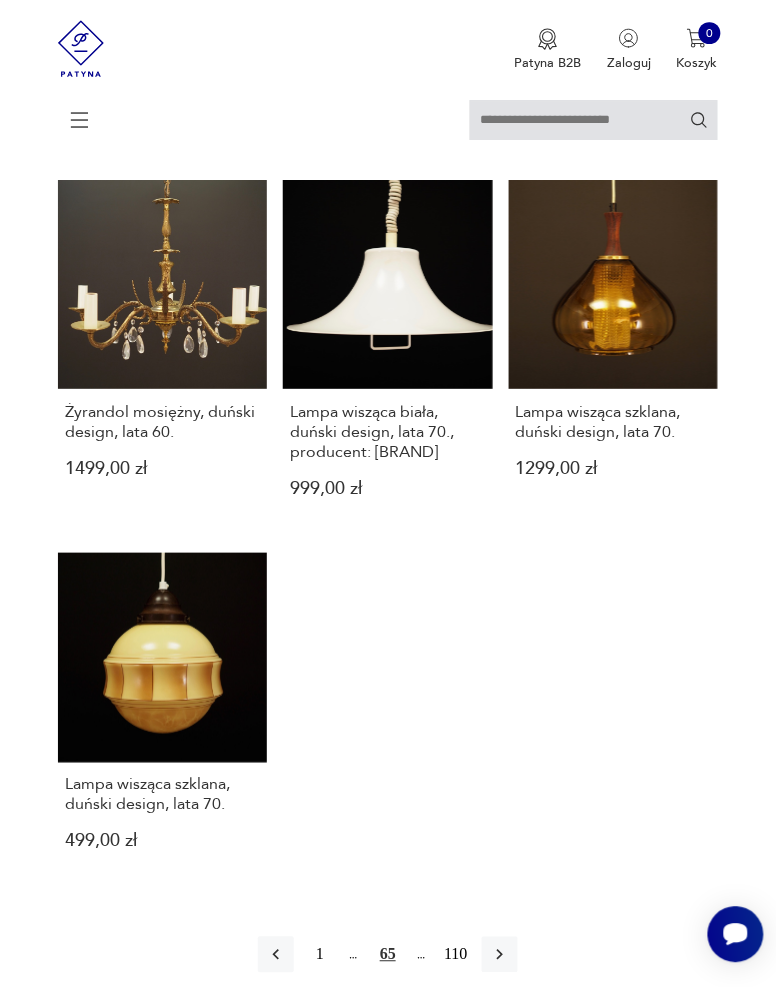 click at bounding box center (500, 955) 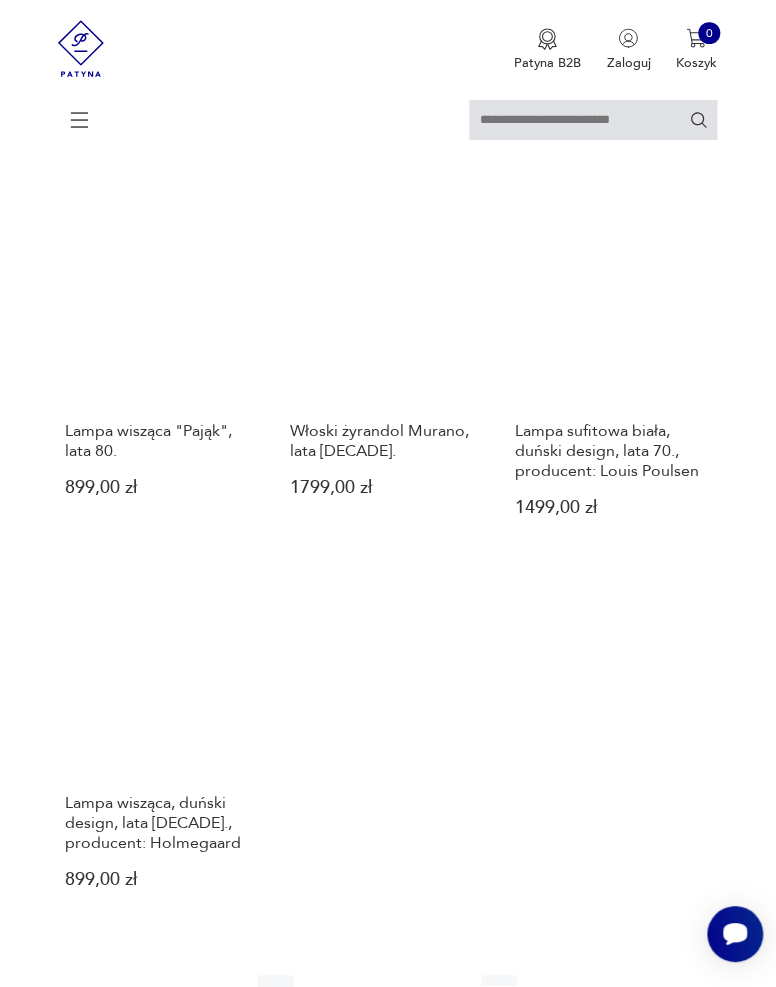 scroll, scrollTop: 1970, scrollLeft: 0, axis: vertical 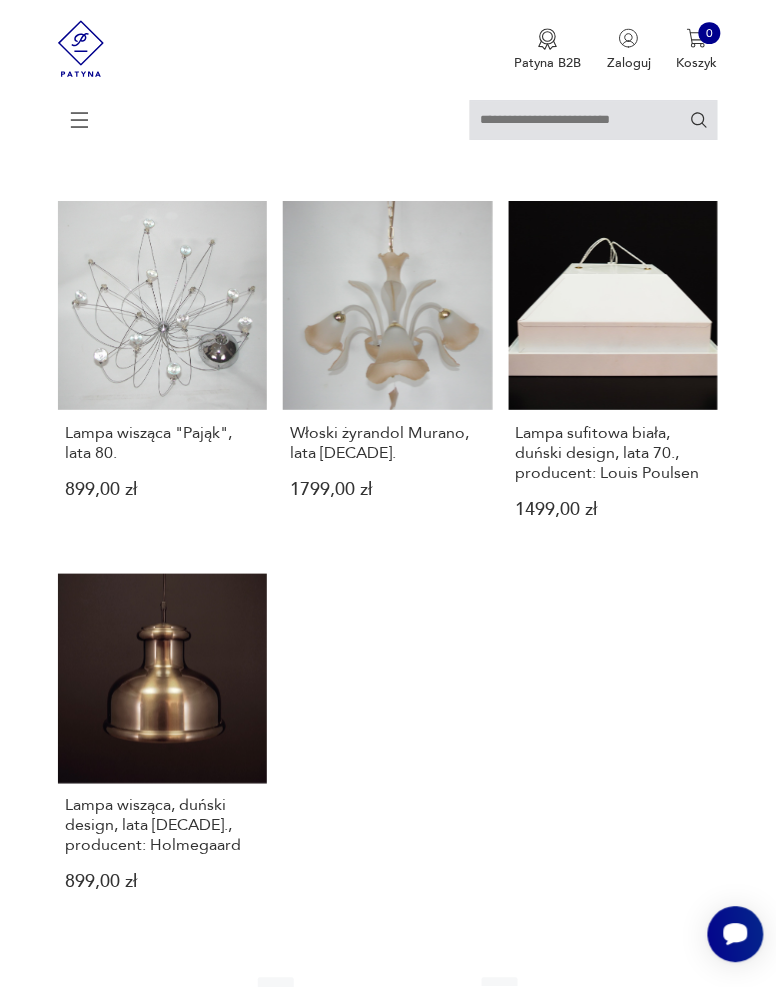 click at bounding box center (500, 996) 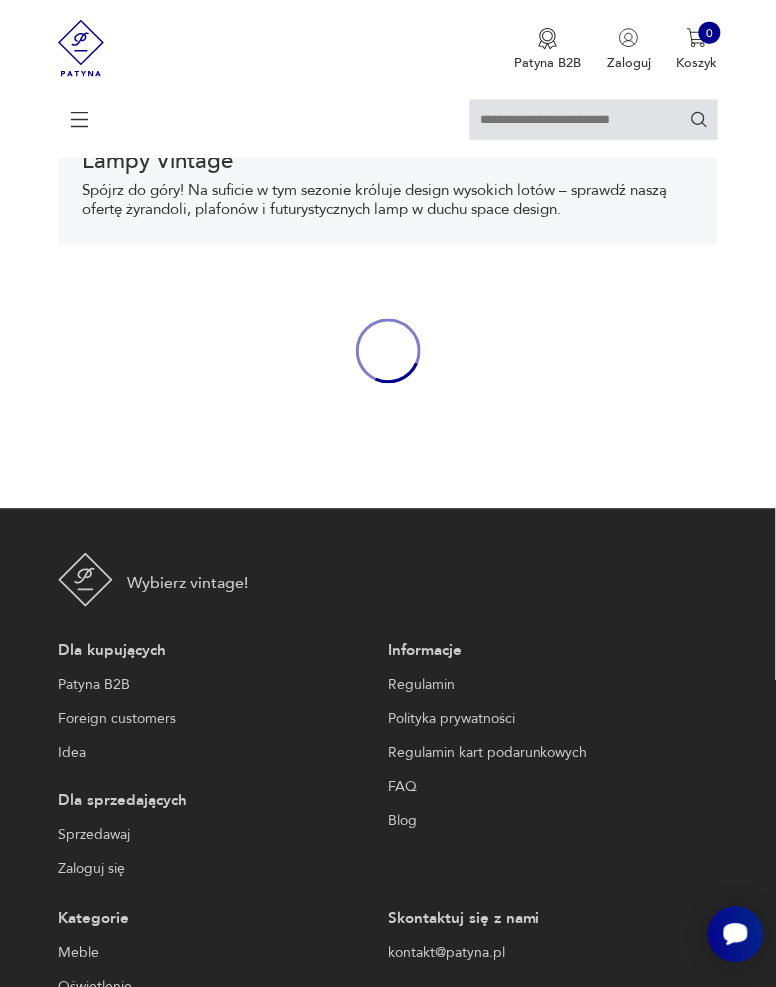 scroll, scrollTop: 308, scrollLeft: 0, axis: vertical 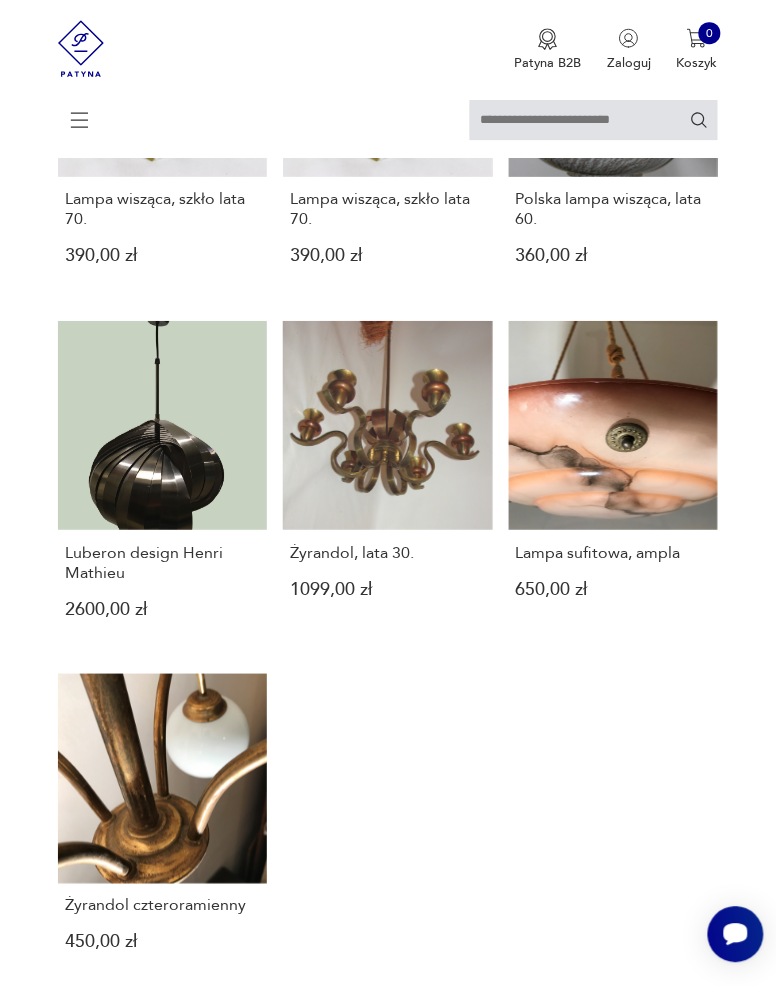 click at bounding box center (500, 1056) 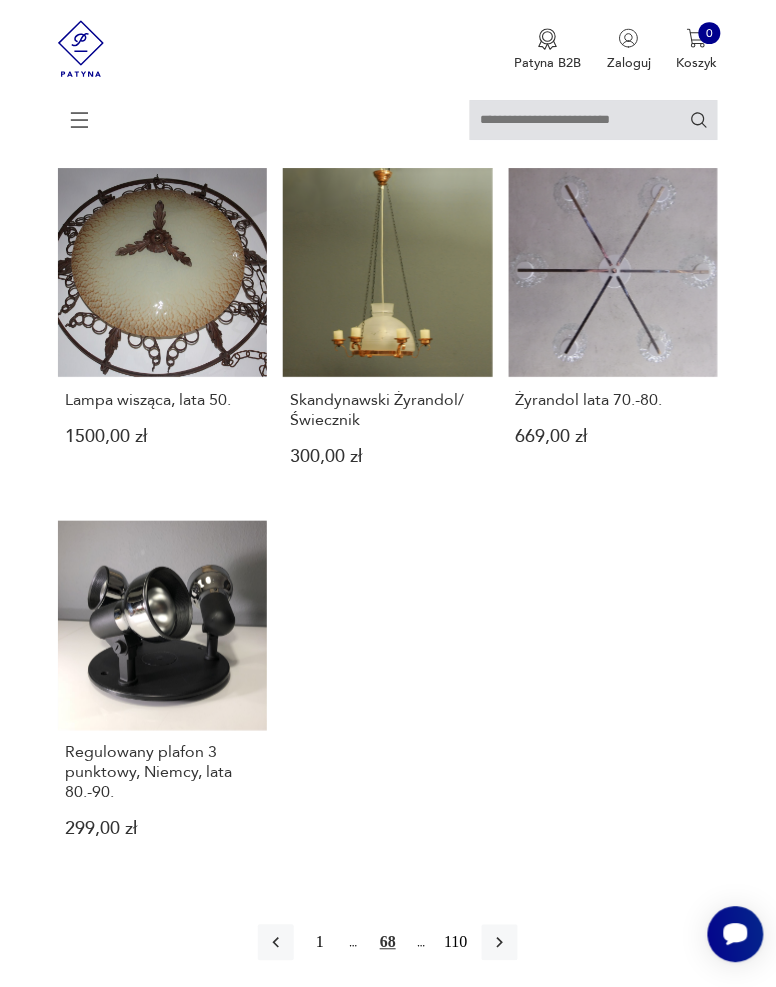 scroll, scrollTop: 1962, scrollLeft: 0, axis: vertical 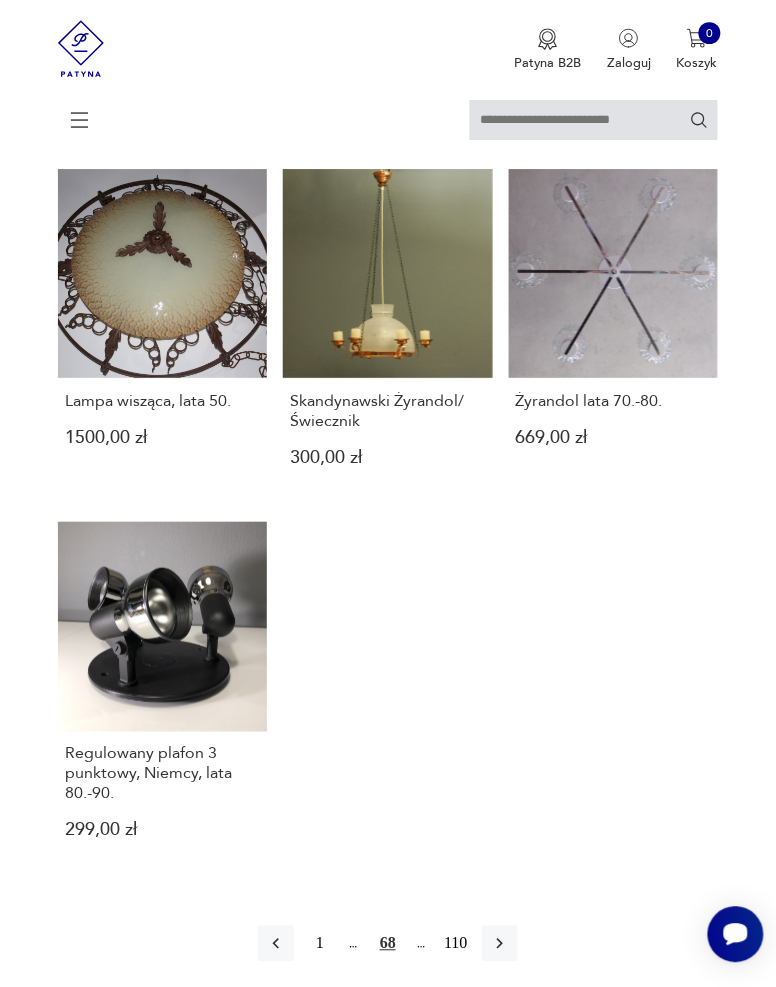 click at bounding box center (500, 944) 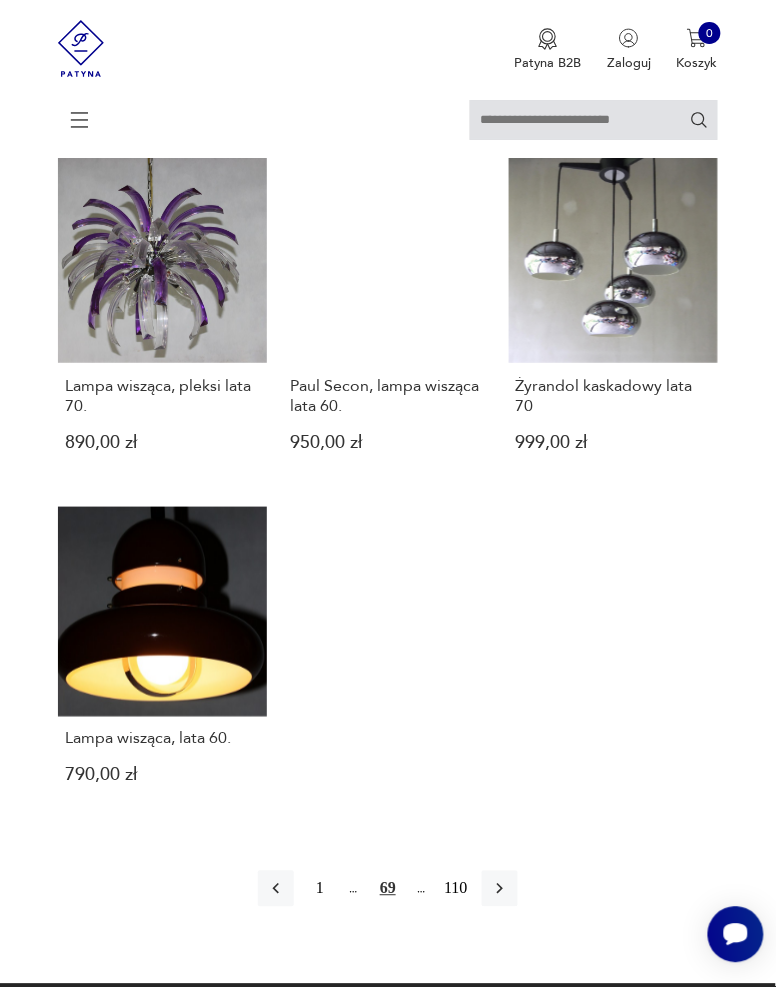 scroll, scrollTop: 2066, scrollLeft: 0, axis: vertical 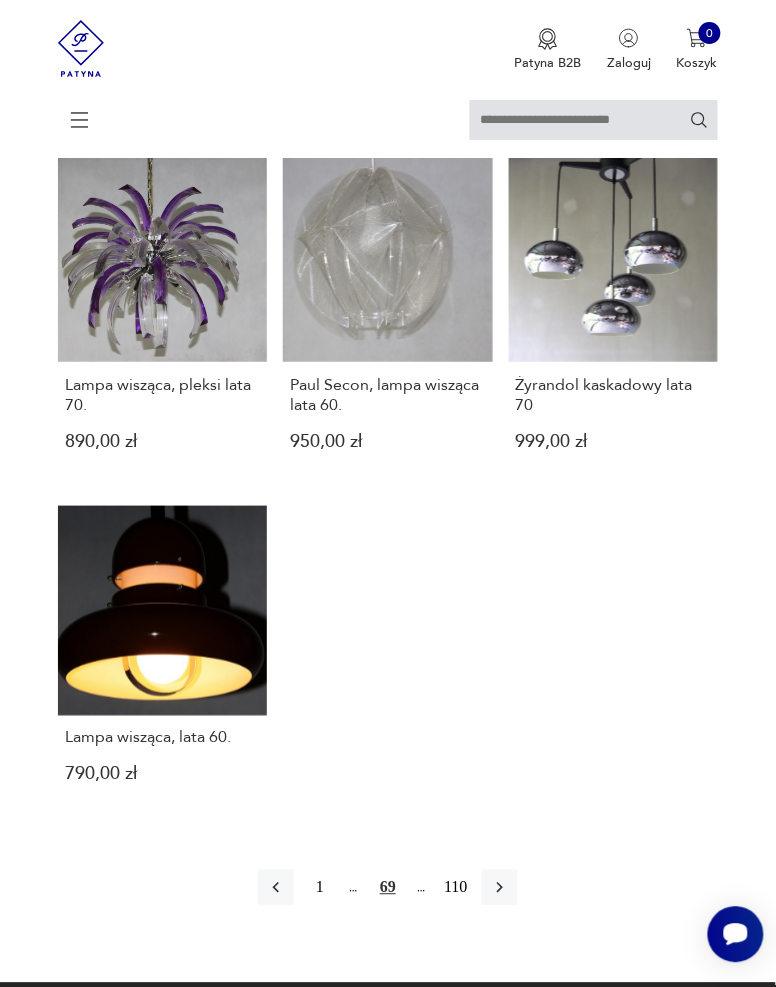 click at bounding box center [500, 888] 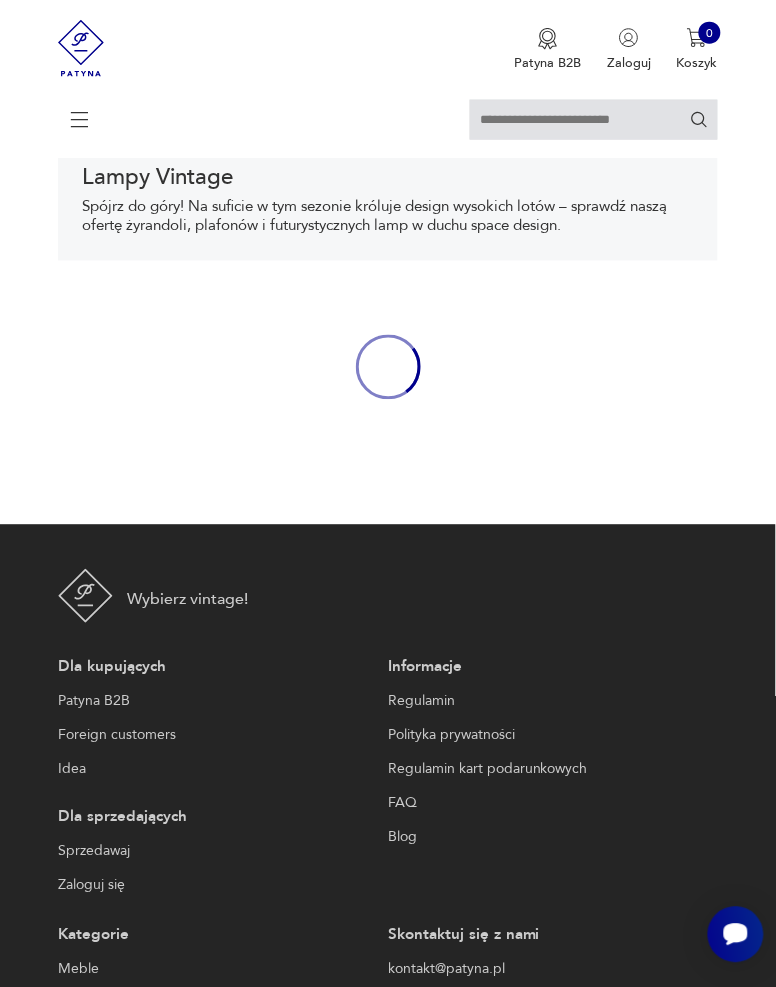 scroll, scrollTop: 308, scrollLeft: 0, axis: vertical 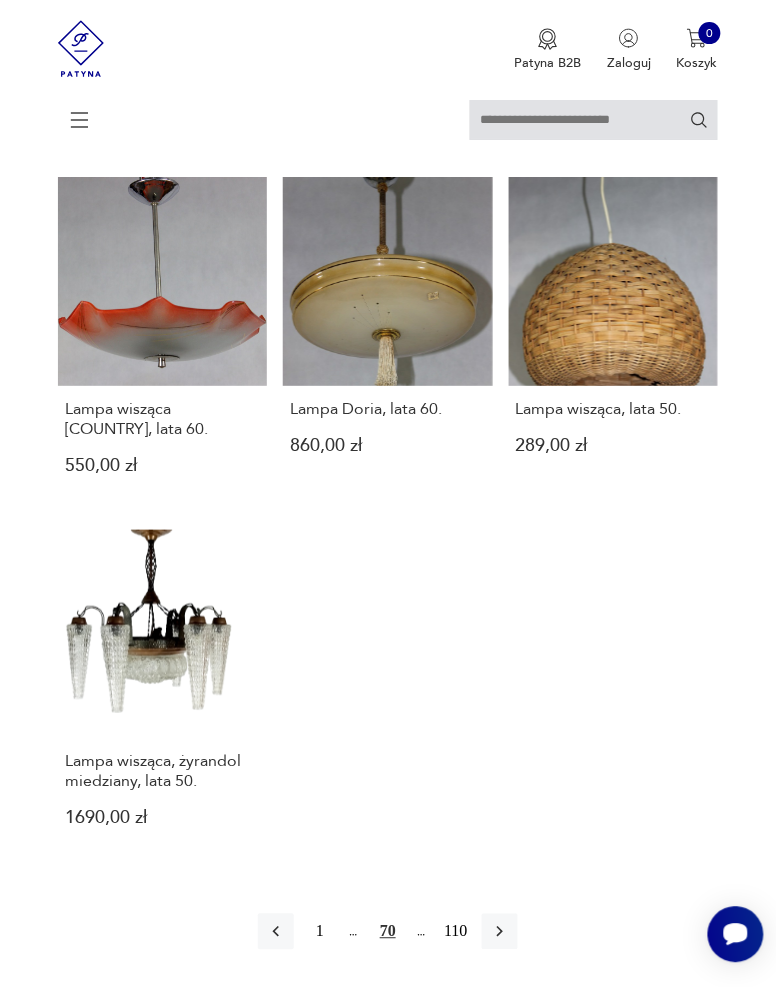 click at bounding box center [500, 932] 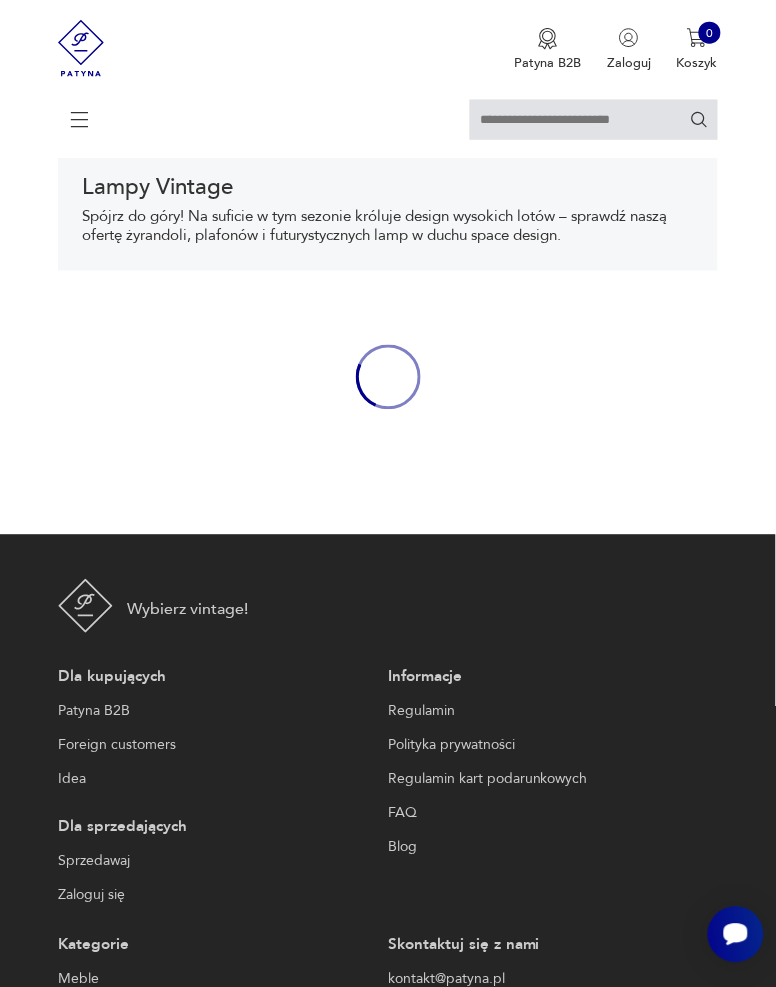 scroll, scrollTop: 308, scrollLeft: 0, axis: vertical 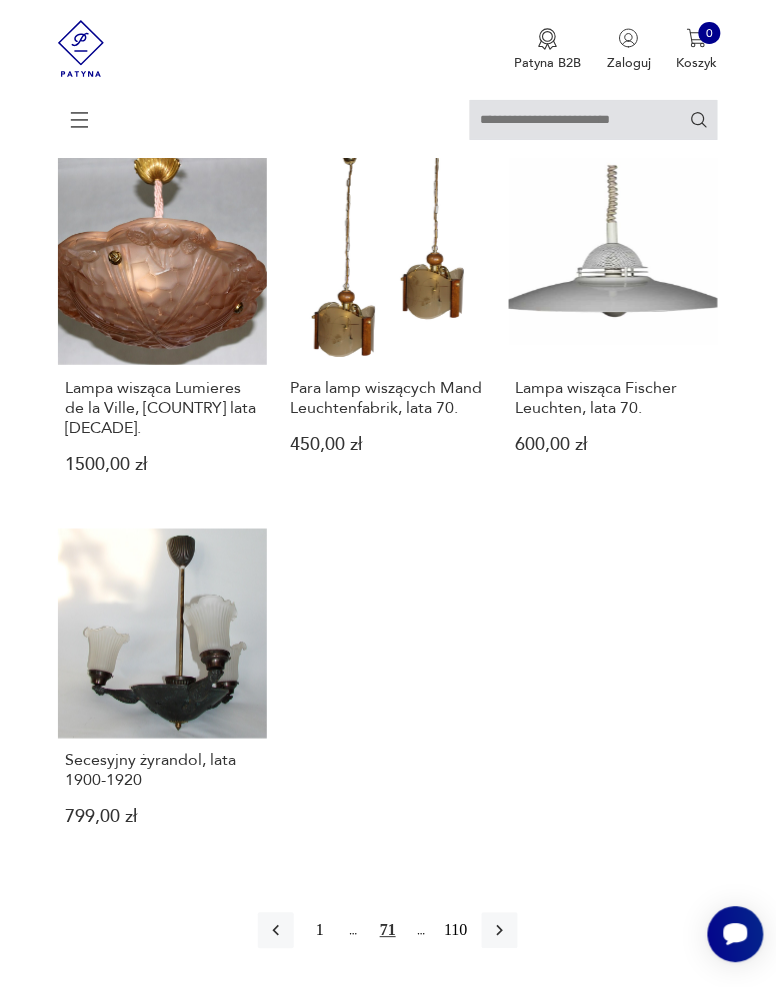 click at bounding box center (500, 931) 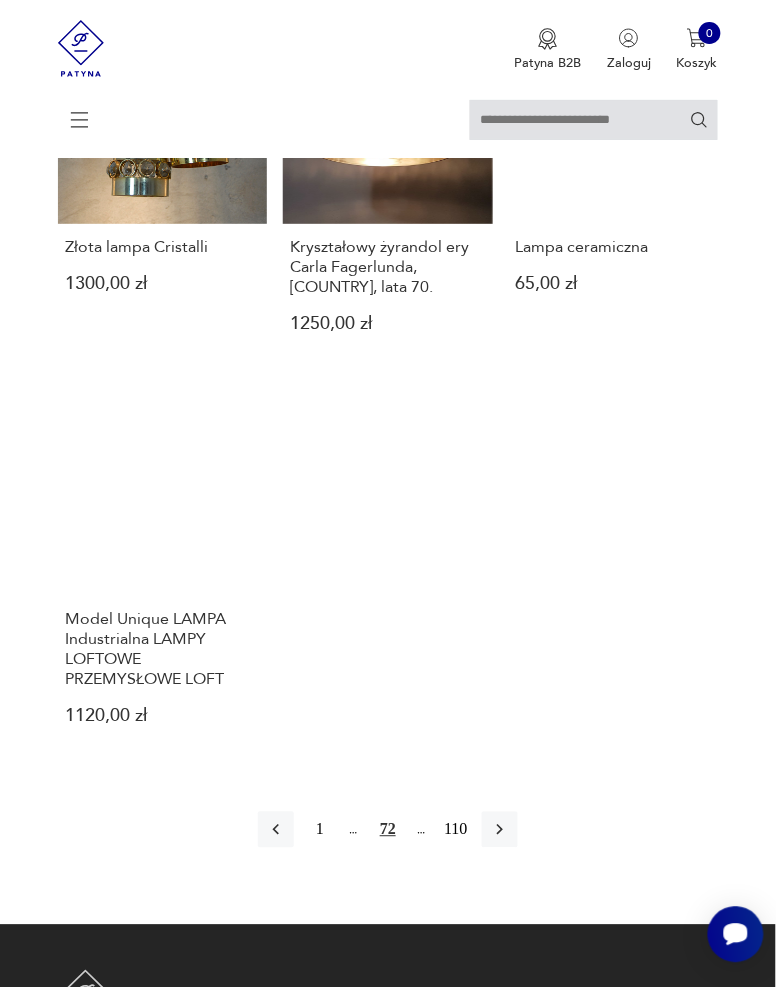 scroll, scrollTop: 2136, scrollLeft: 0, axis: vertical 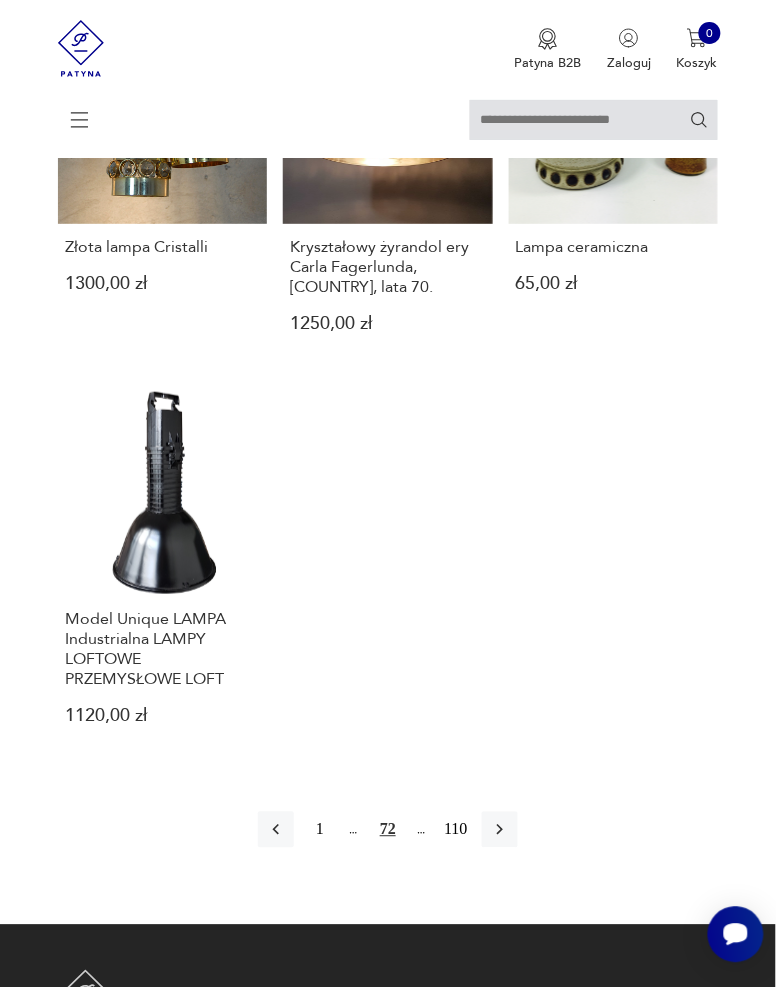 click at bounding box center [500, 830] 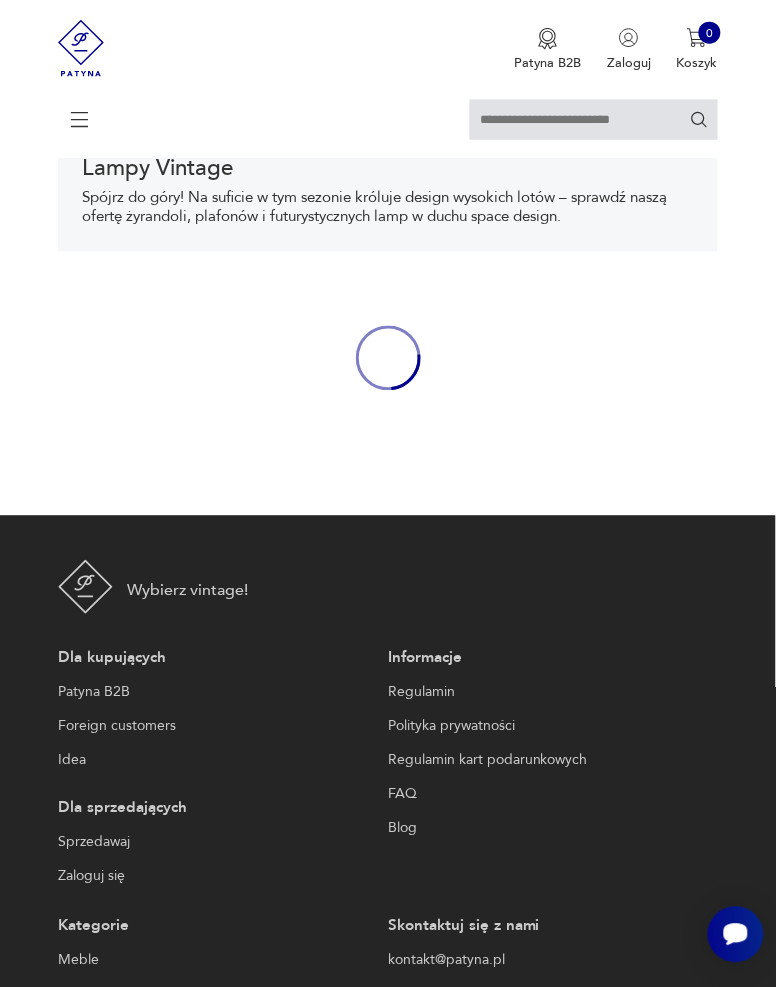 scroll, scrollTop: 308, scrollLeft: 0, axis: vertical 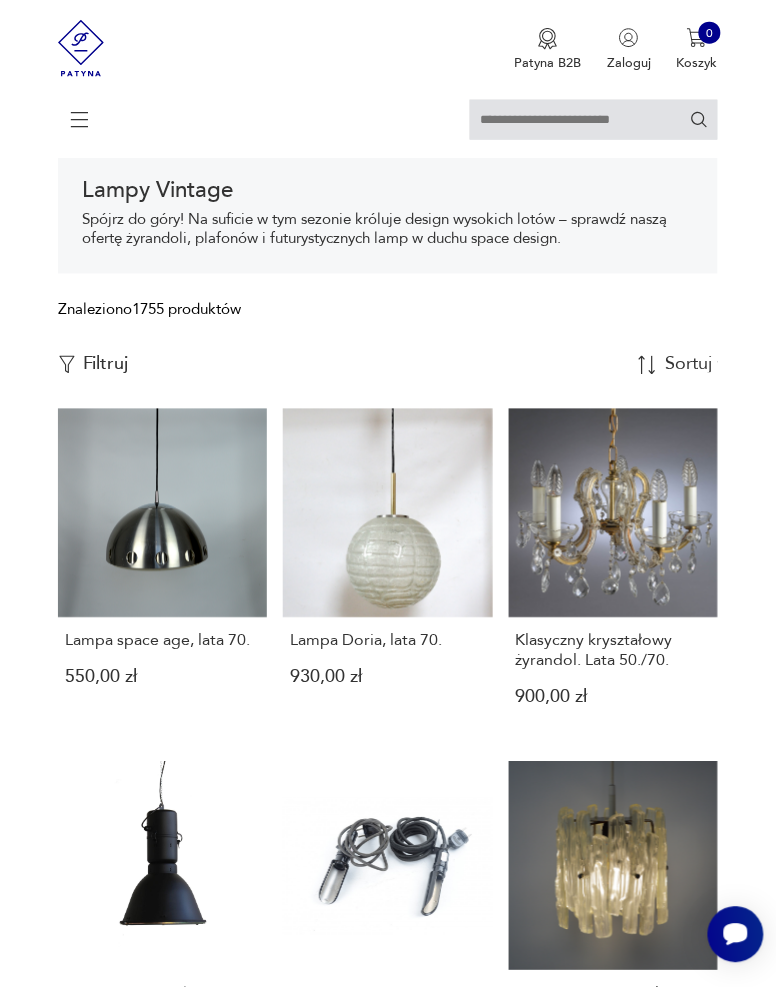 click on "Lampa Doria, lata 70. 930,00 zł" at bounding box center [387, 573] 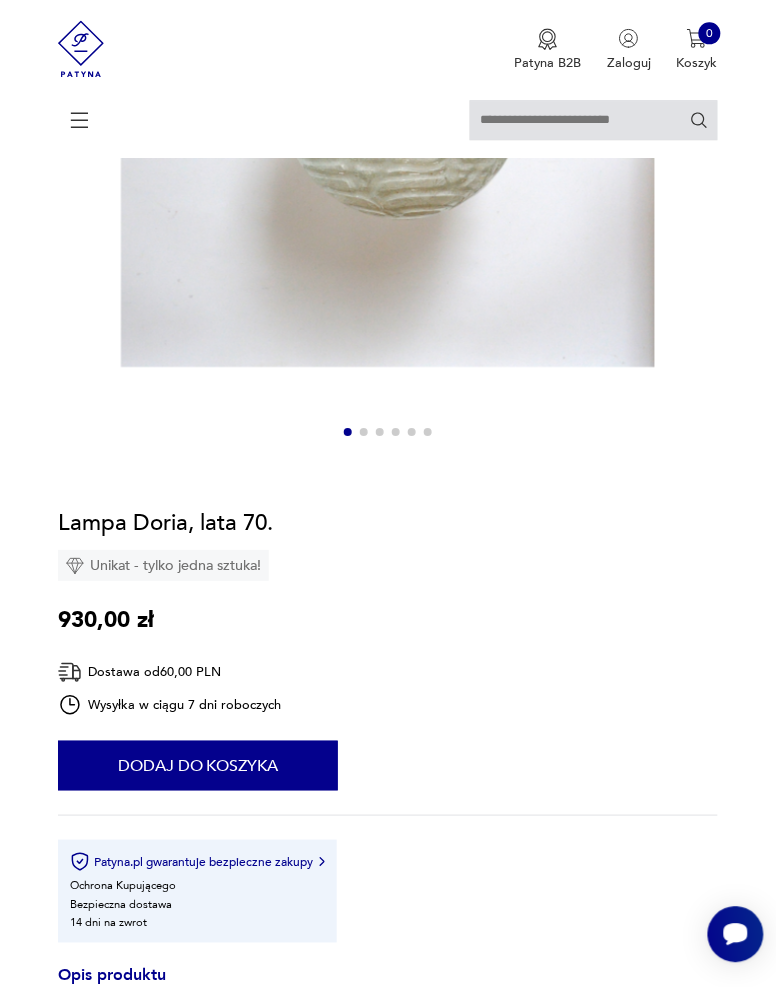scroll, scrollTop: 698, scrollLeft: 0, axis: vertical 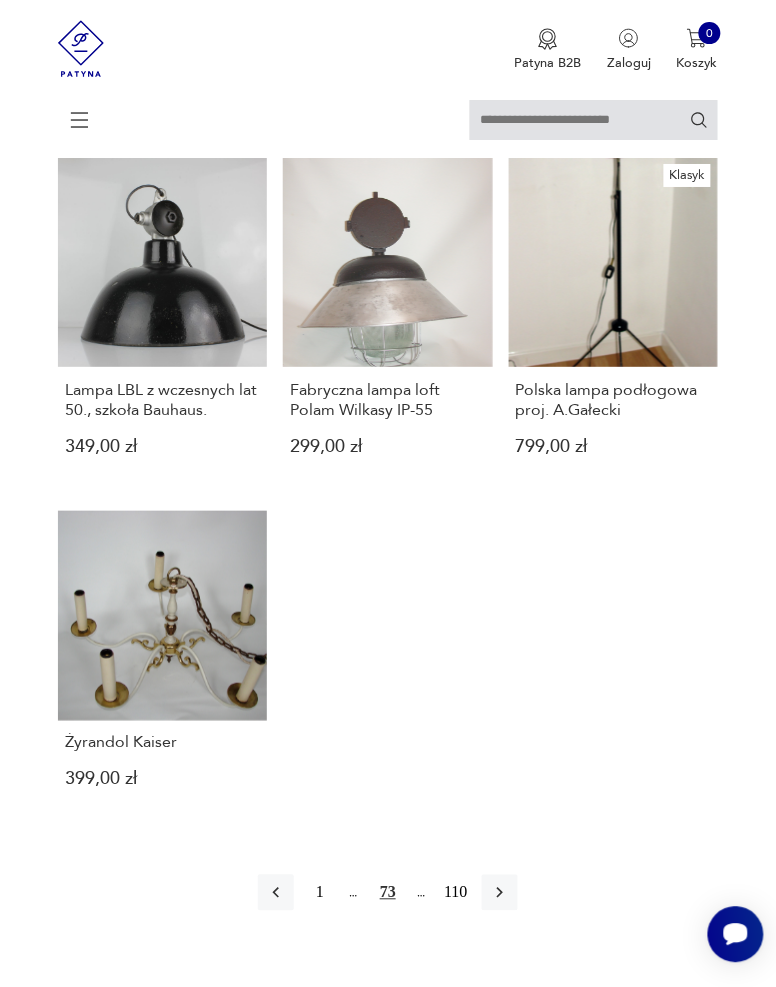 click at bounding box center [500, 893] 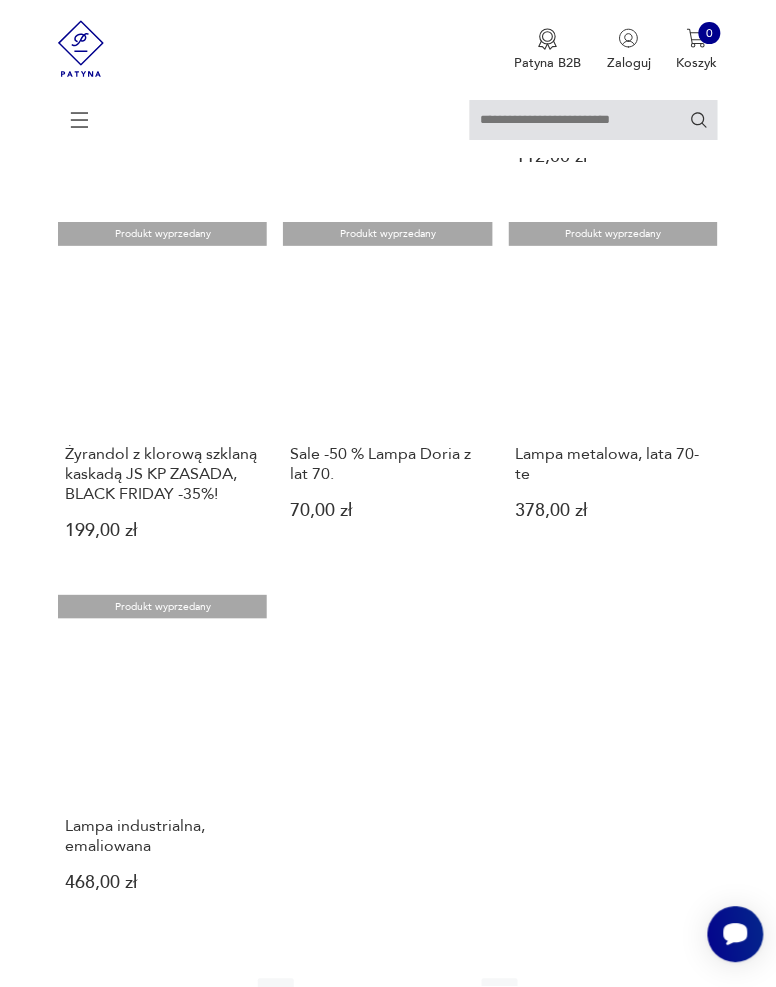 scroll, scrollTop: 1991, scrollLeft: 0, axis: vertical 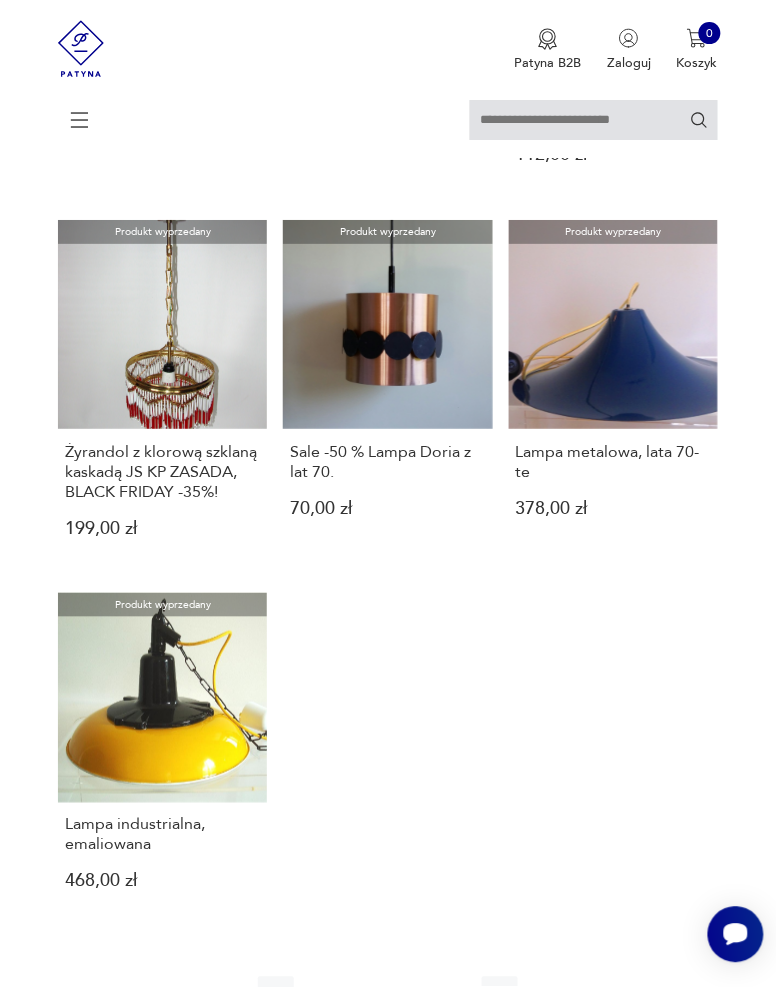 click at bounding box center [500, 995] 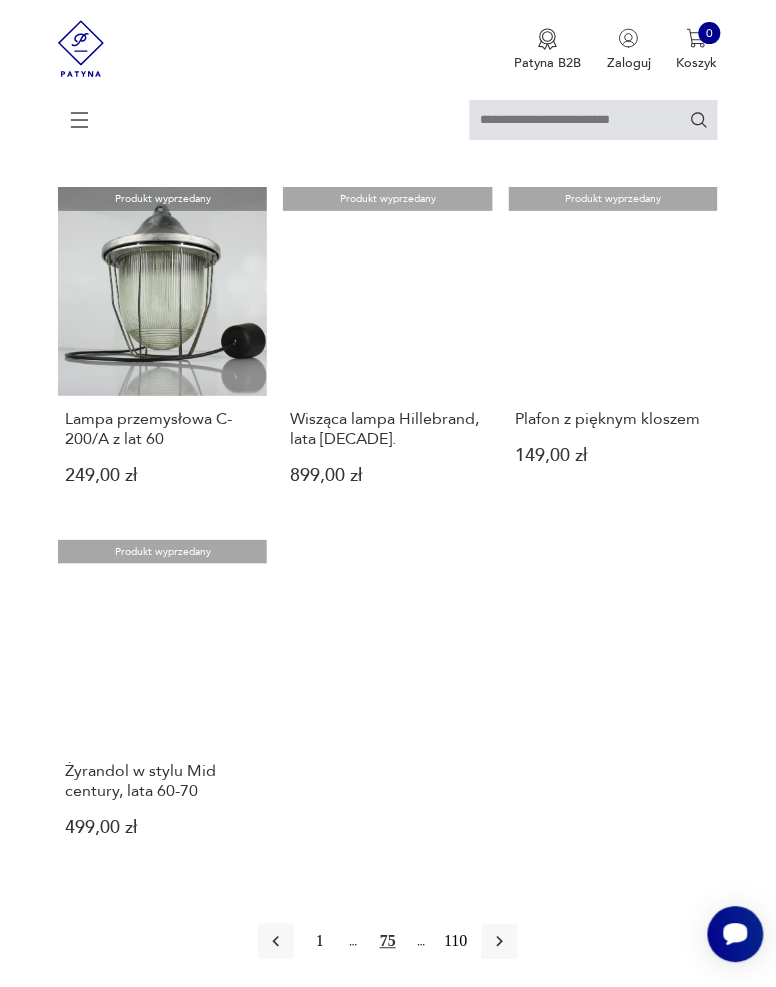 scroll, scrollTop: 2011, scrollLeft: 0, axis: vertical 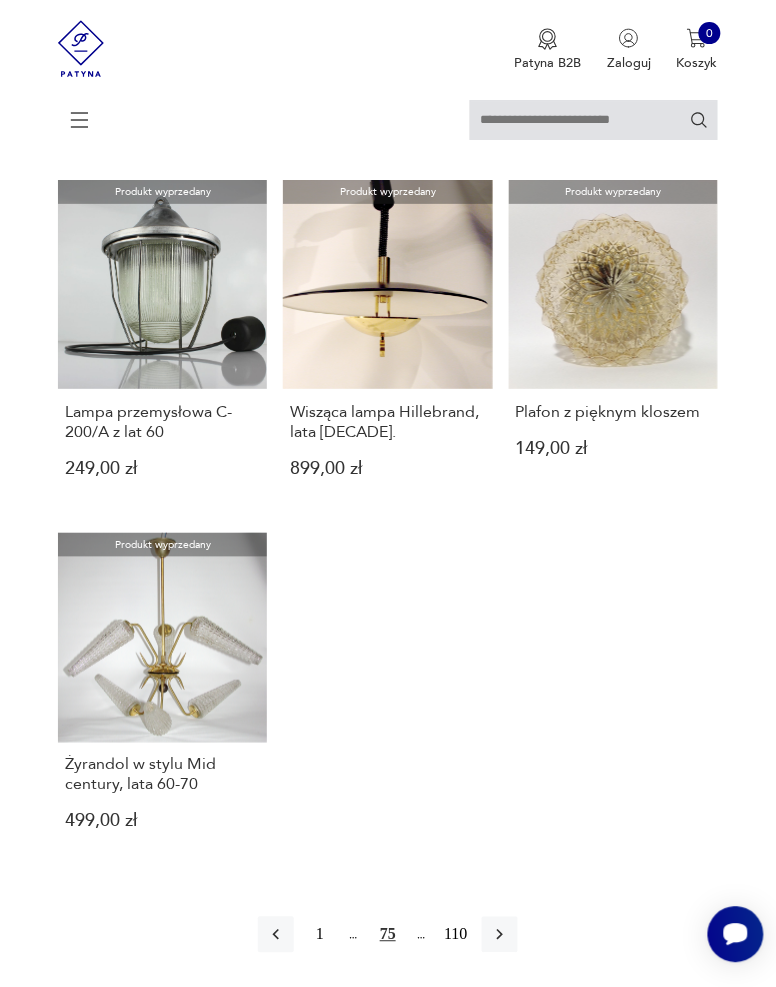 click at bounding box center (500, 935) 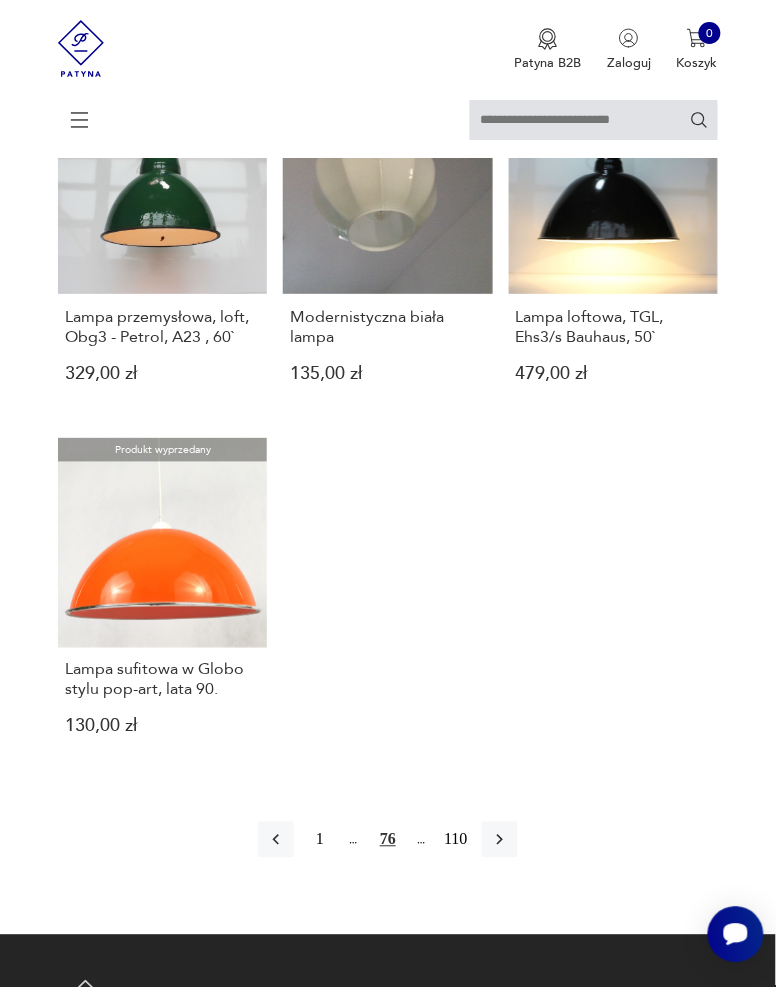 scroll, scrollTop: 2066, scrollLeft: 0, axis: vertical 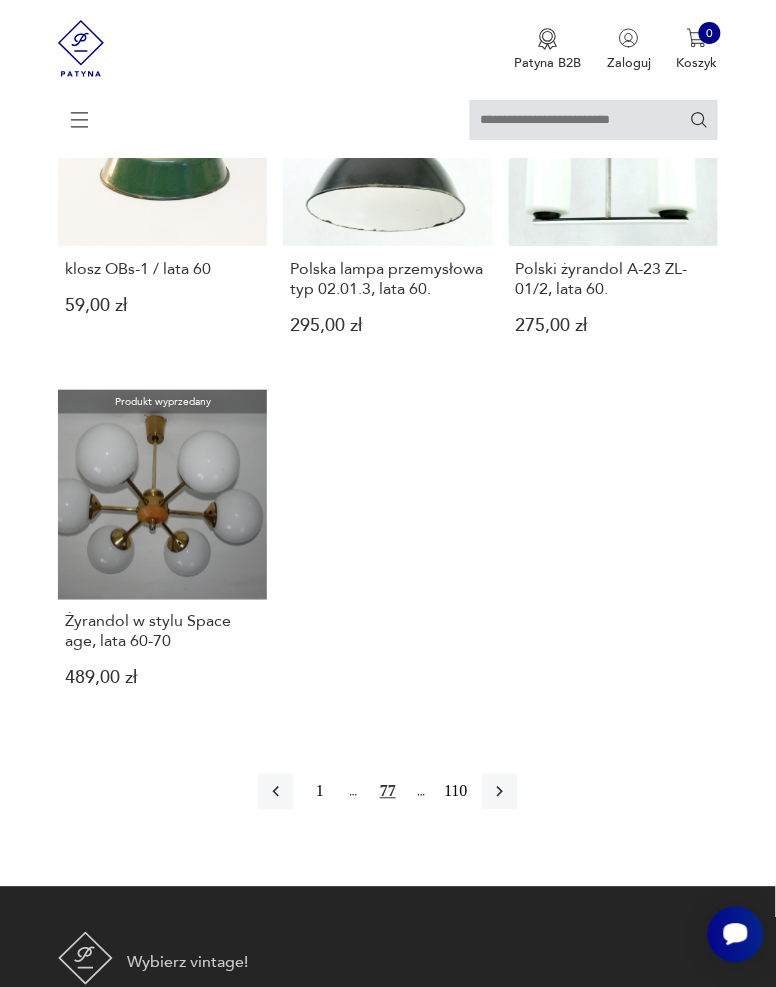 click at bounding box center [500, 792] 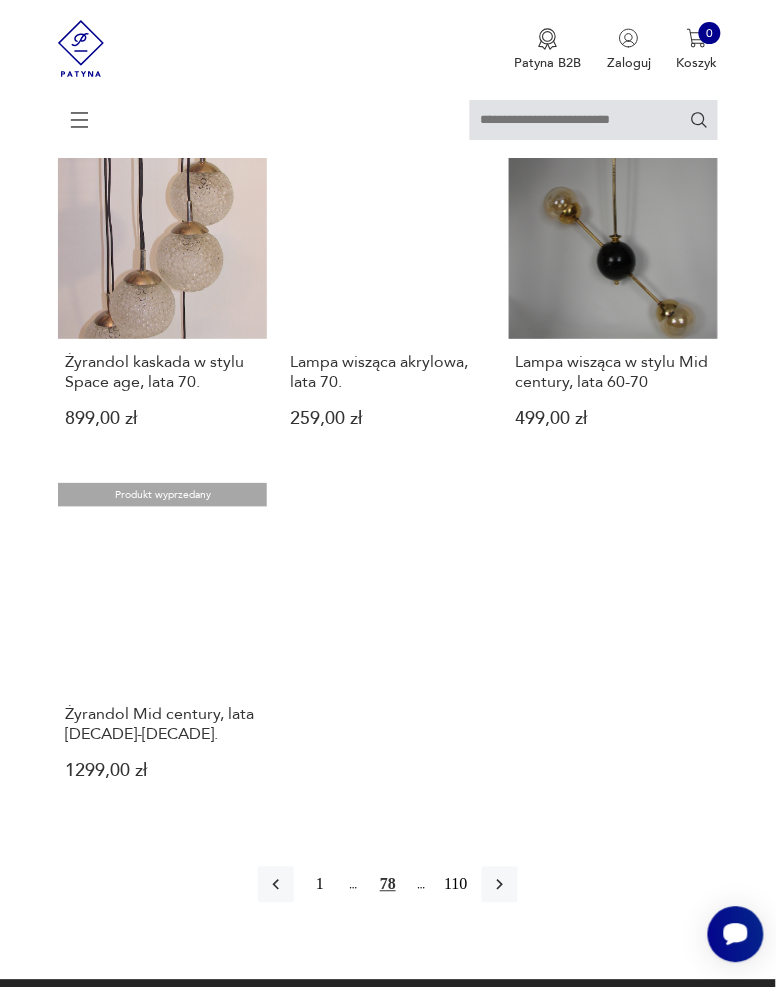 scroll, scrollTop: 2042, scrollLeft: 0, axis: vertical 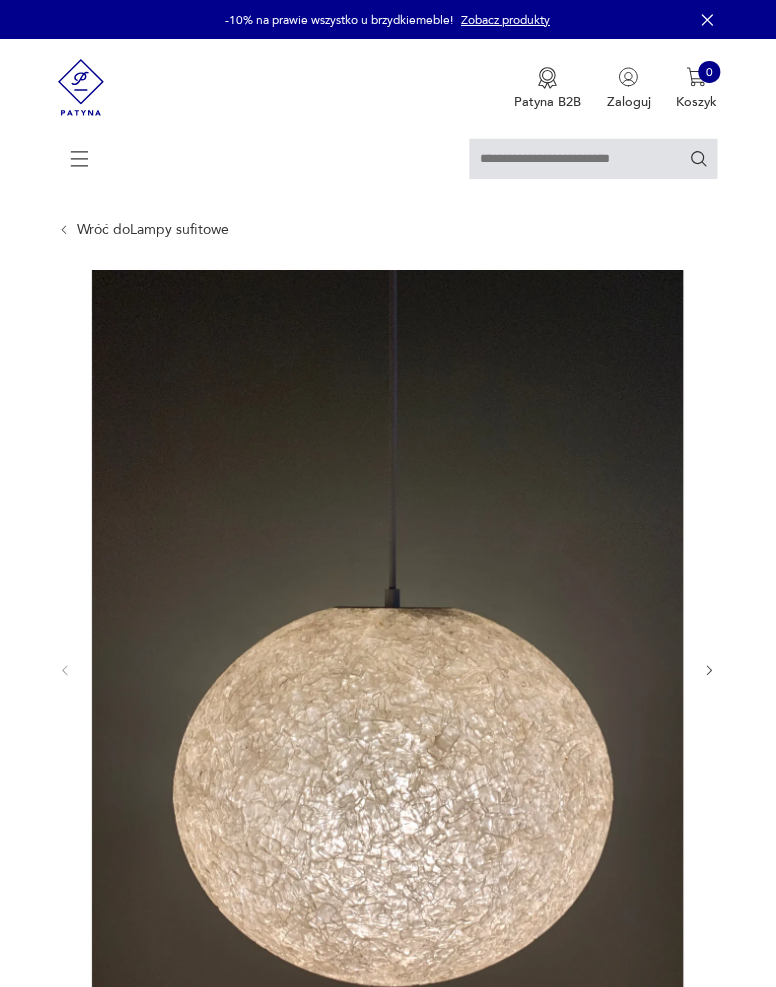click at bounding box center [710, 671] 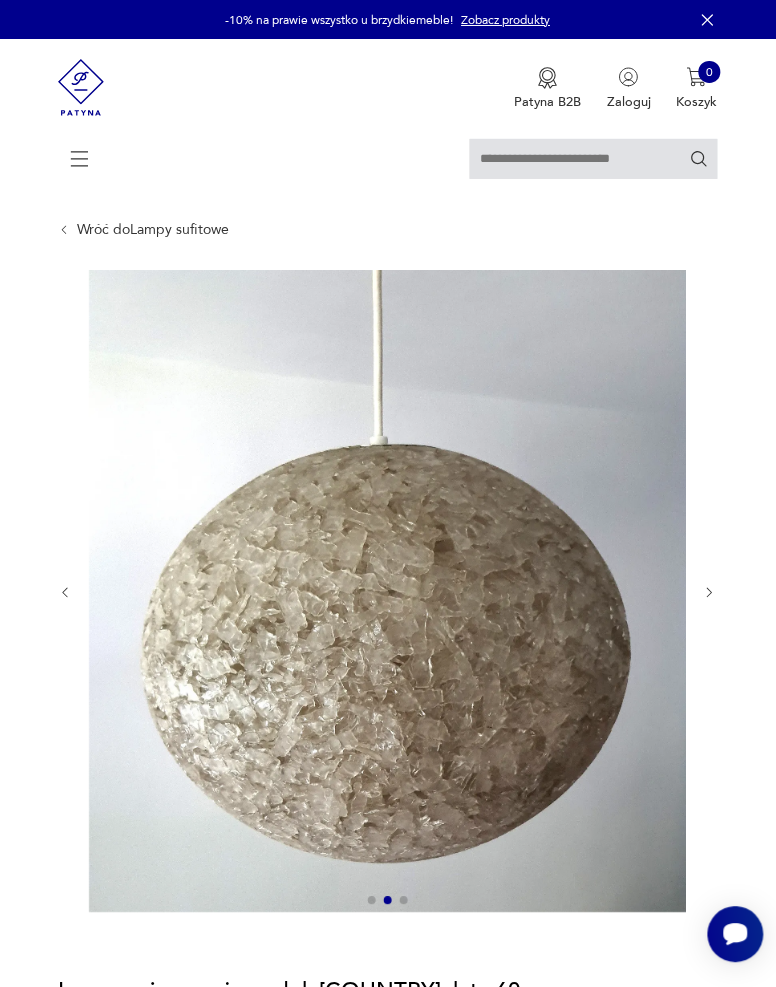 scroll, scrollTop: 0, scrollLeft: 0, axis: both 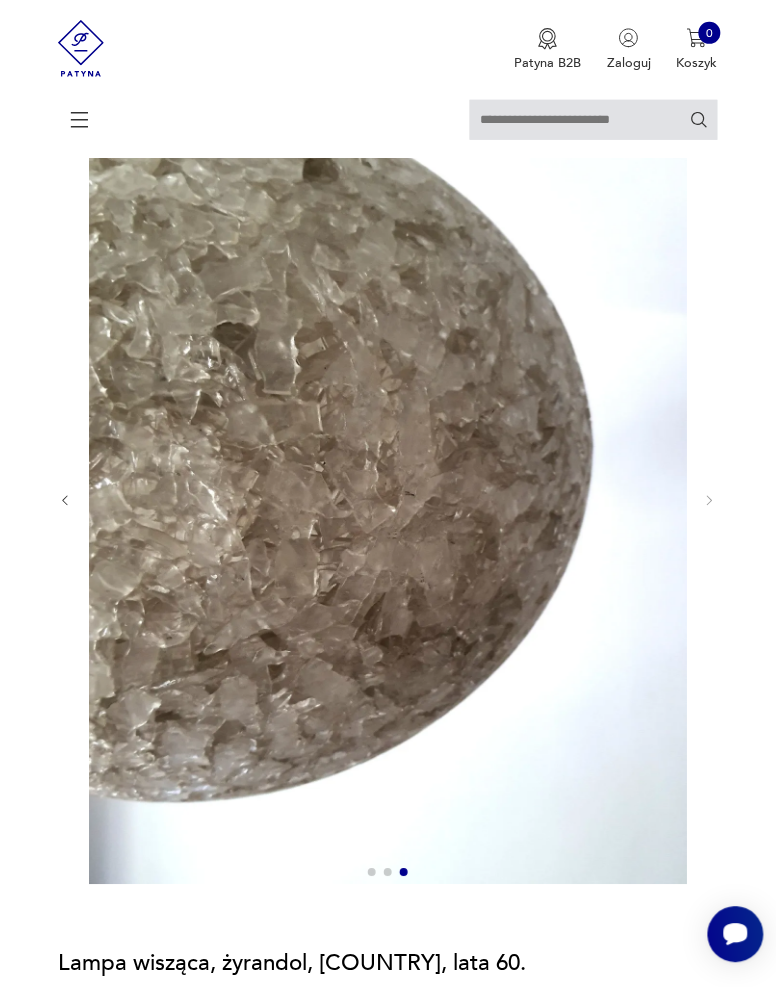 click at bounding box center (65, 501) 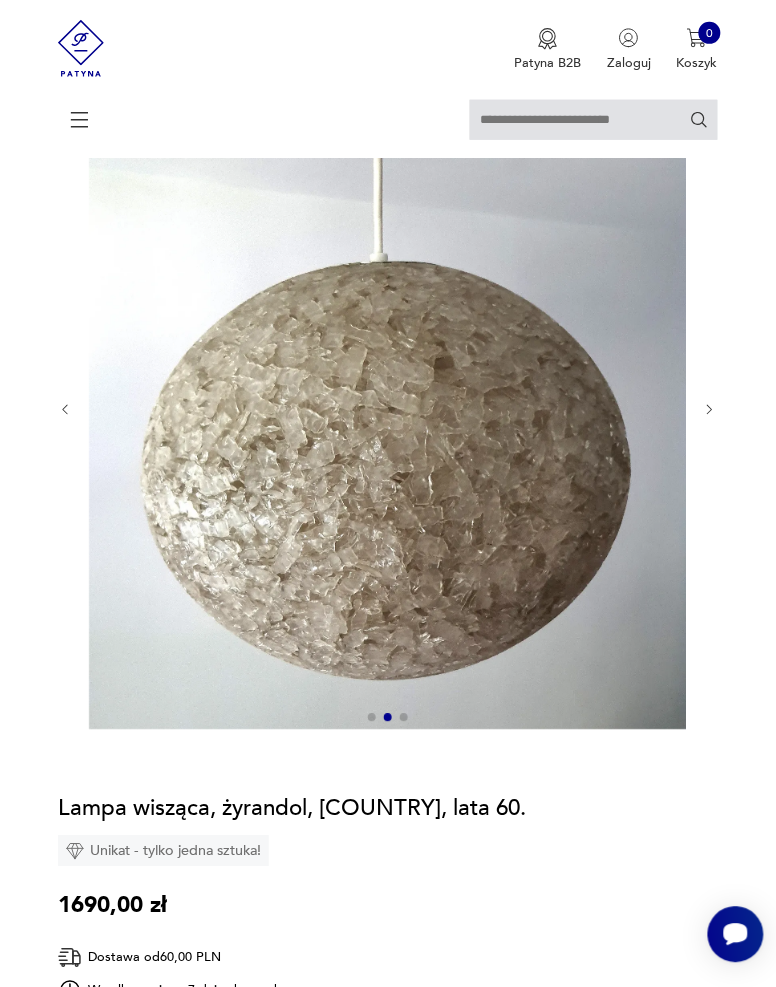 scroll, scrollTop: 174, scrollLeft: 0, axis: vertical 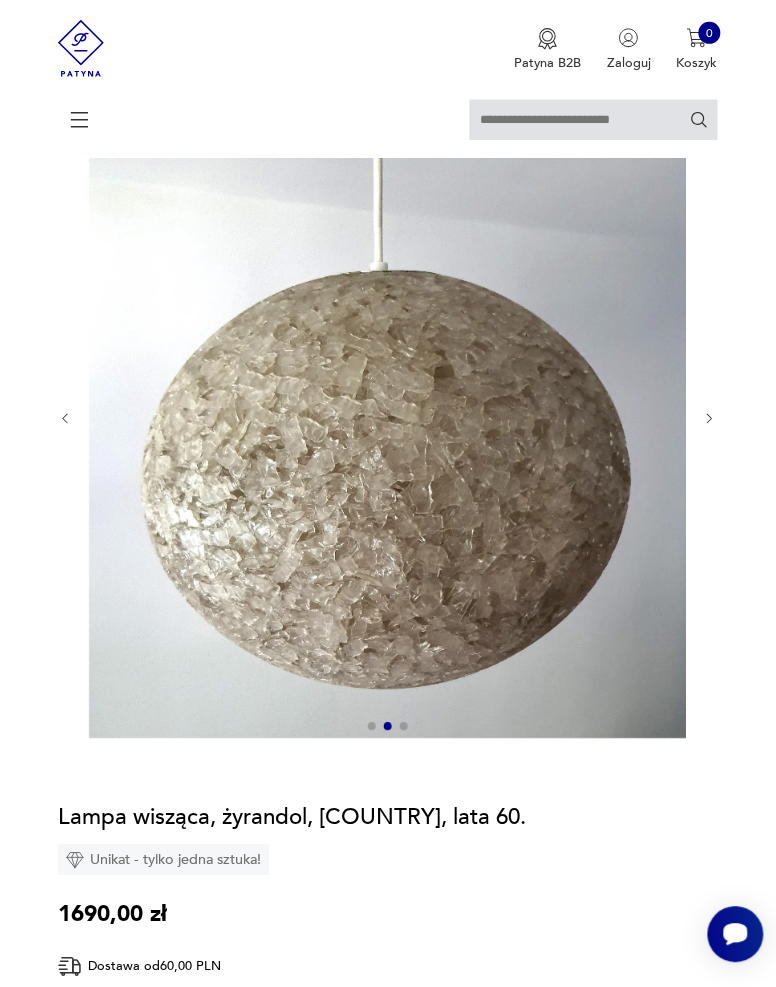 click at bounding box center (65, 419) 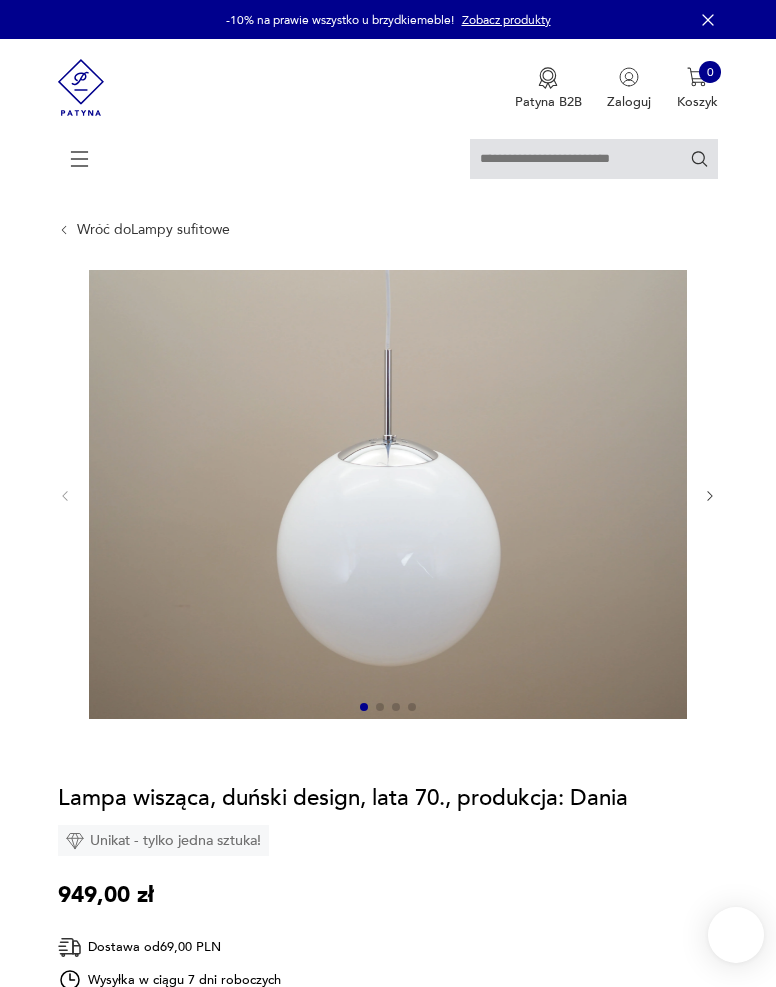 scroll, scrollTop: 0, scrollLeft: 0, axis: both 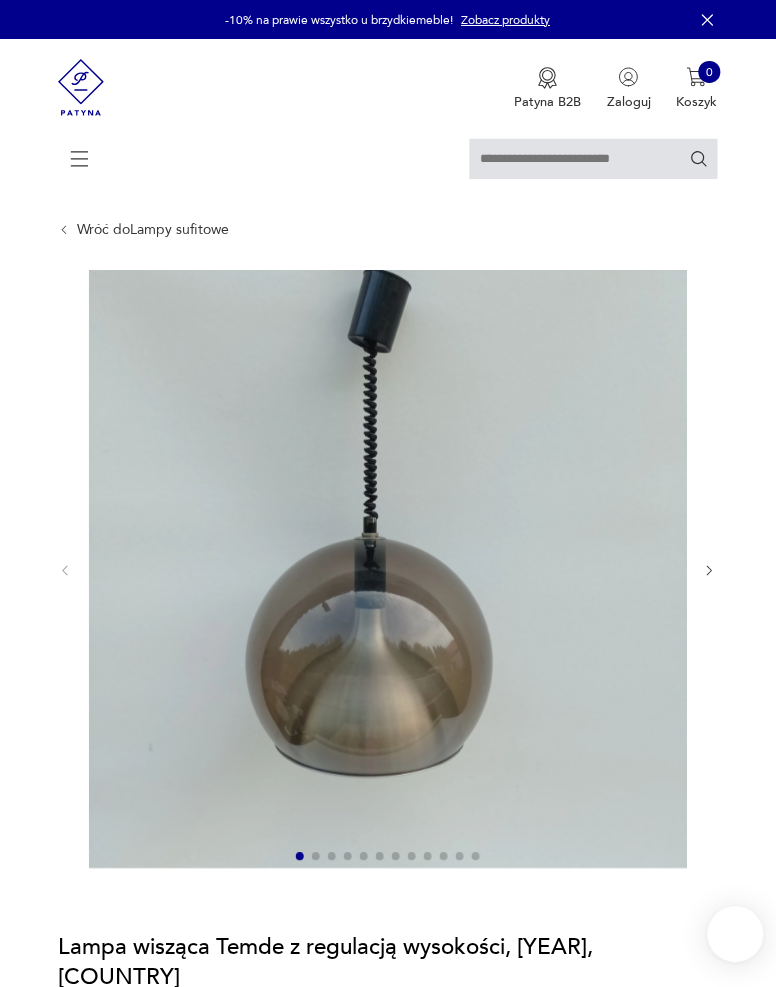 click at bounding box center (710, 571) 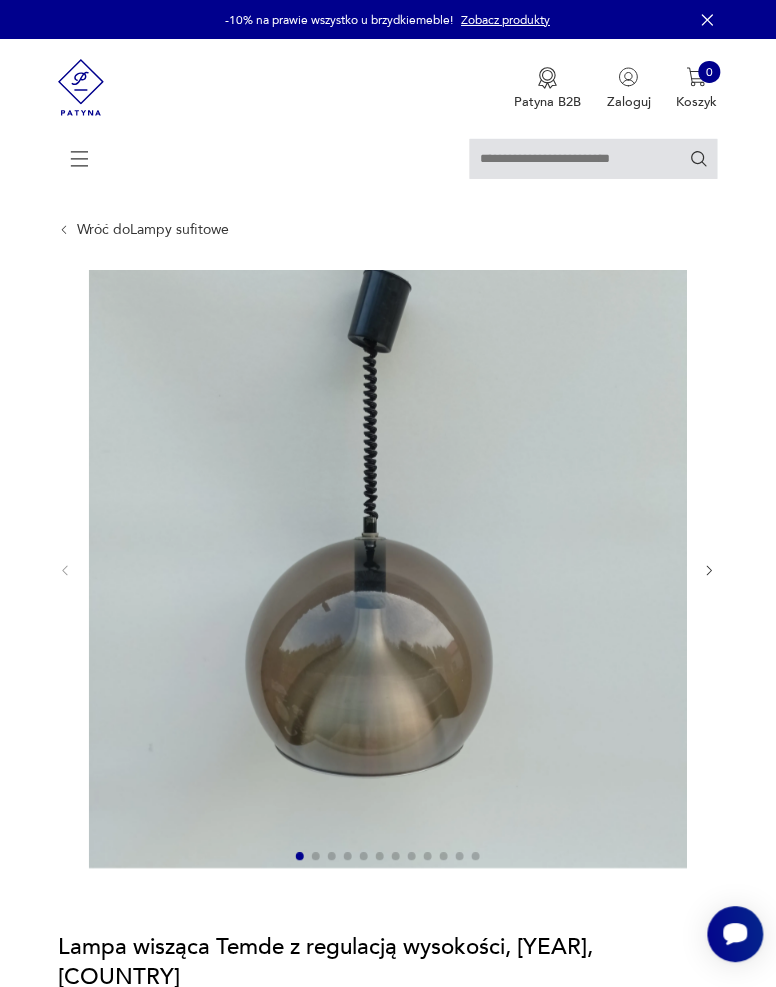 scroll, scrollTop: 0, scrollLeft: 0, axis: both 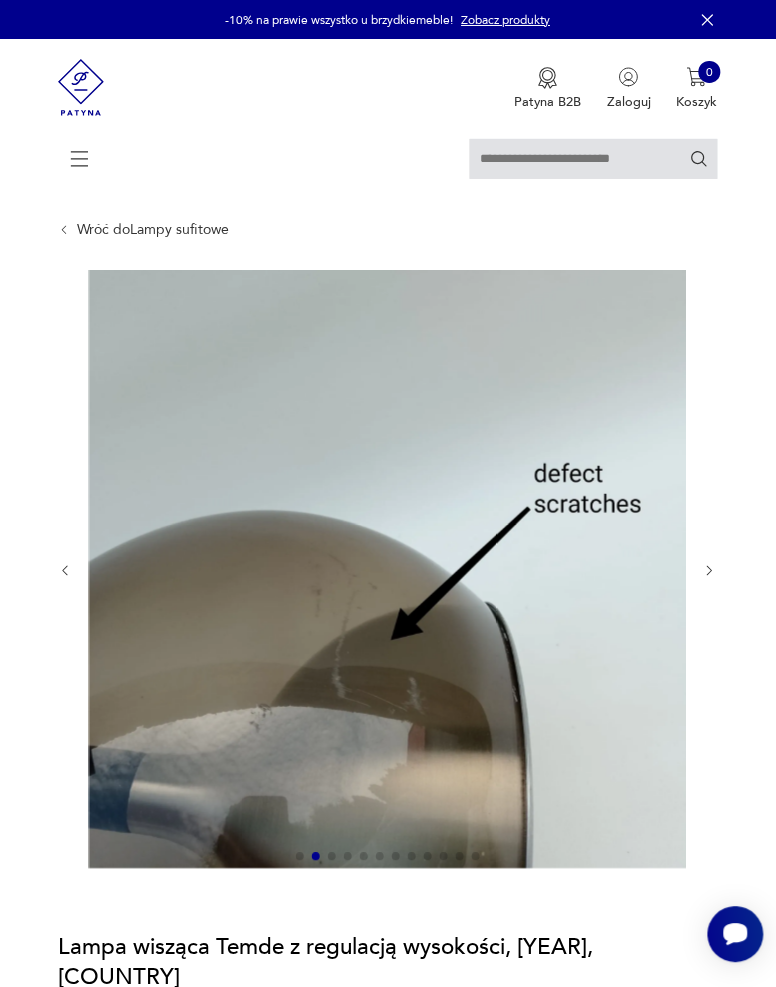 click at bounding box center (710, 571) 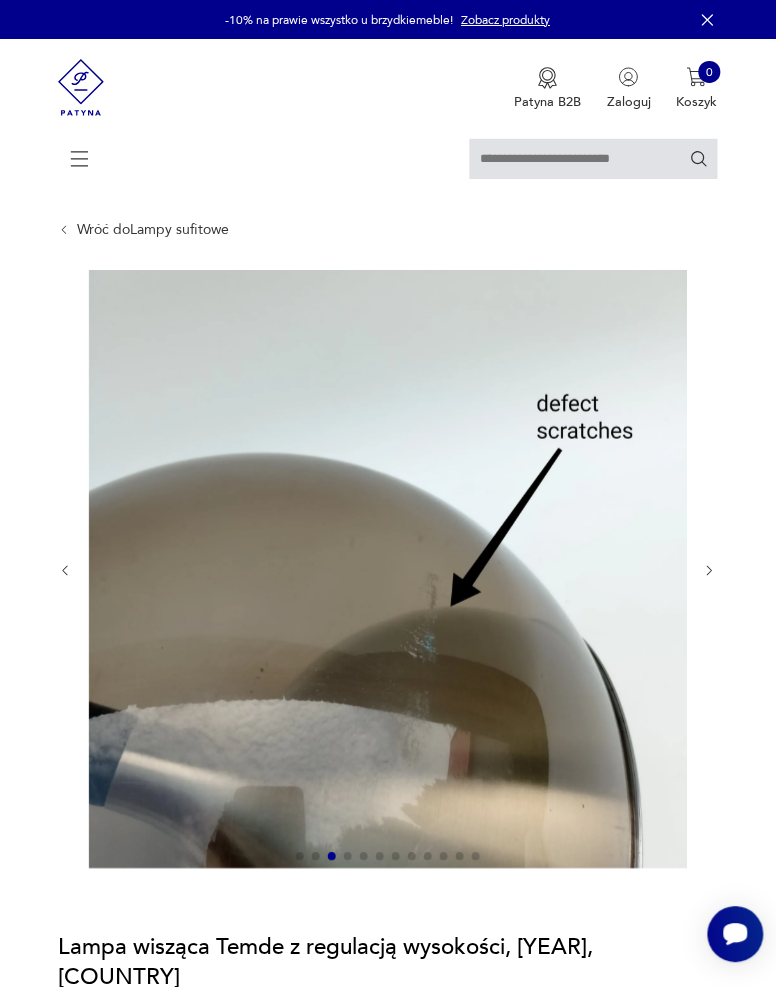 click at bounding box center [710, 571] 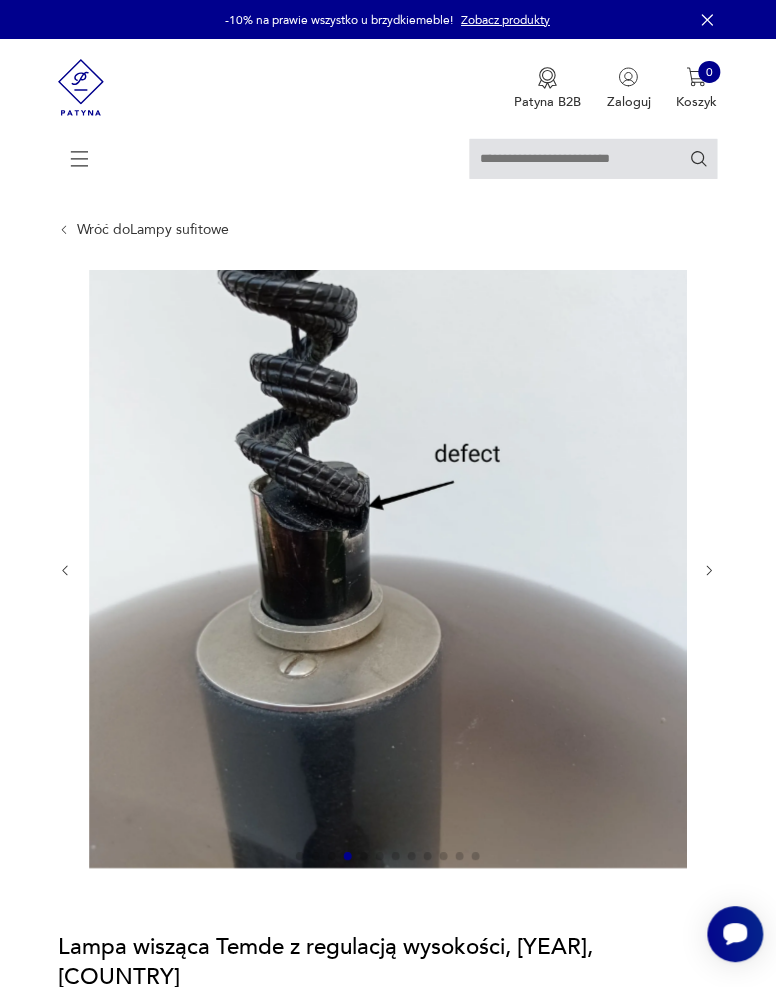 click at bounding box center [710, 571] 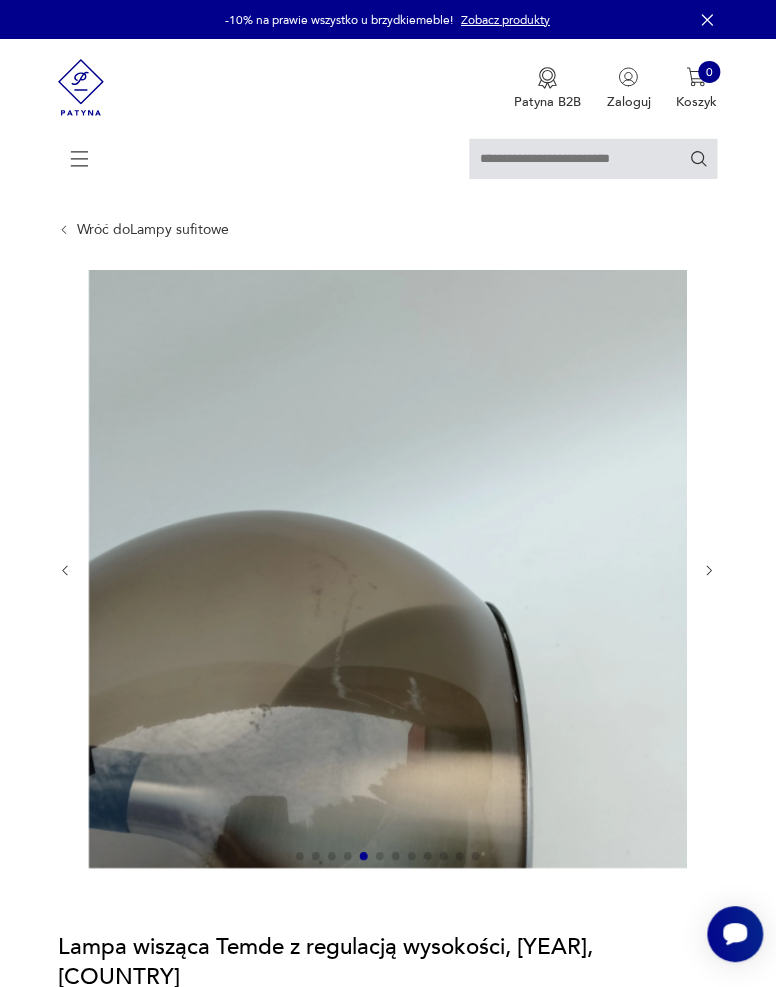 click at bounding box center [710, 571] 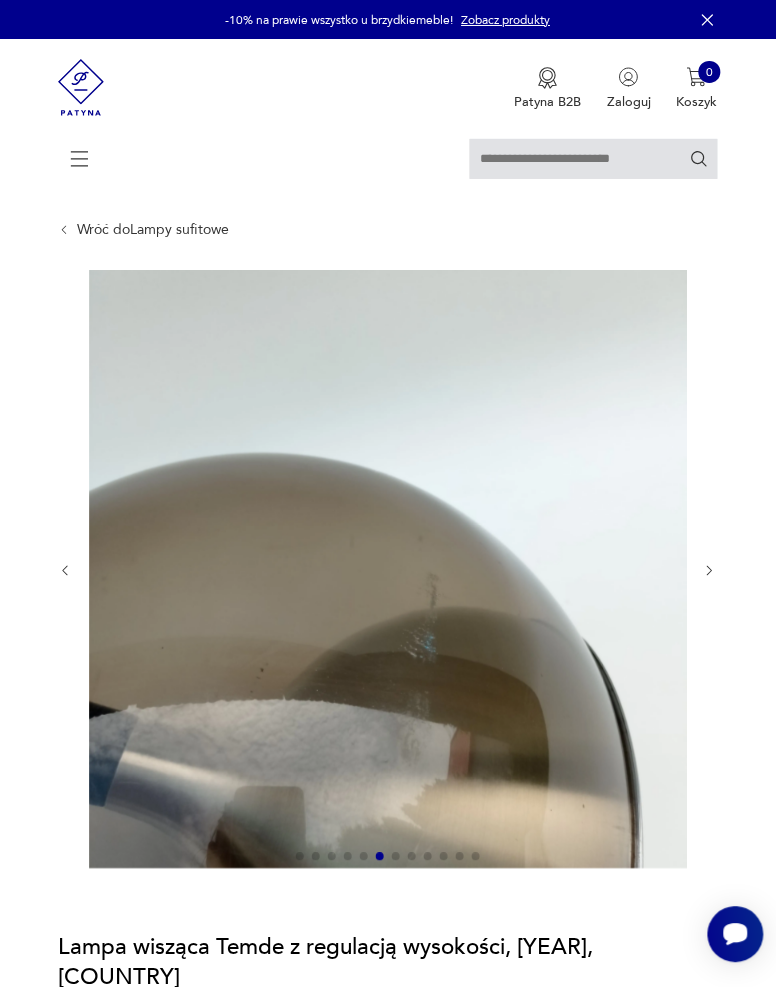 click at bounding box center [710, 571] 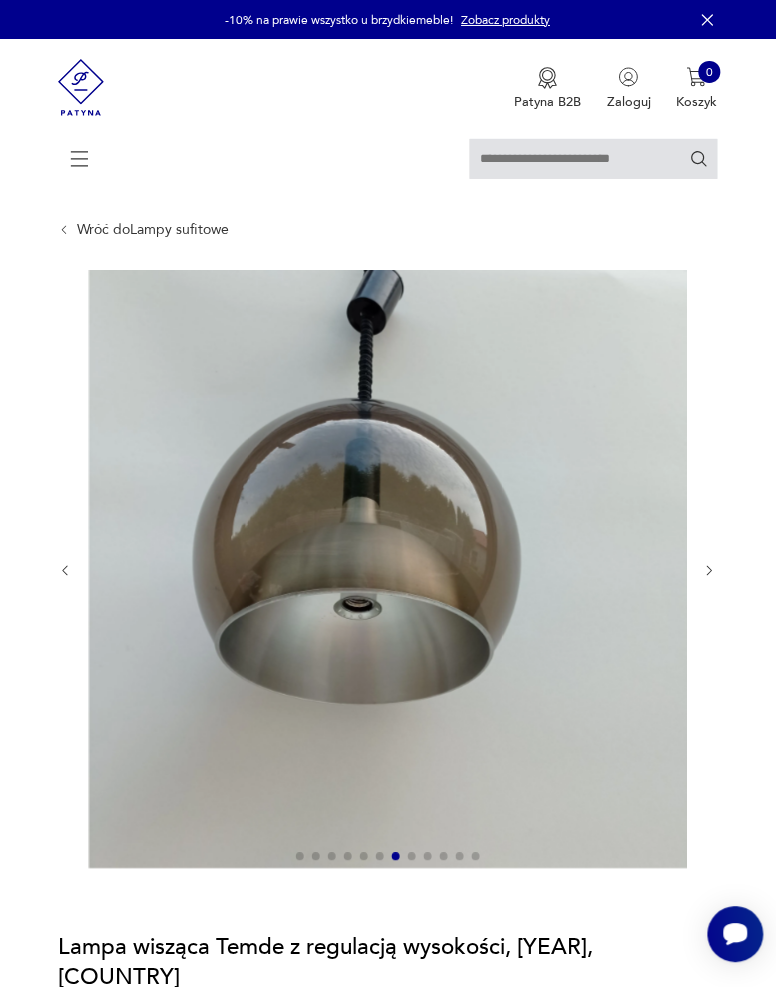 click at bounding box center [710, 571] 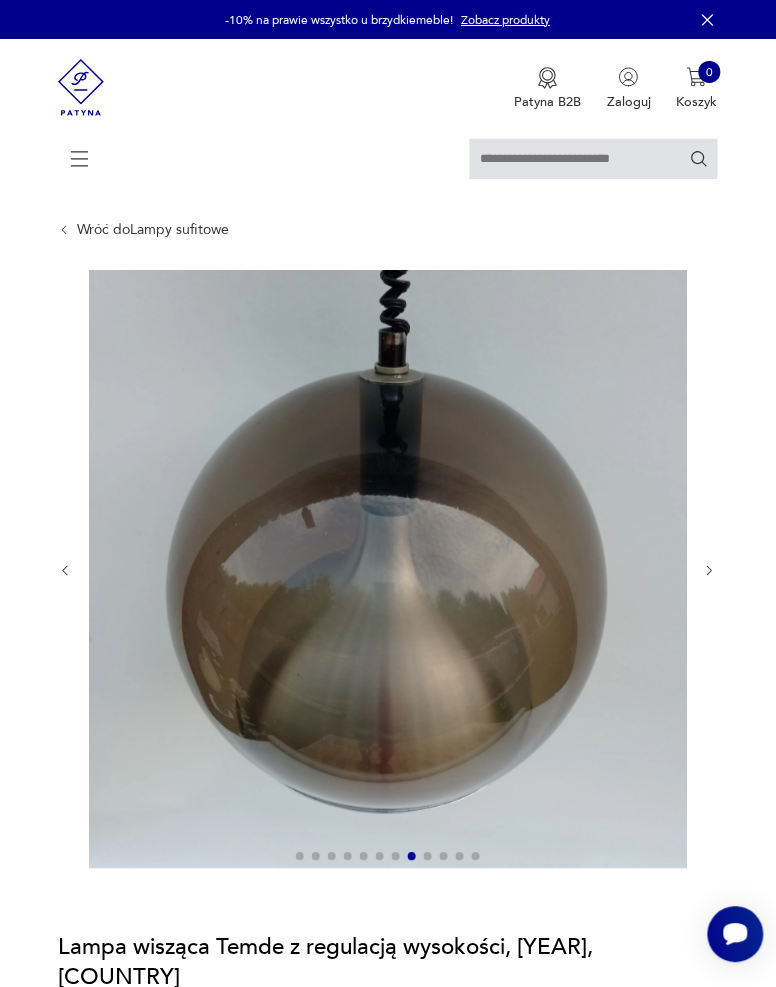click at bounding box center (710, 571) 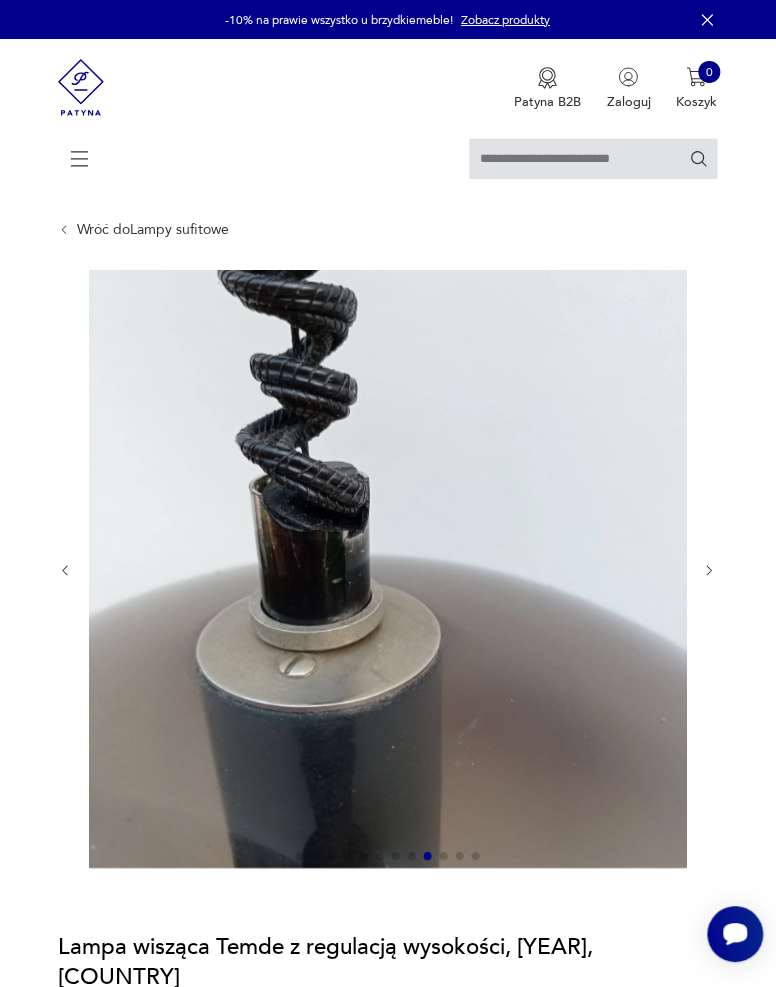 click at bounding box center [710, 571] 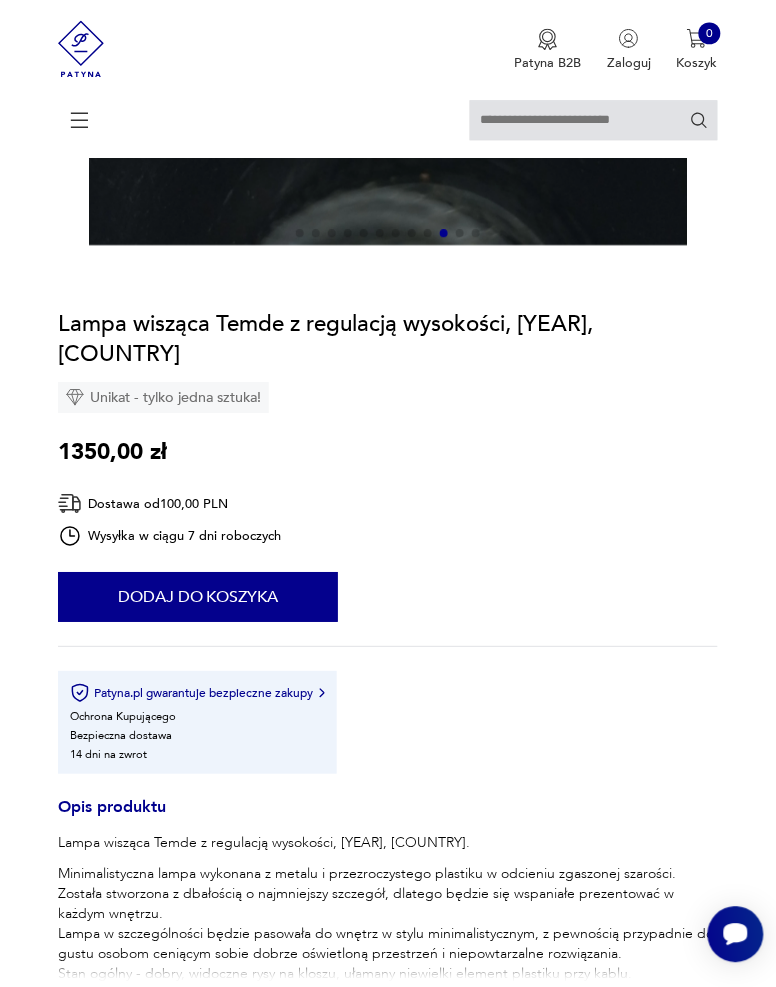 scroll, scrollTop: 644, scrollLeft: 0, axis: vertical 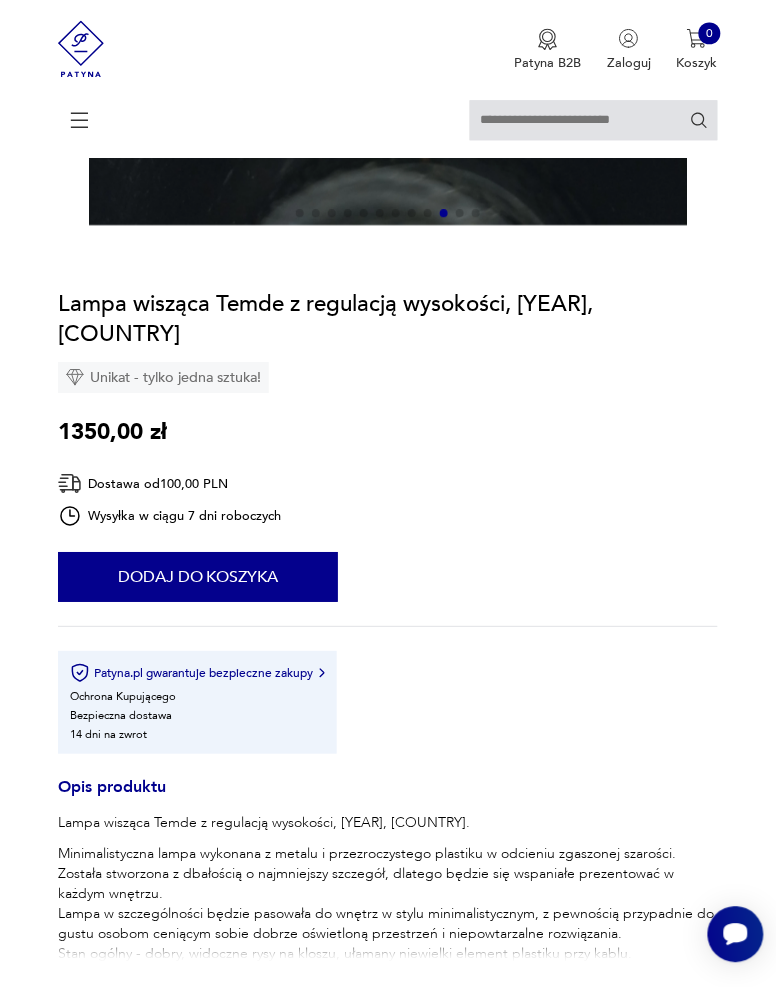 click on "Rozwiń więcej" at bounding box center [116, 994] 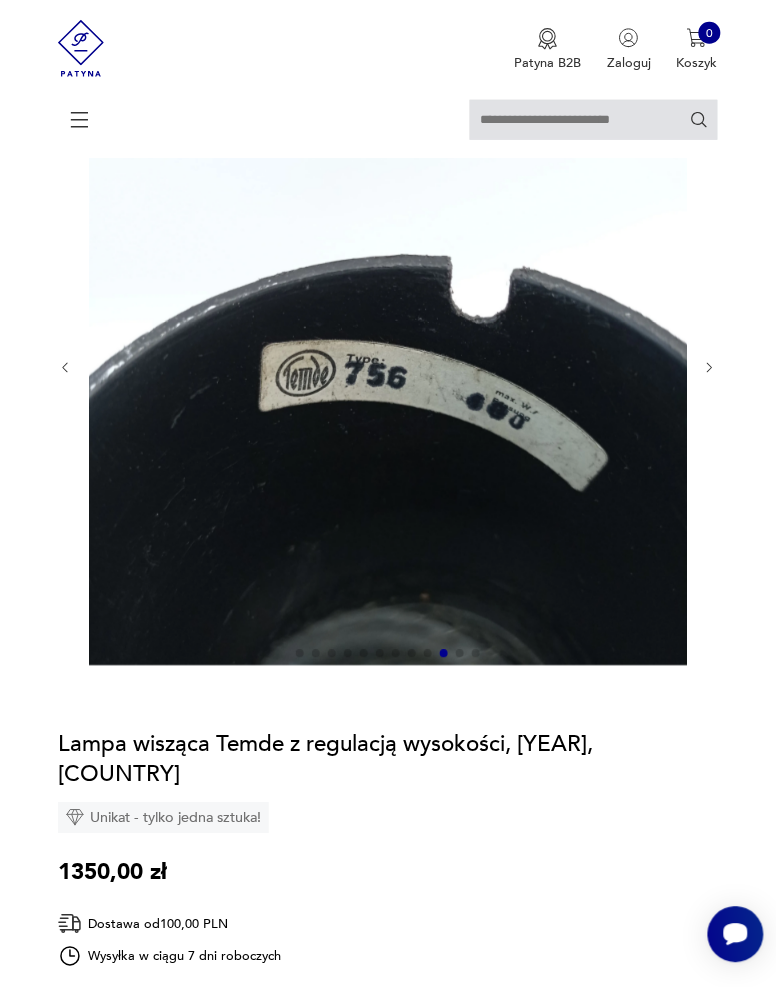 scroll, scrollTop: 199, scrollLeft: 0, axis: vertical 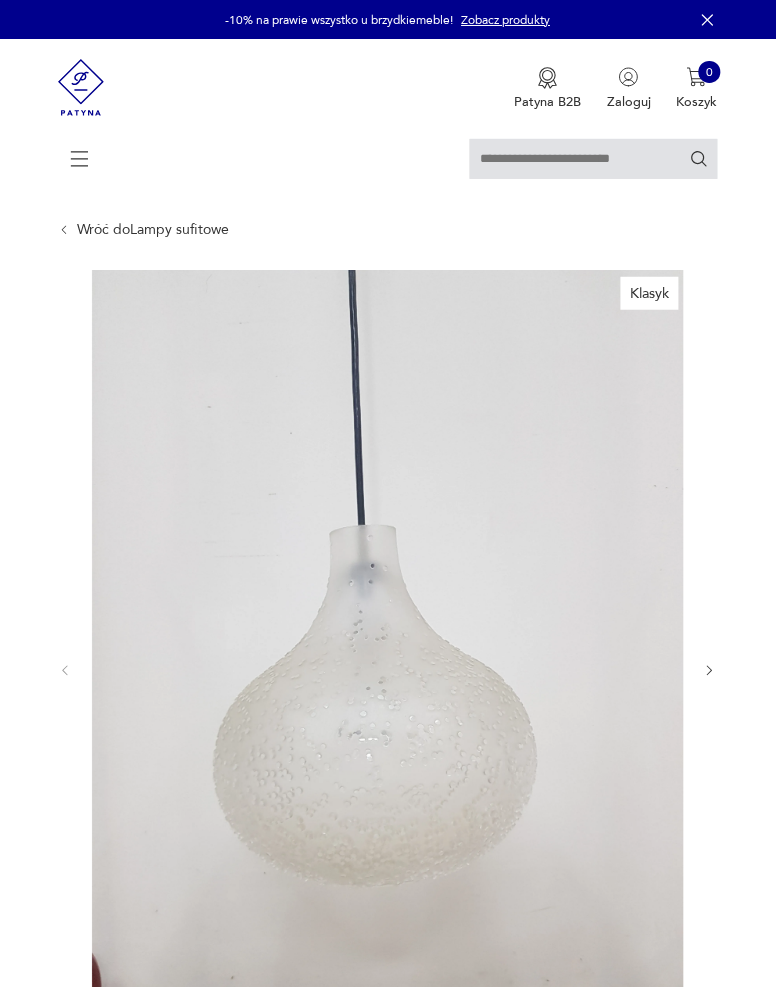 click at bounding box center (710, 671) 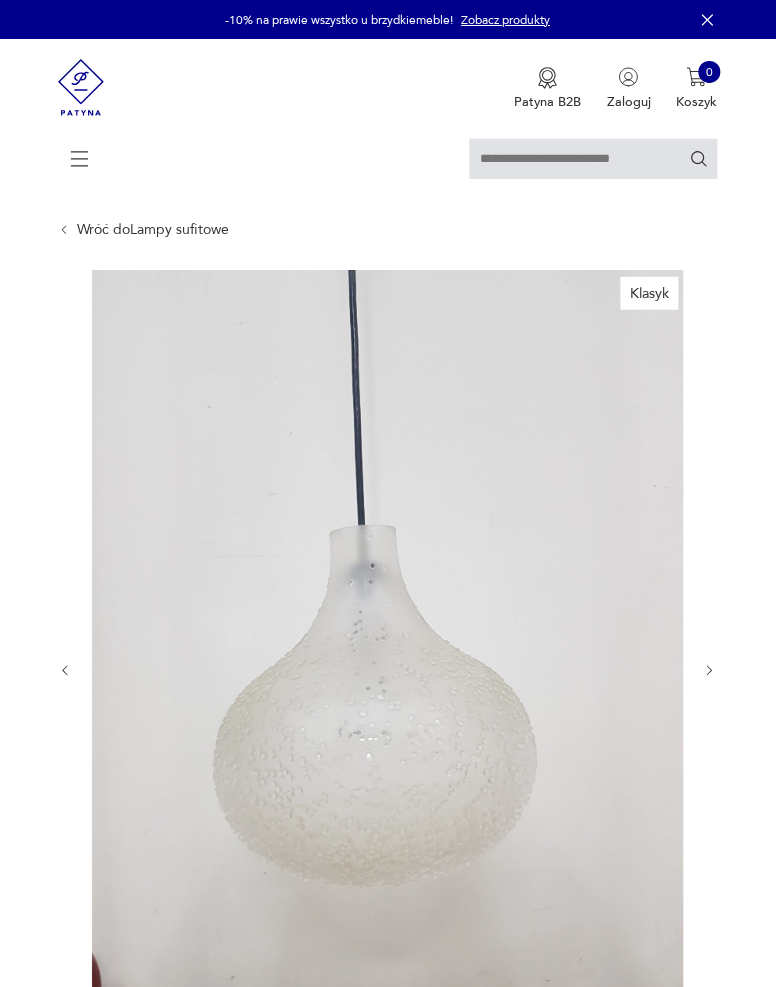 click at bounding box center [710, 671] 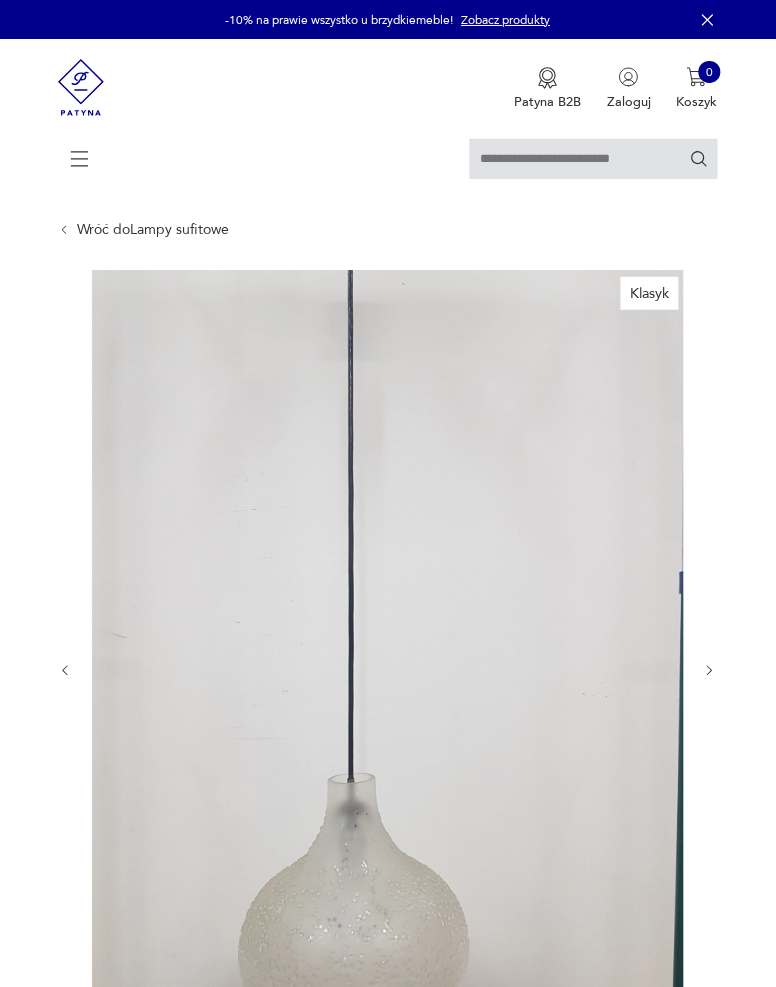 click at bounding box center (710, 671) 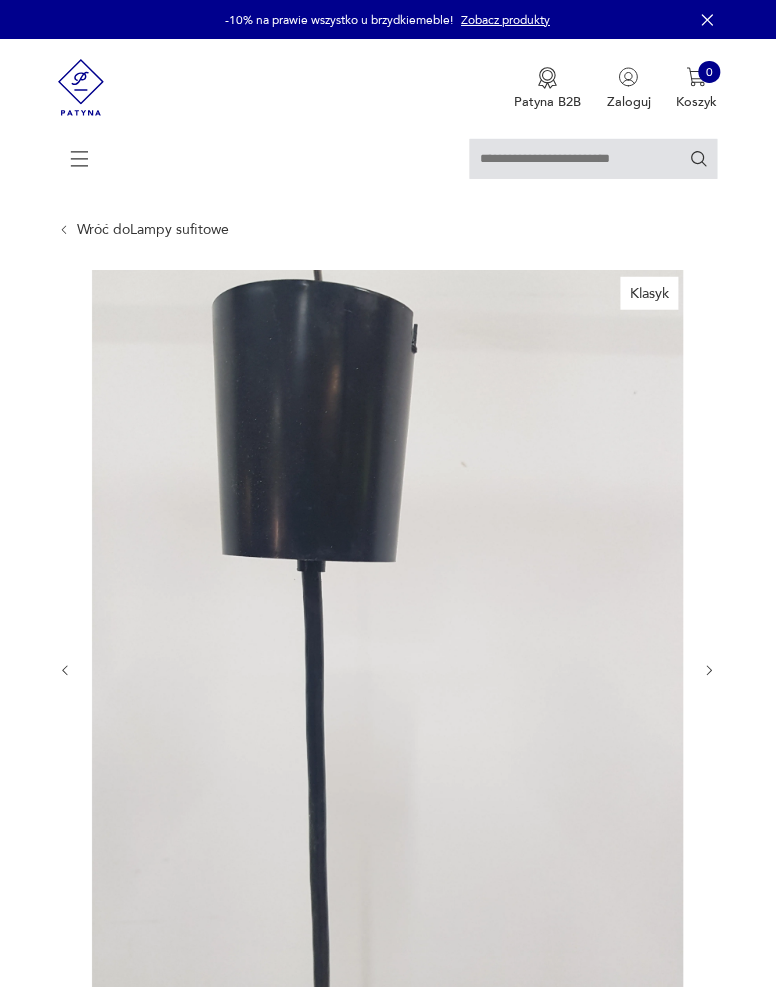 click at bounding box center (710, 671) 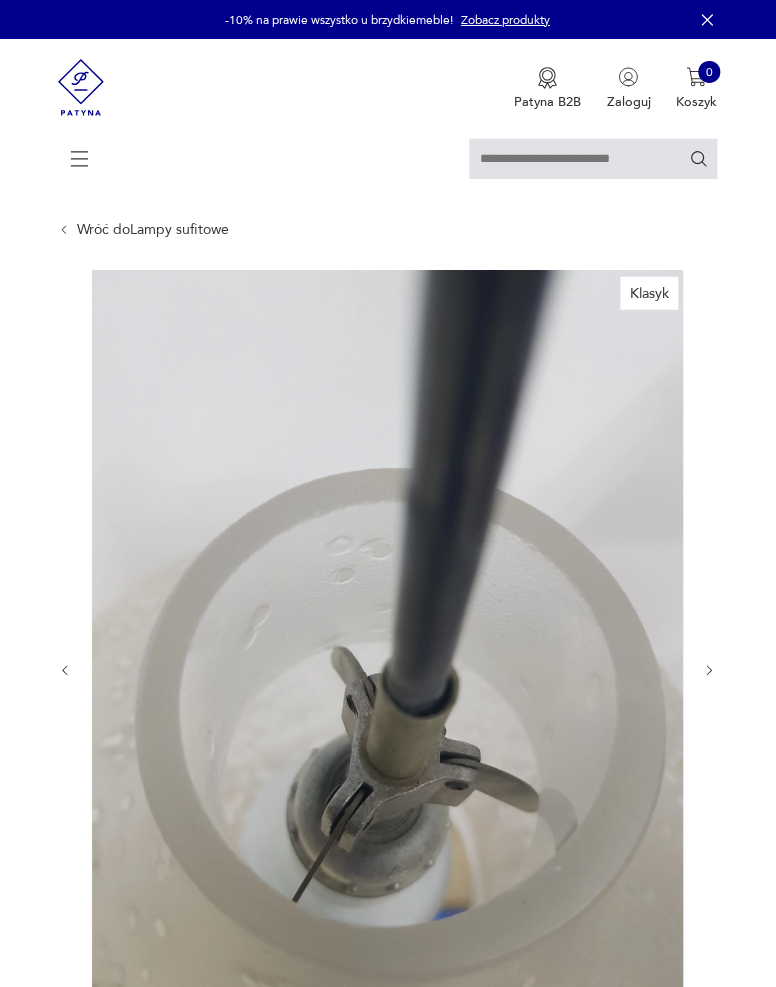click at bounding box center [710, 671] 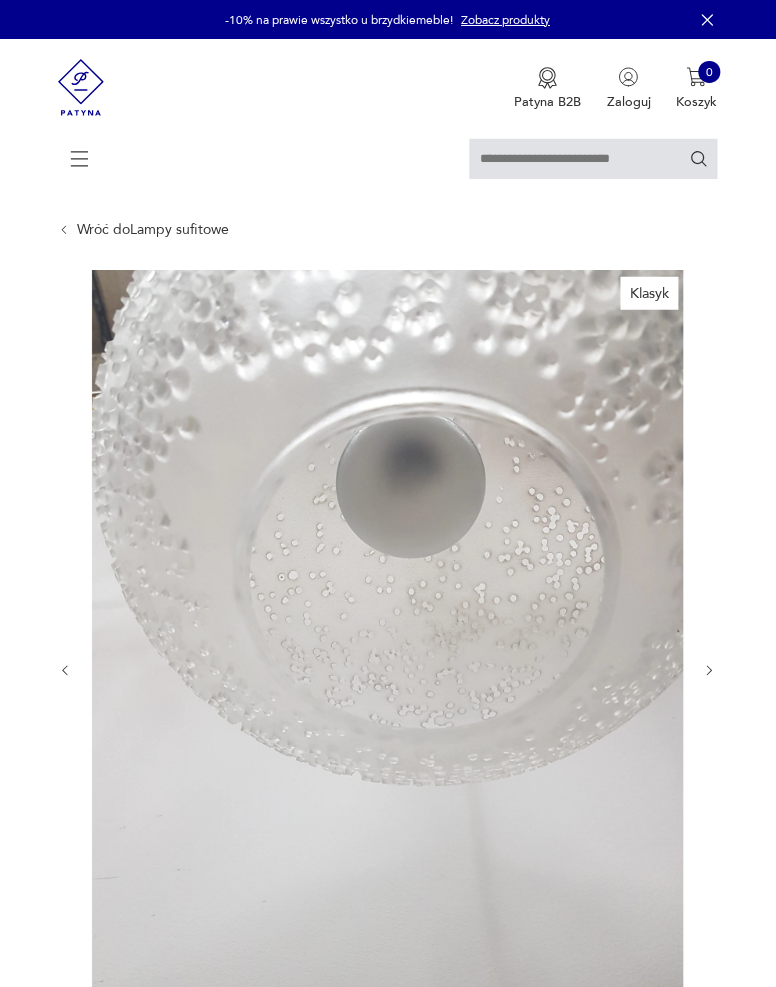 click at bounding box center [710, 671] 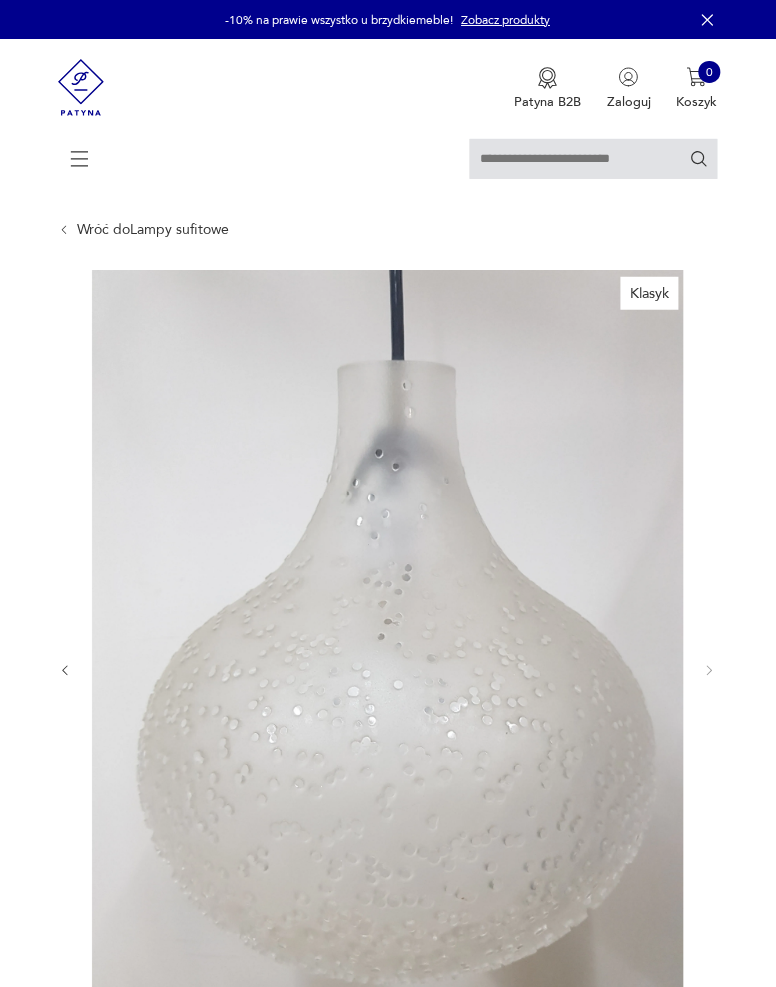 scroll, scrollTop: 0, scrollLeft: 0, axis: both 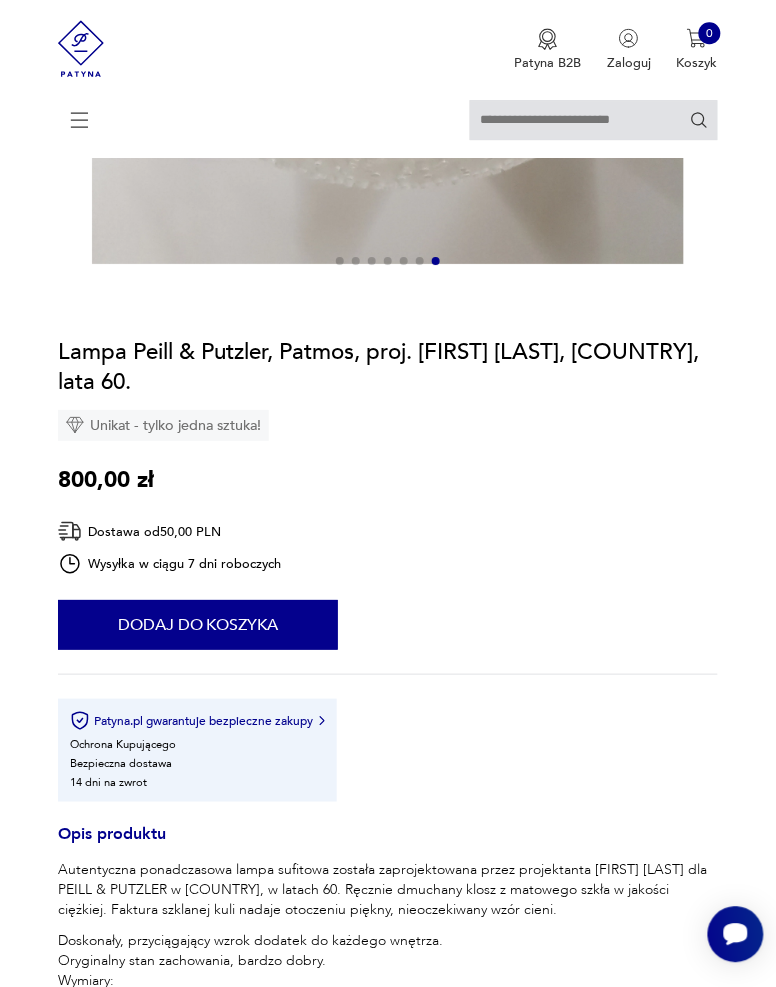 click at bounding box center (164, 1042) 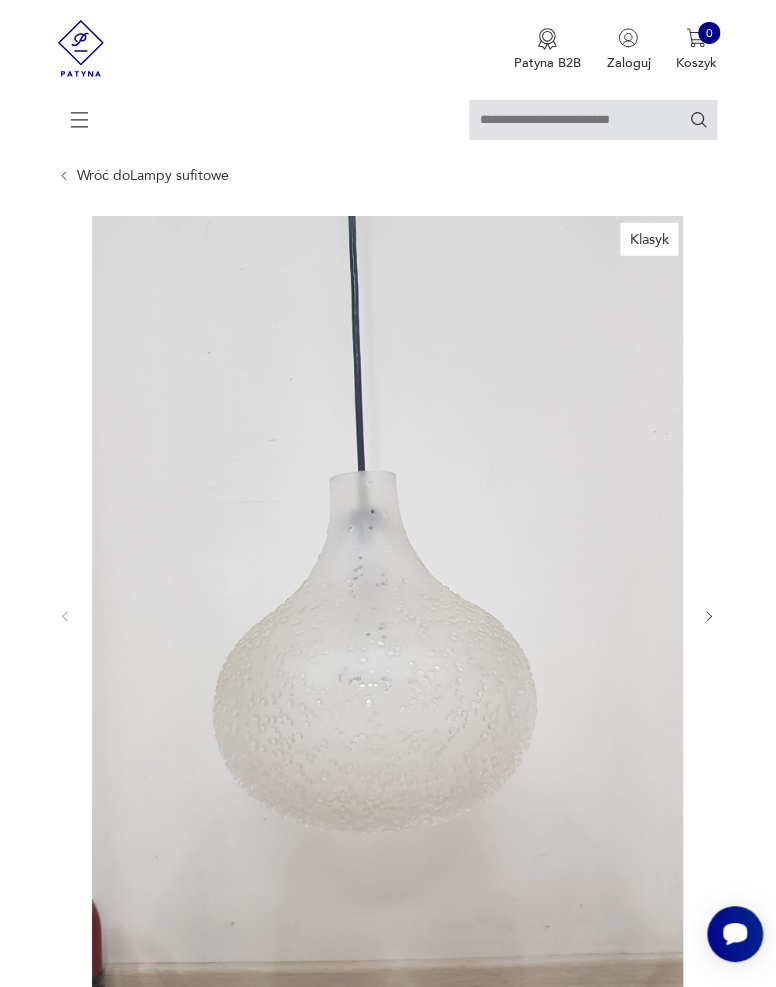 scroll, scrollTop: 50, scrollLeft: 0, axis: vertical 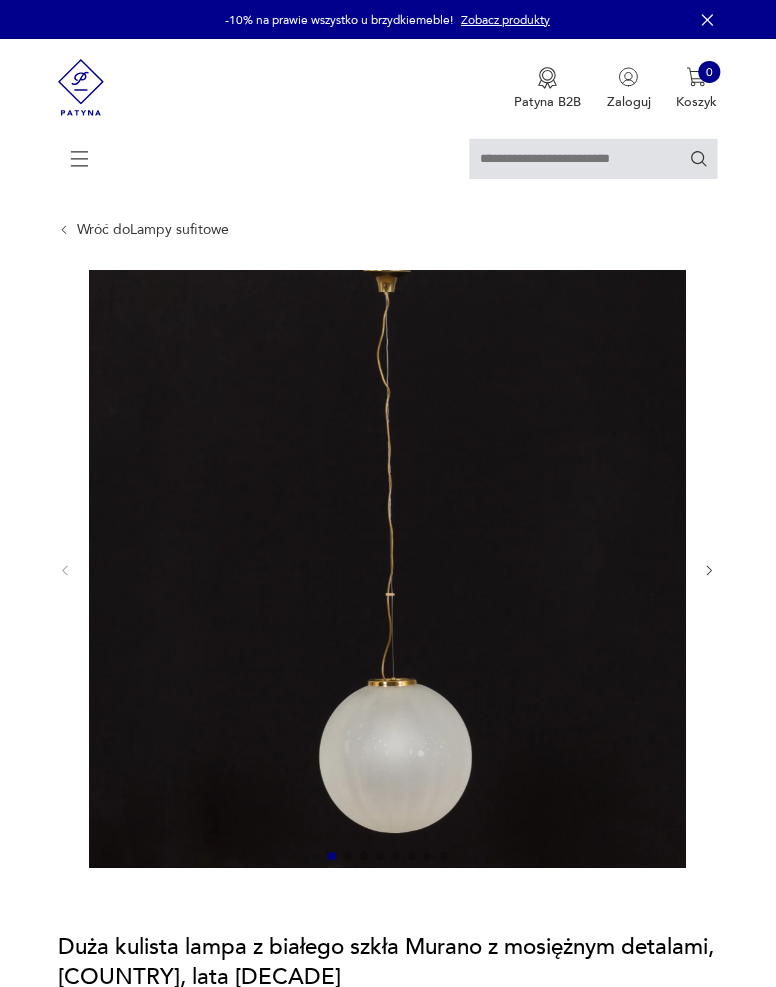 click at bounding box center [710, 571] 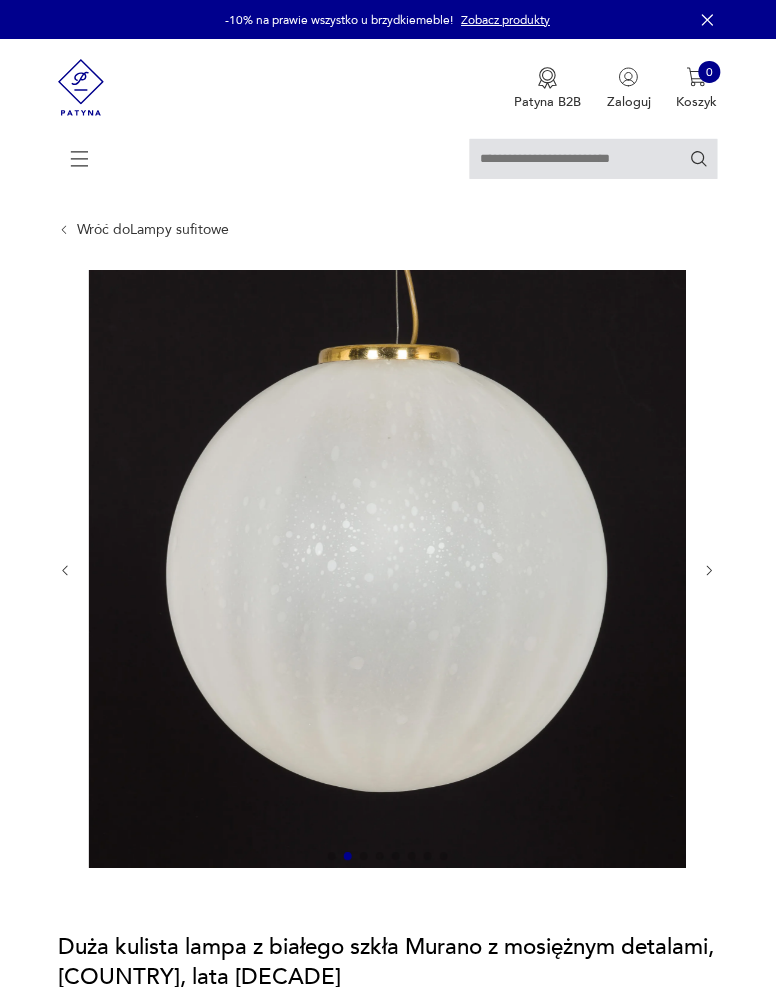 scroll, scrollTop: 0, scrollLeft: 0, axis: both 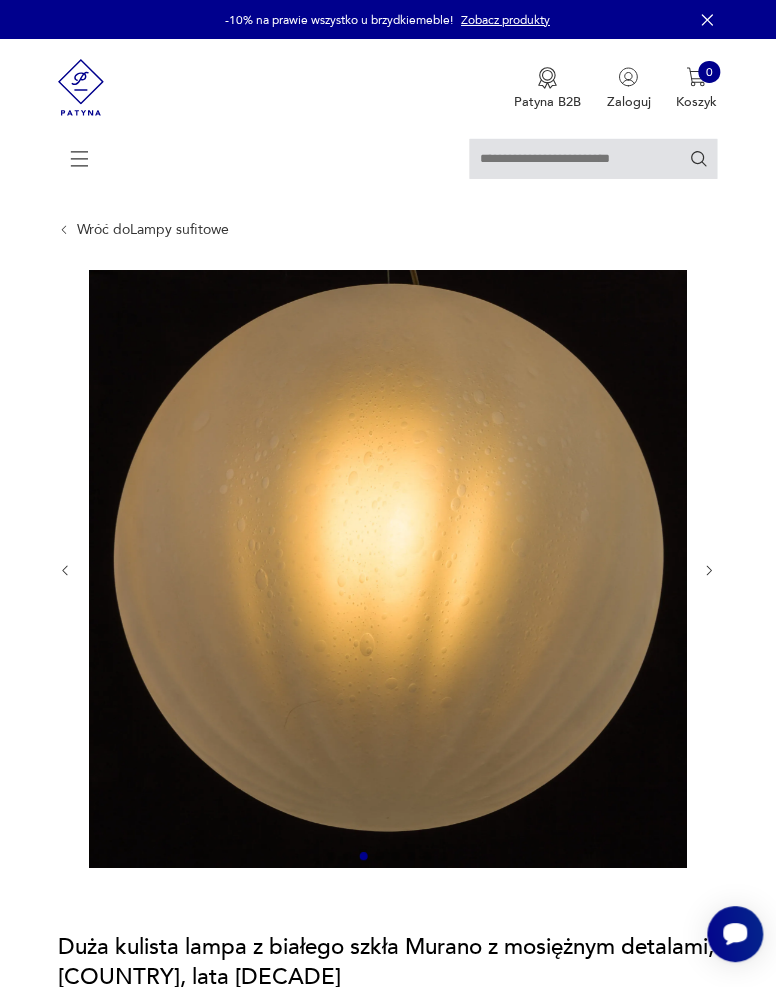 click at bounding box center [710, 571] 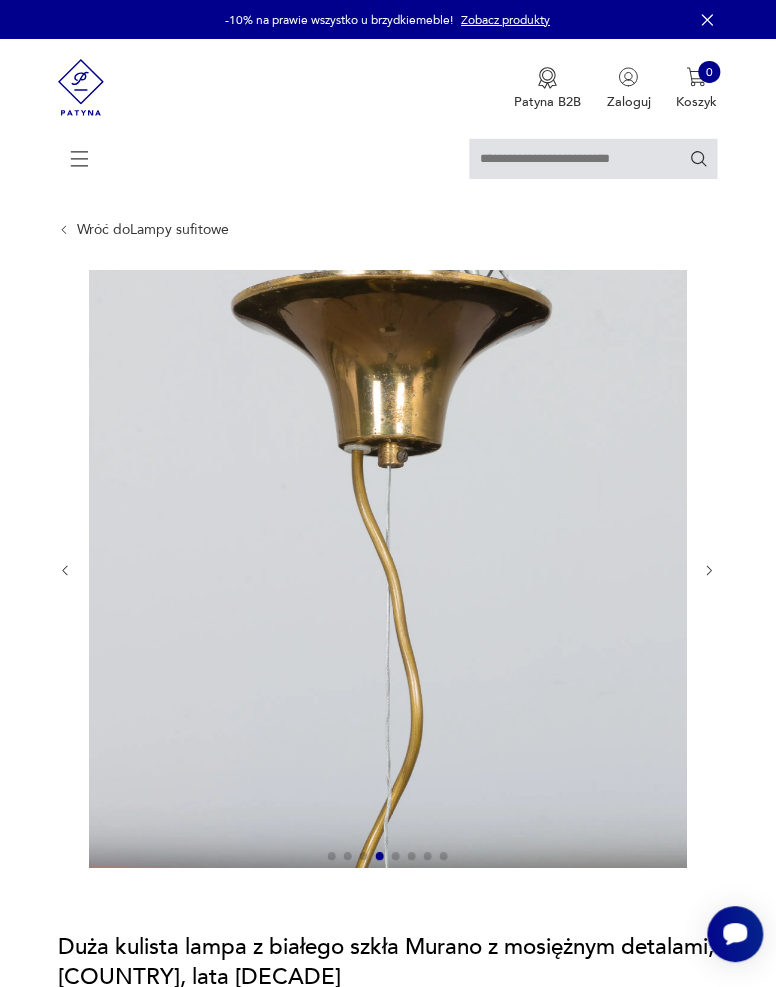 click at bounding box center [710, 571] 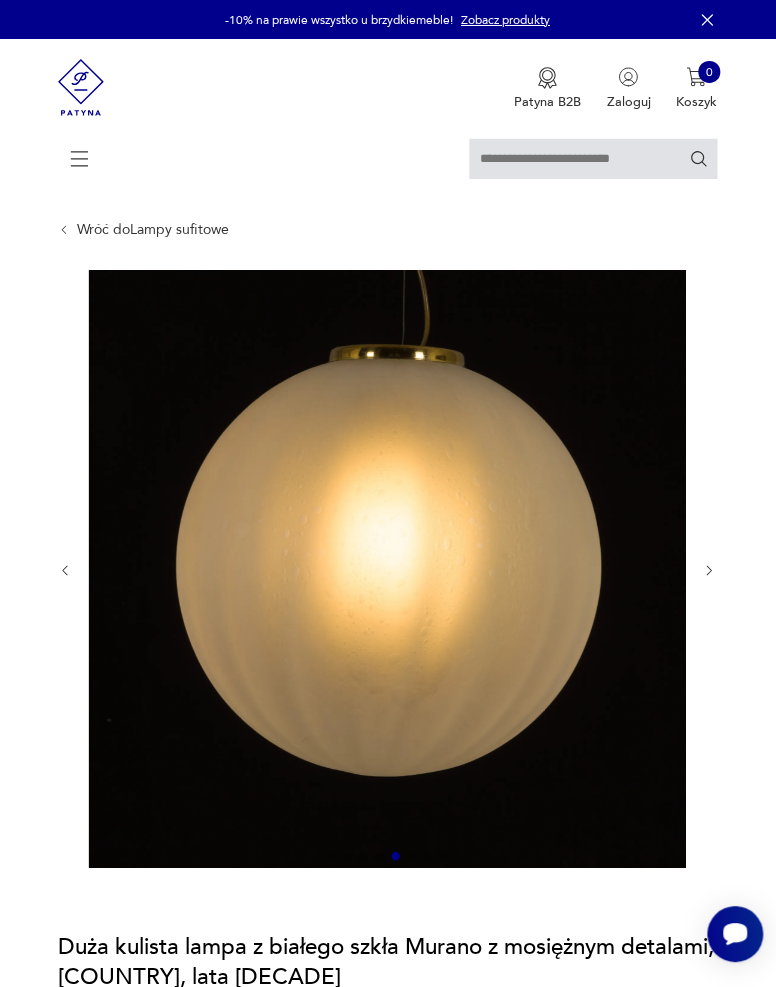 click at bounding box center (710, 571) 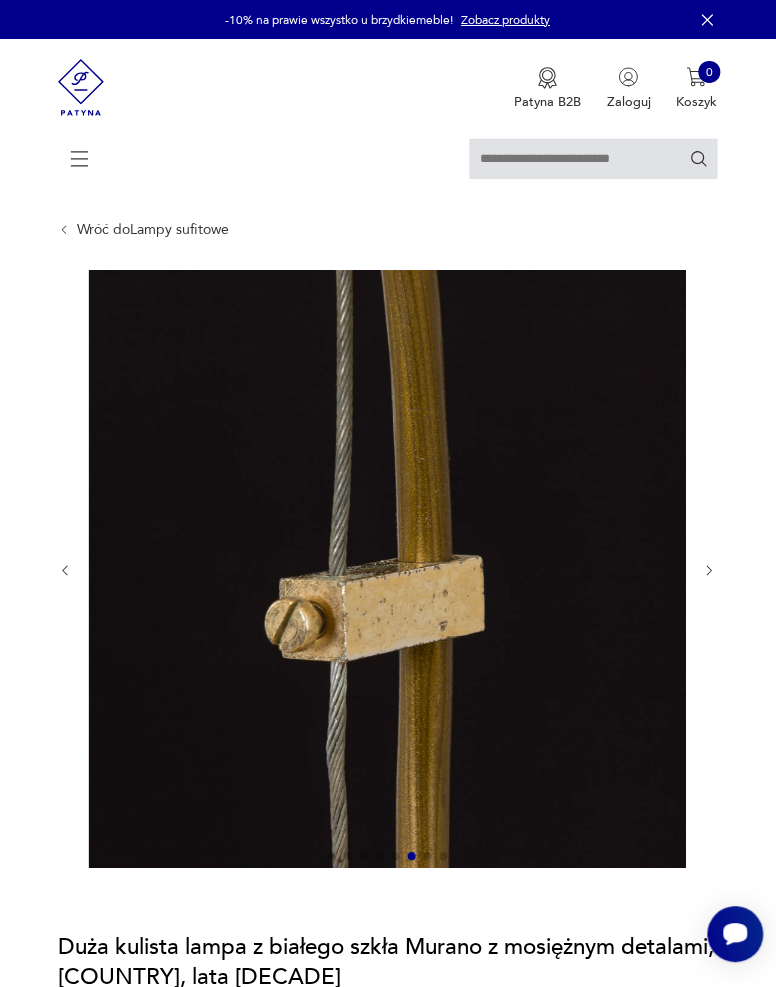 click at bounding box center (710, 571) 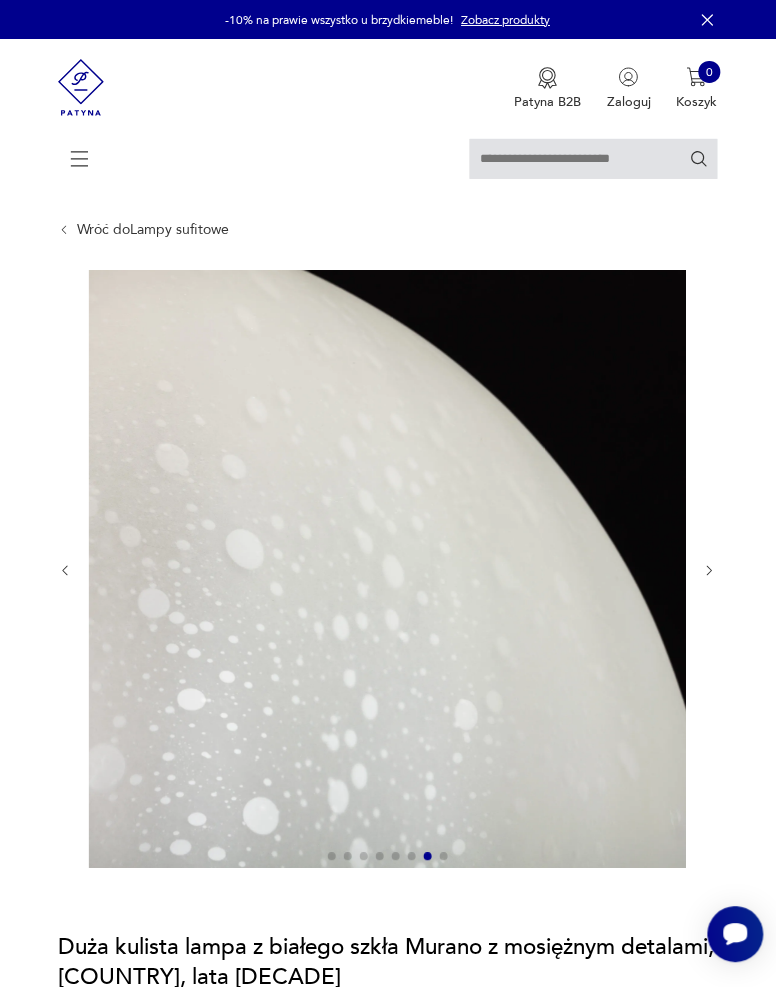 click at bounding box center (710, 571) 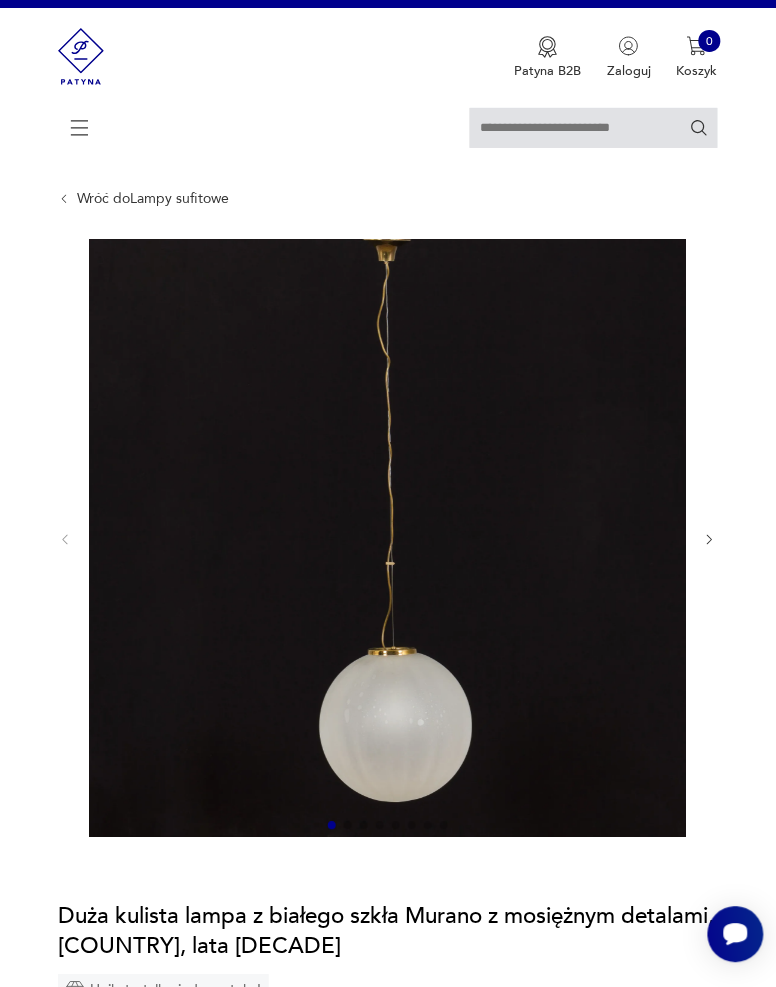 scroll, scrollTop: 0, scrollLeft: 0, axis: both 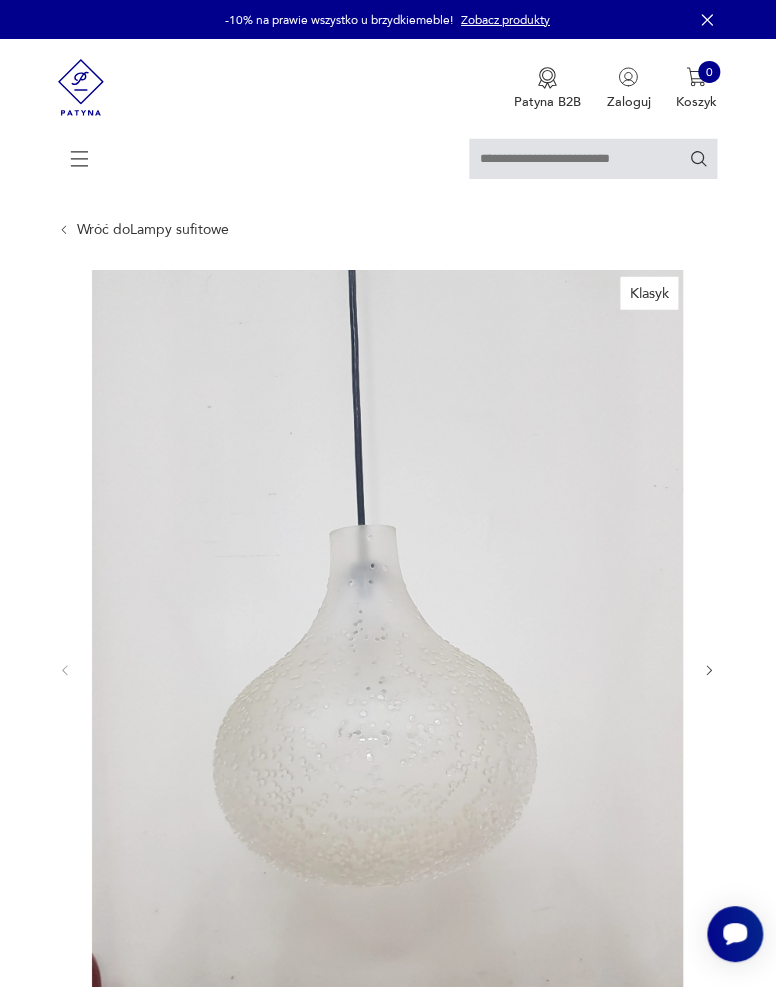 click at bounding box center [710, 671] 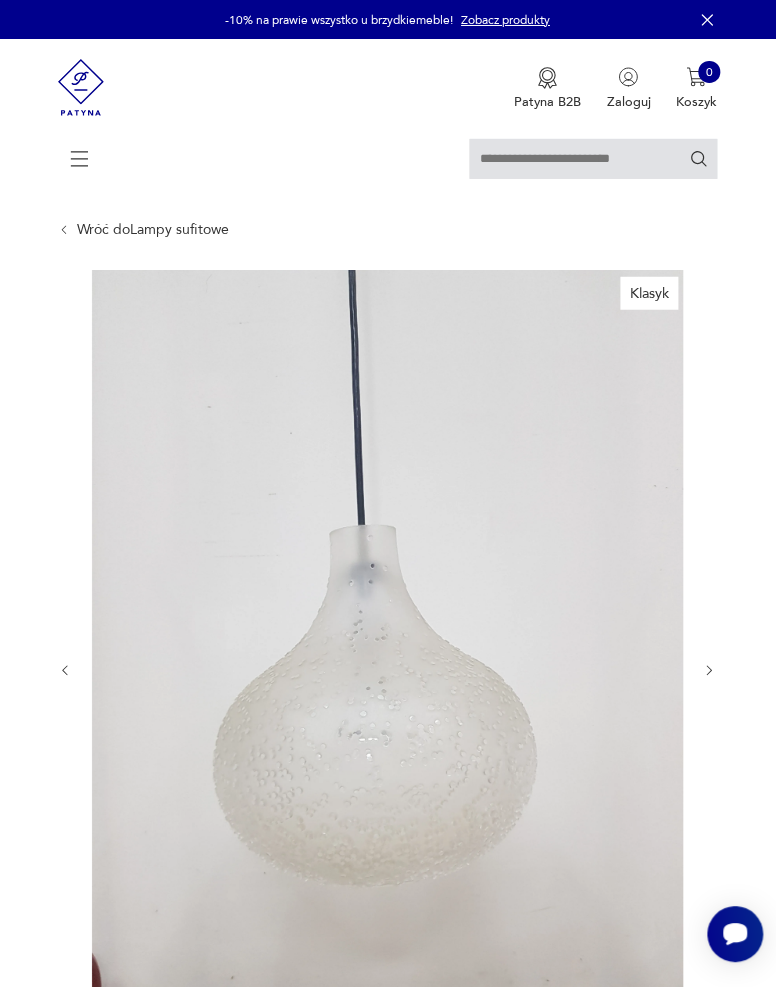 click at bounding box center (710, 671) 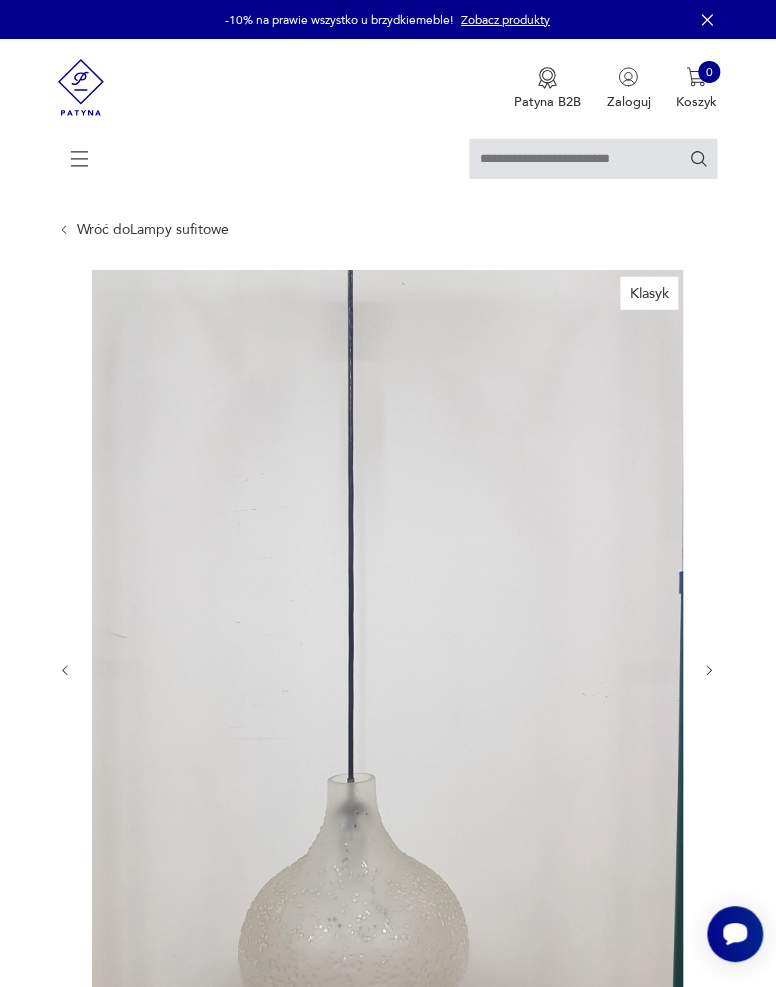 click at bounding box center (710, 671) 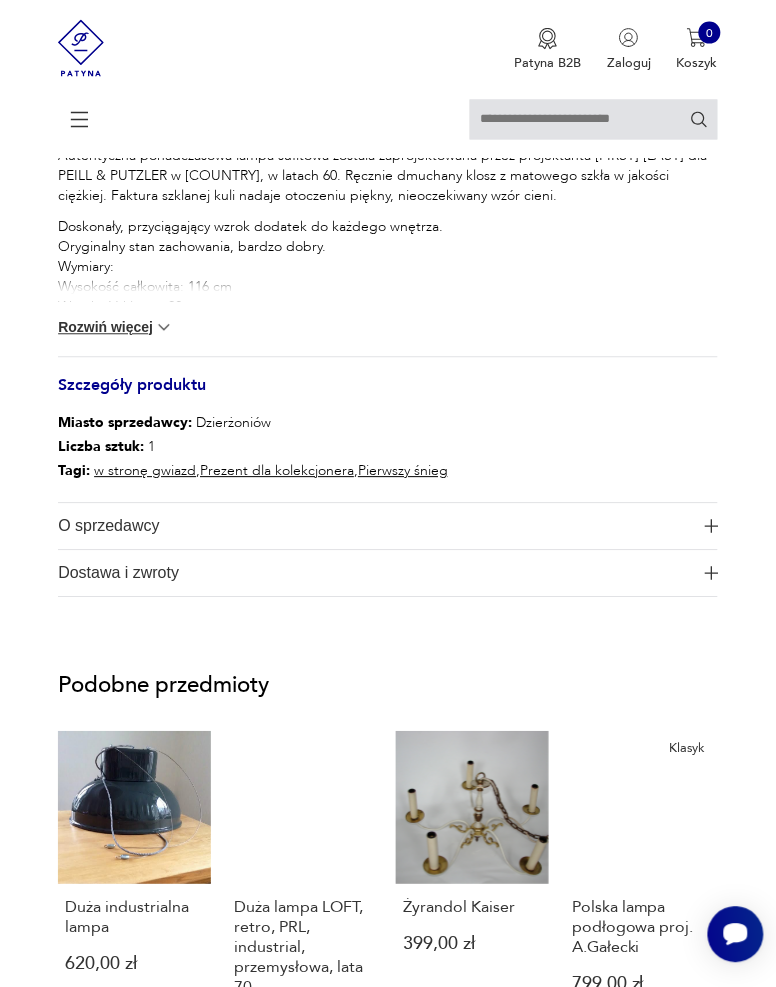 scroll, scrollTop: 1513, scrollLeft: 0, axis: vertical 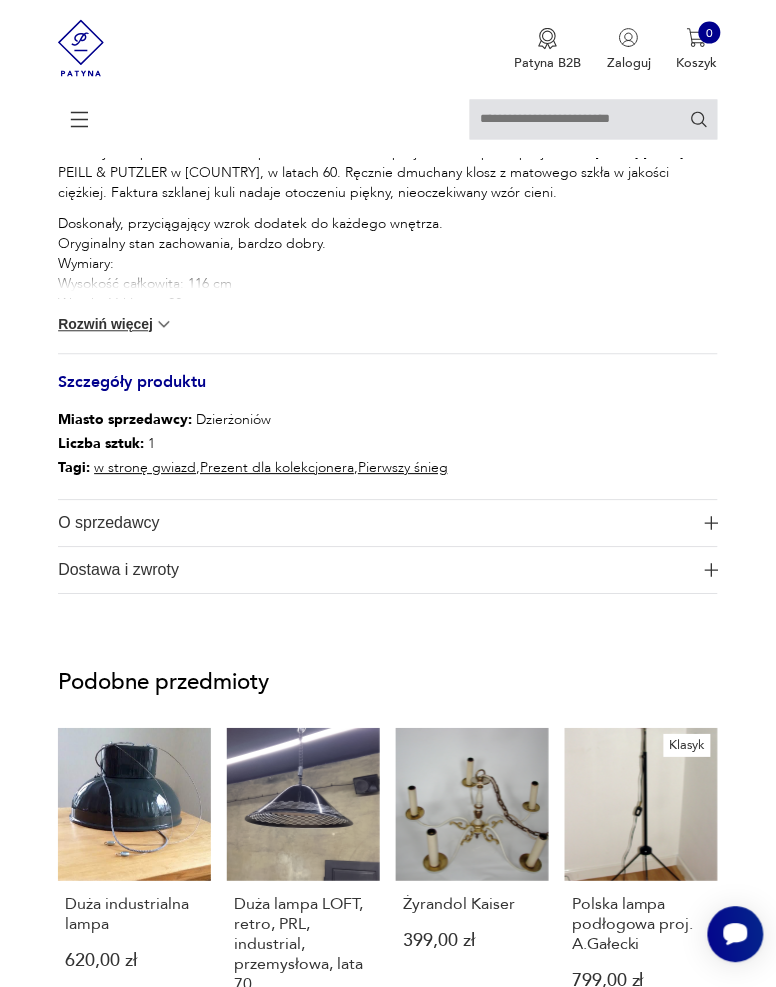 click on "Rozwiń więcej" at bounding box center [116, 325] 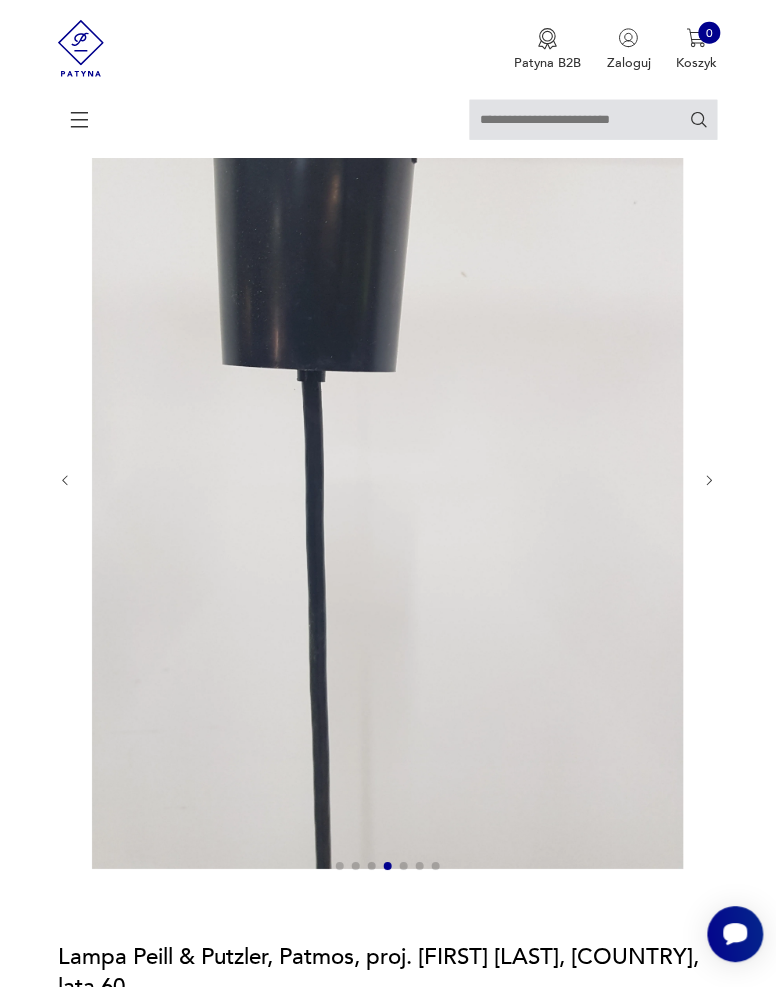 scroll, scrollTop: 188, scrollLeft: 0, axis: vertical 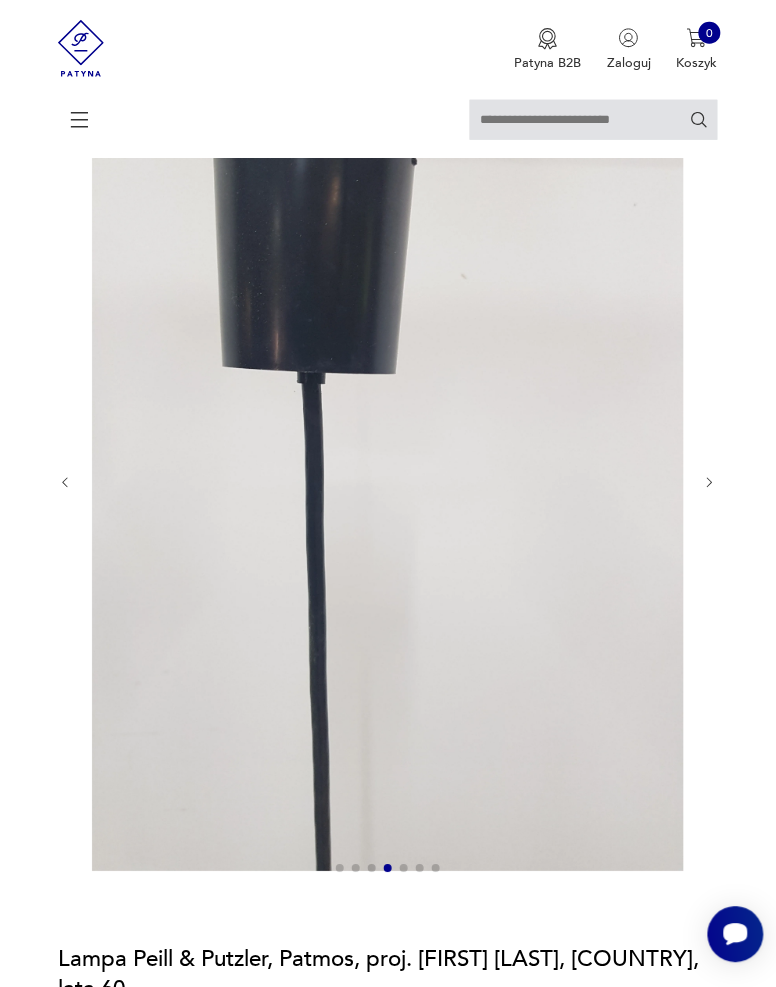 click at bounding box center [710, 483] 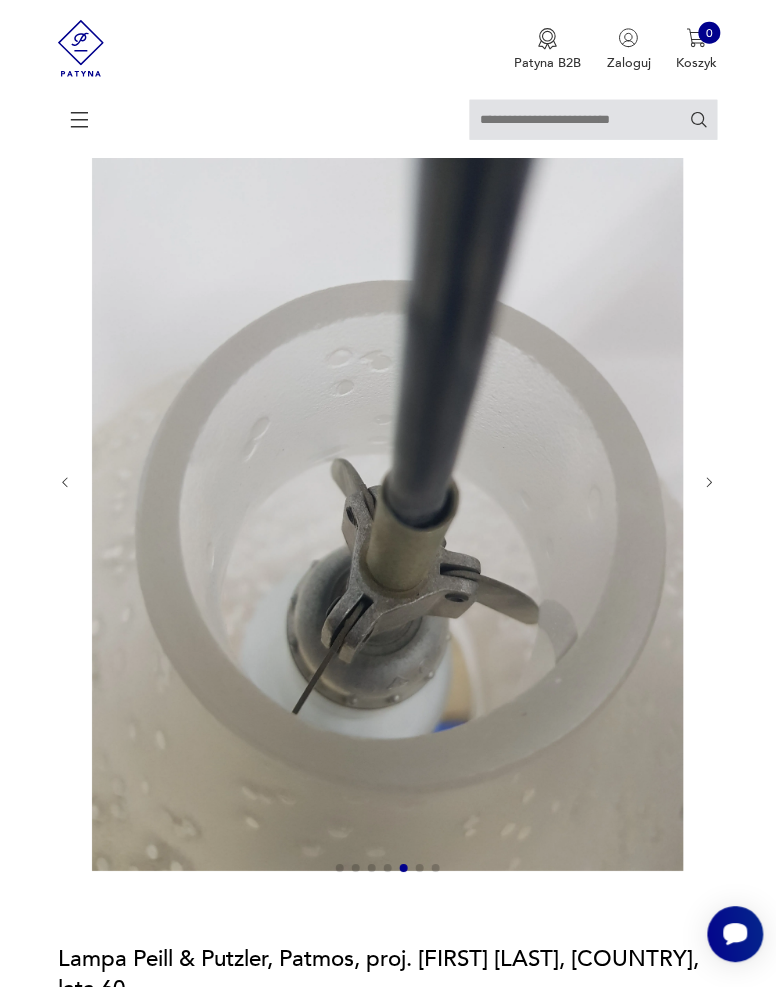 click at bounding box center [710, 483] 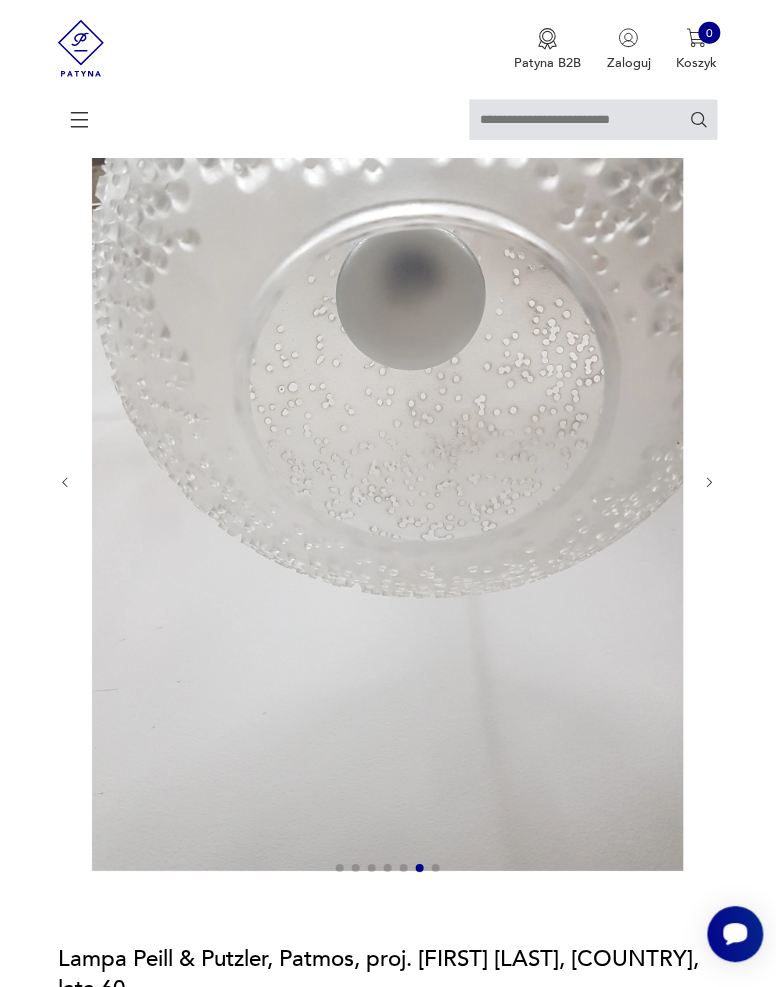 click at bounding box center (710, 483) 